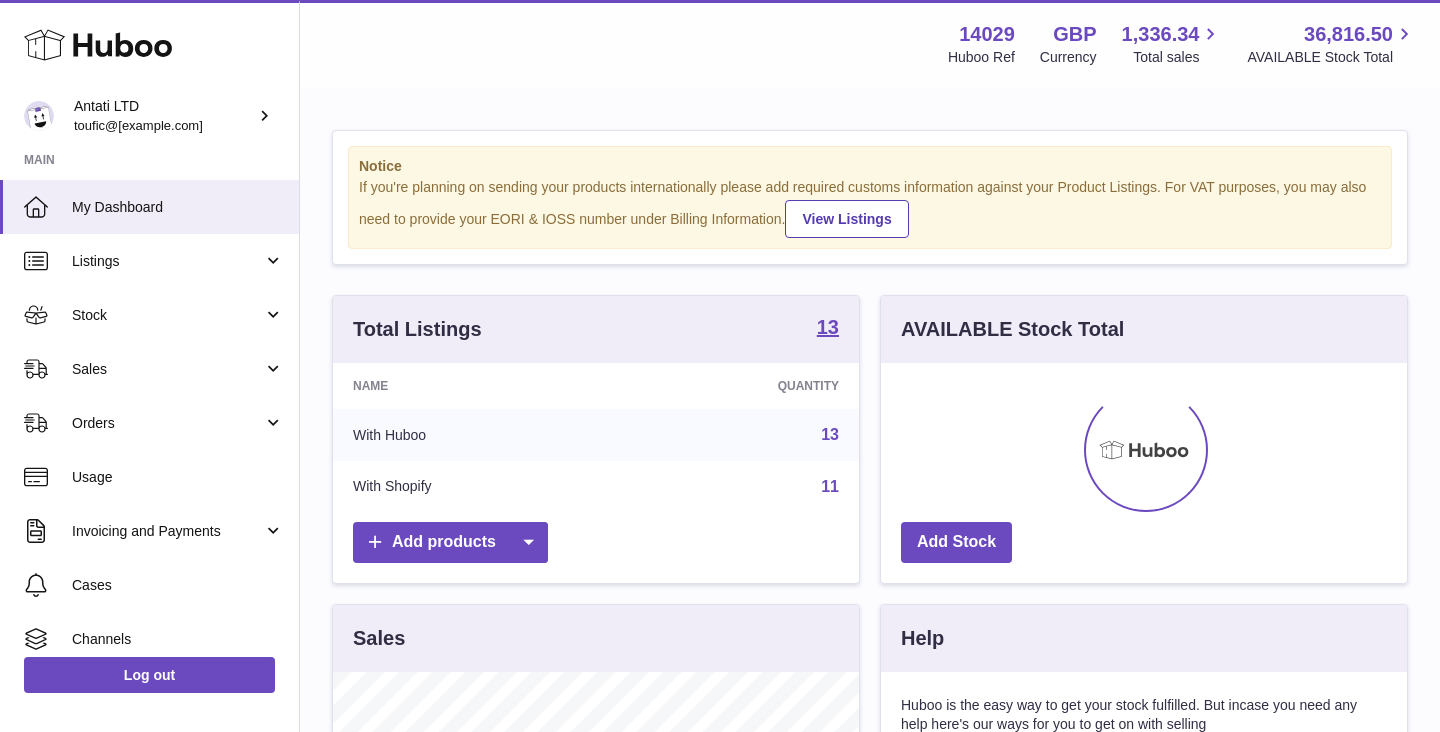 scroll, scrollTop: 0, scrollLeft: 0, axis: both 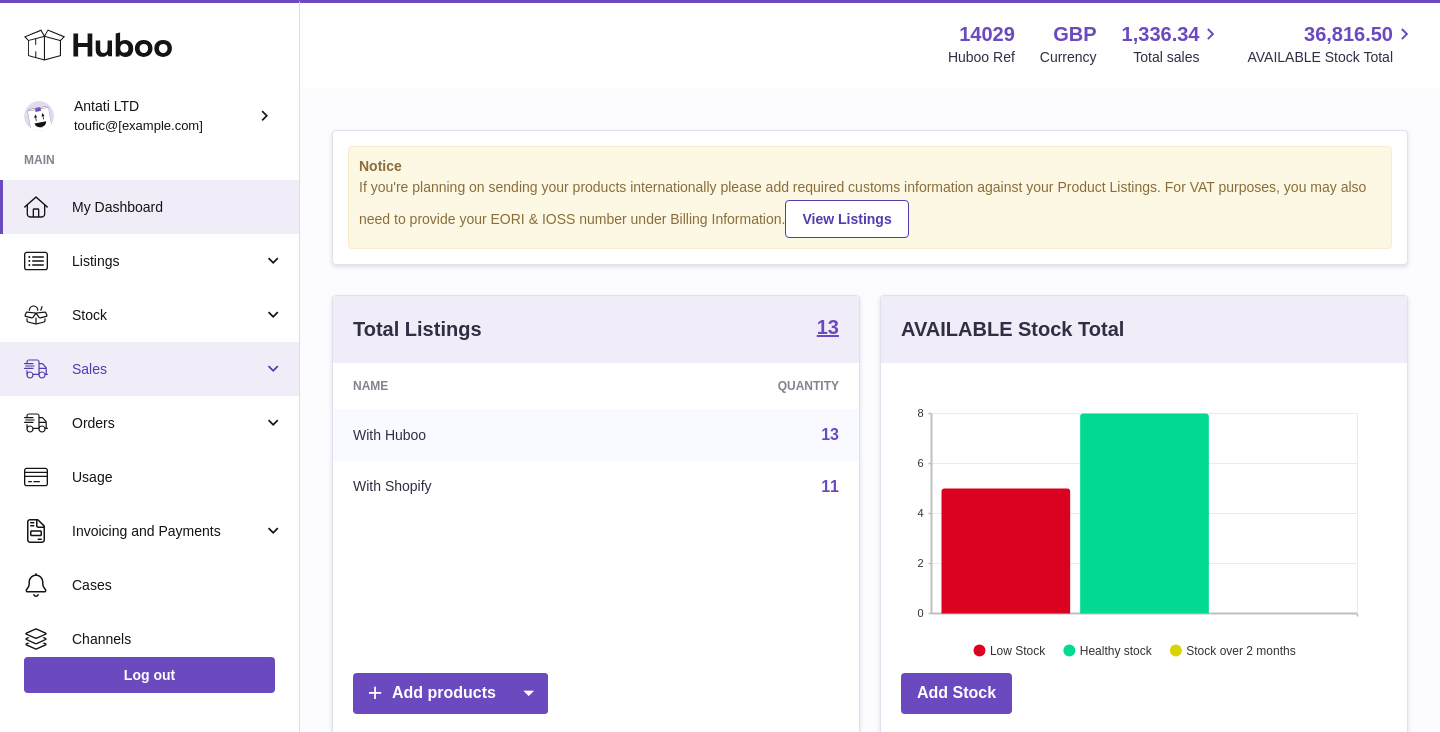 click on "Sales" at bounding box center (167, 369) 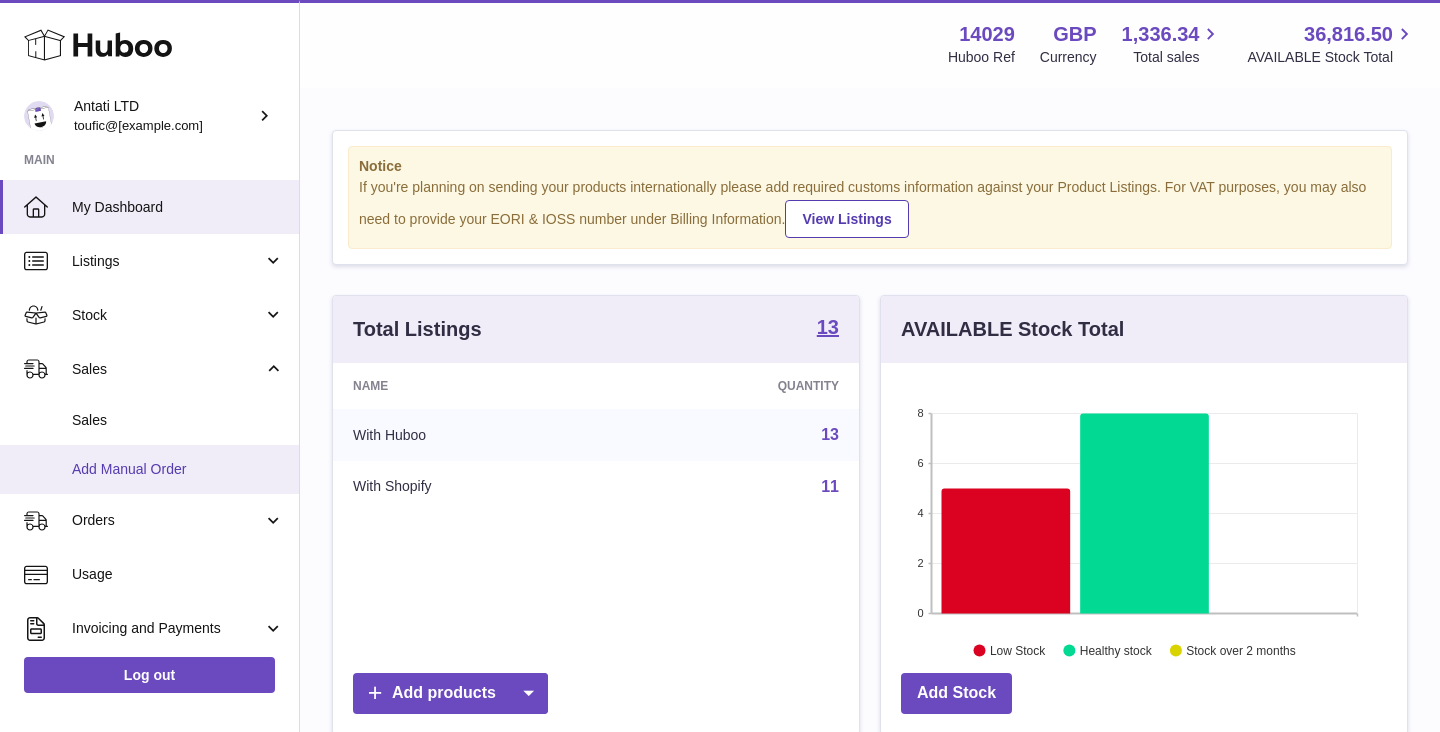 click on "Add Manual Order" at bounding box center (178, 469) 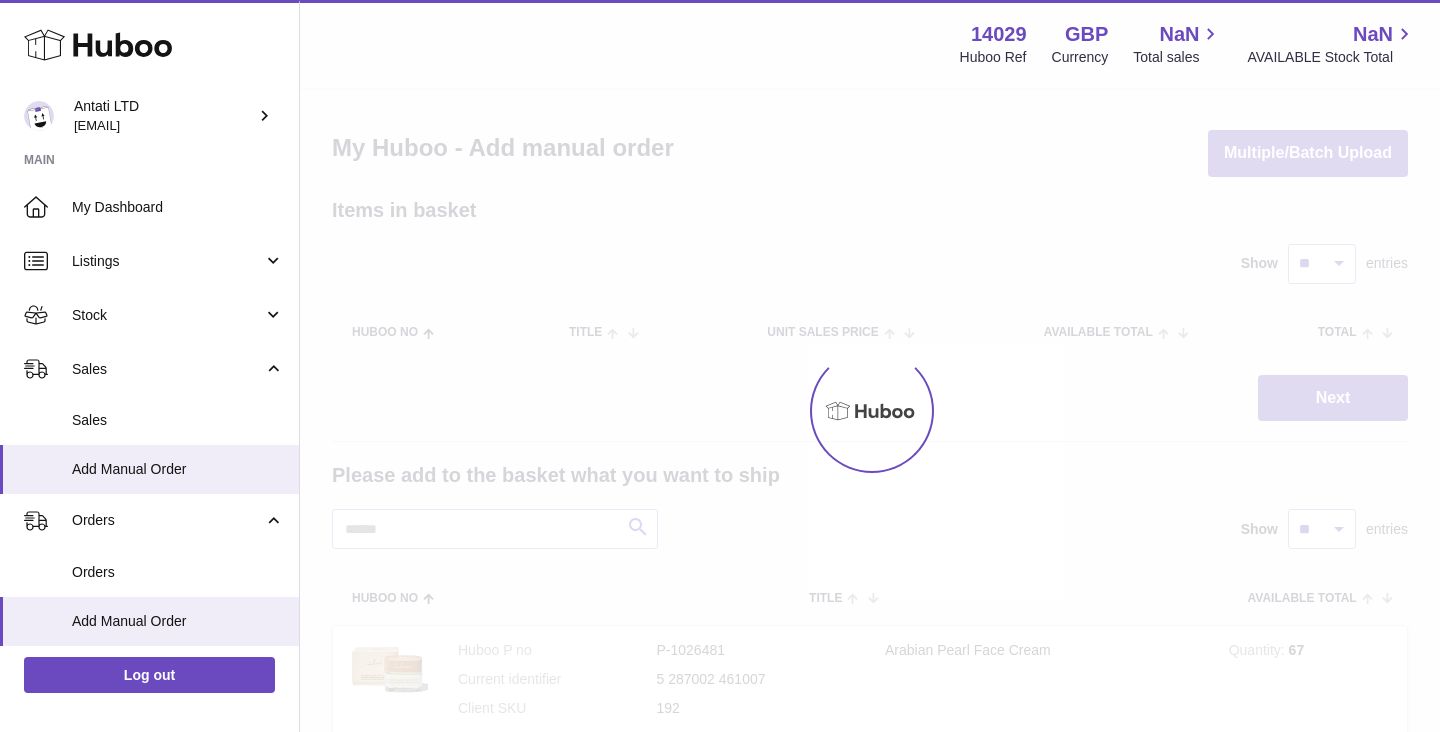 scroll, scrollTop: 0, scrollLeft: 0, axis: both 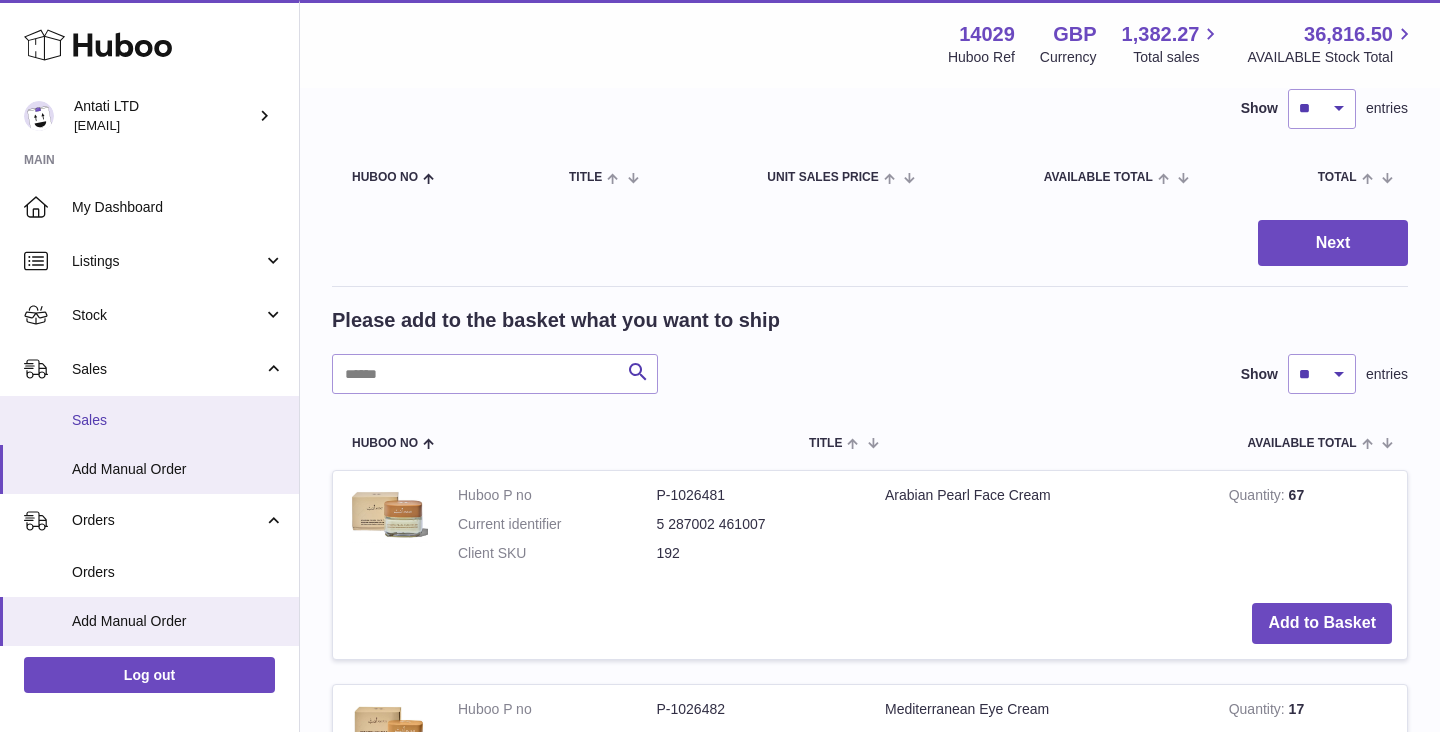 click on "Sales" at bounding box center [178, 420] 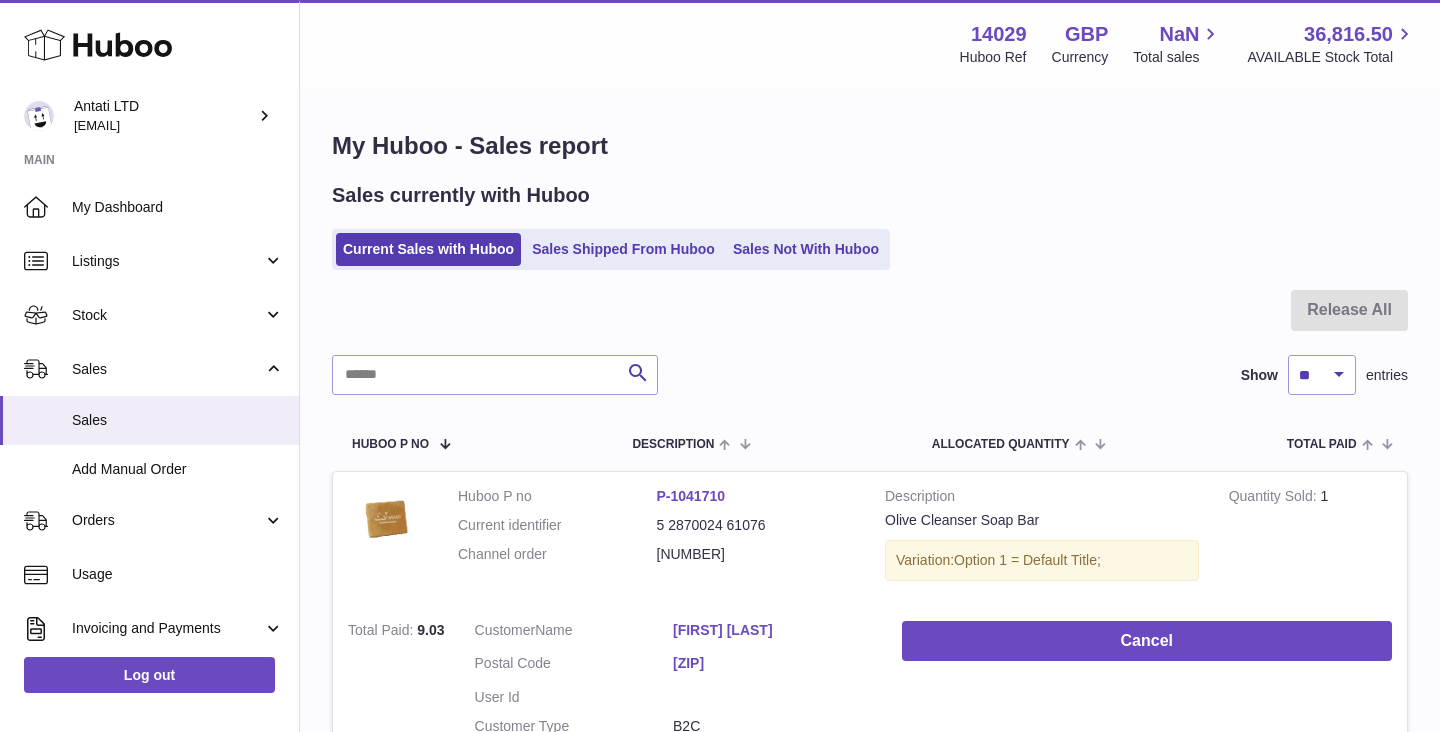 scroll, scrollTop: 0, scrollLeft: 0, axis: both 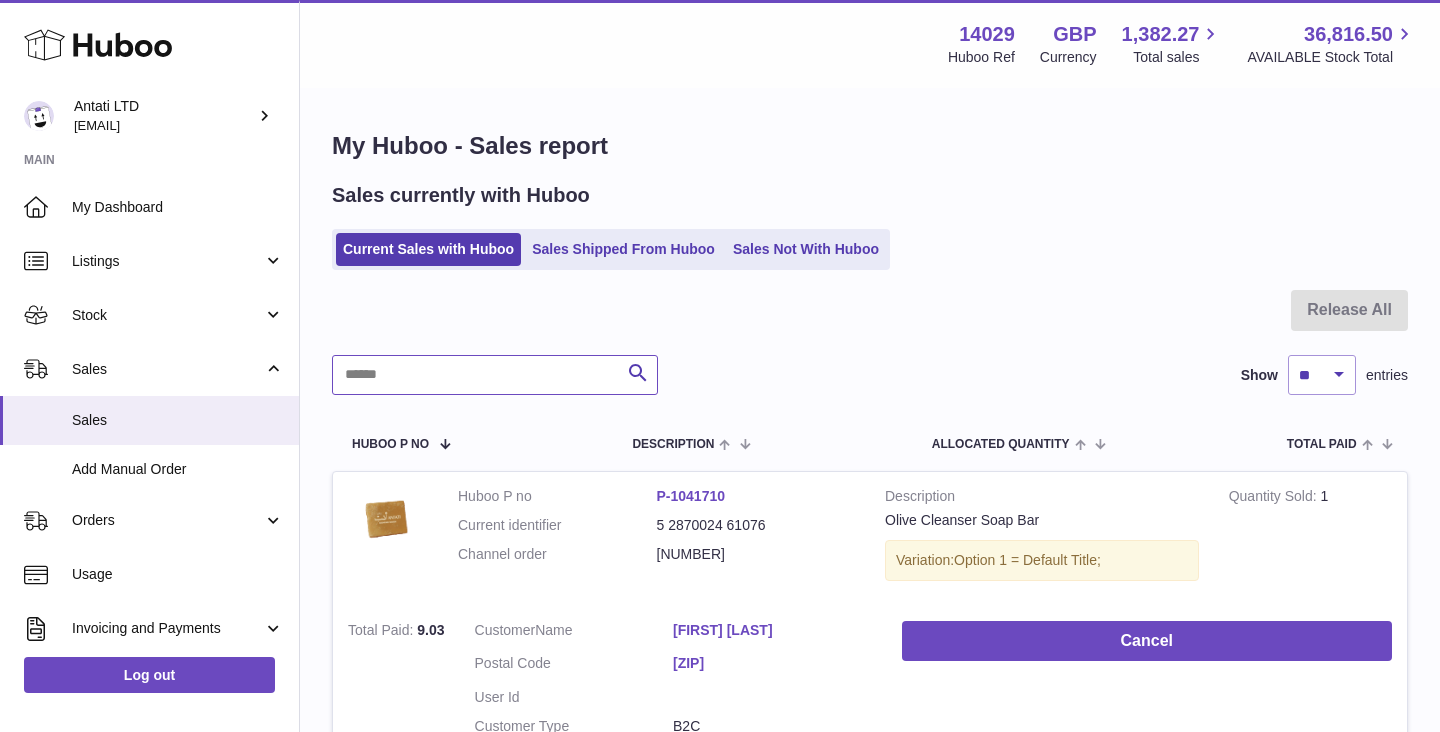 click at bounding box center [495, 375] 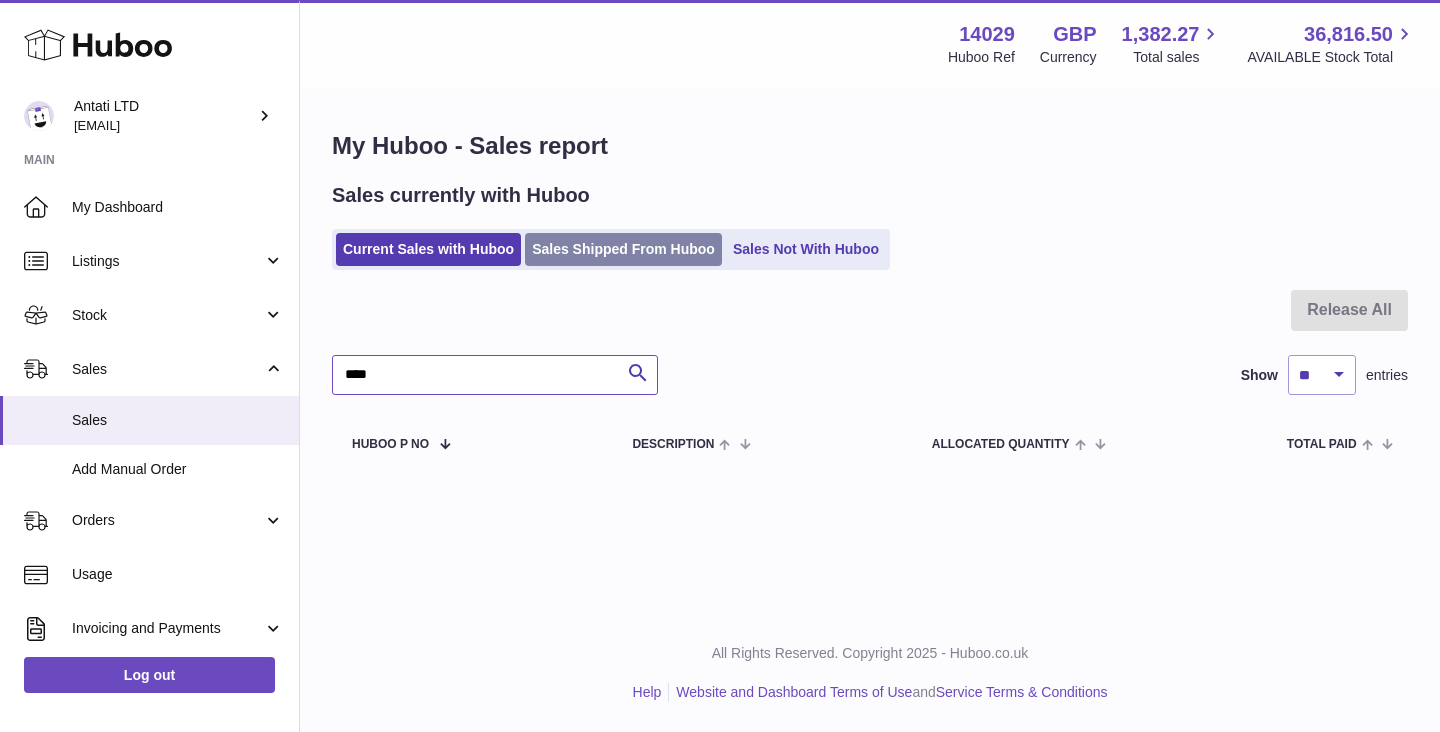 type on "****" 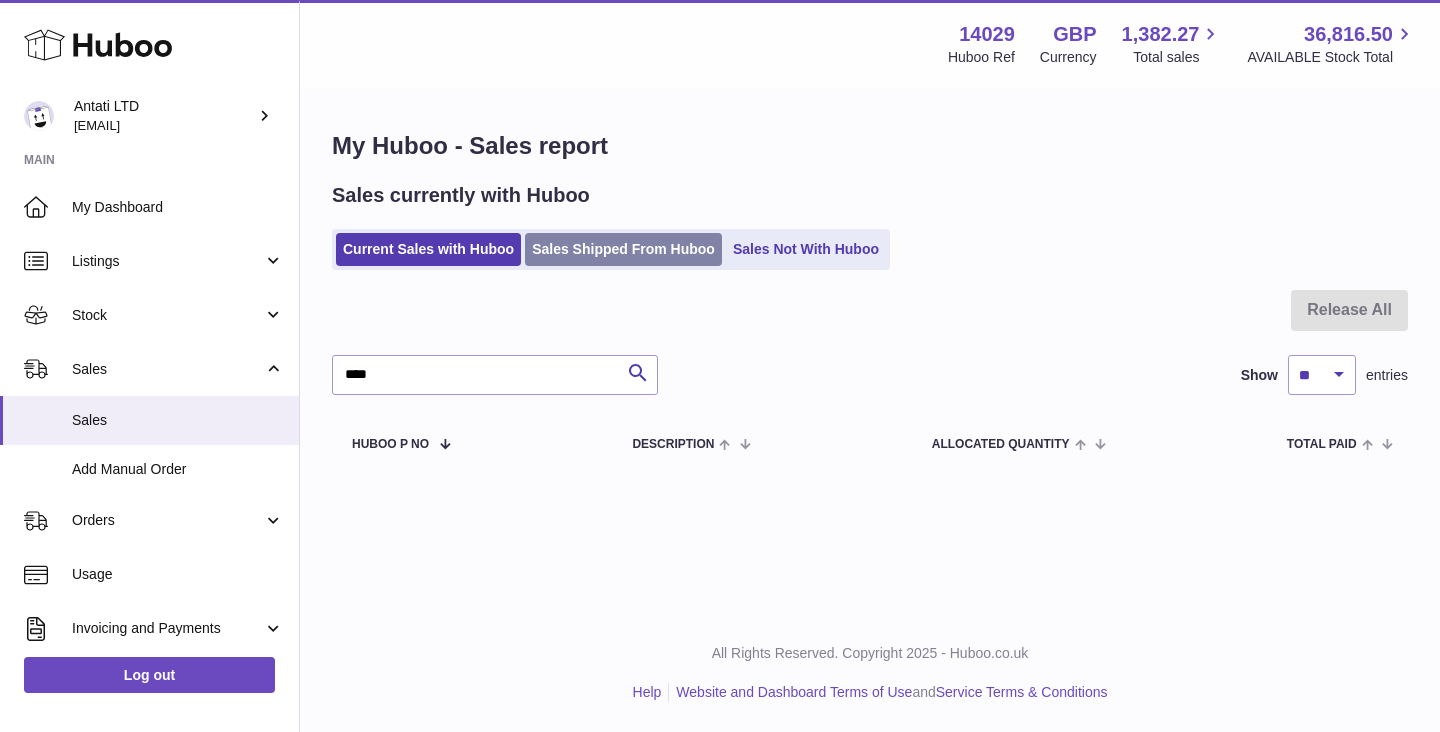click on "Sales Shipped From Huboo" at bounding box center [623, 249] 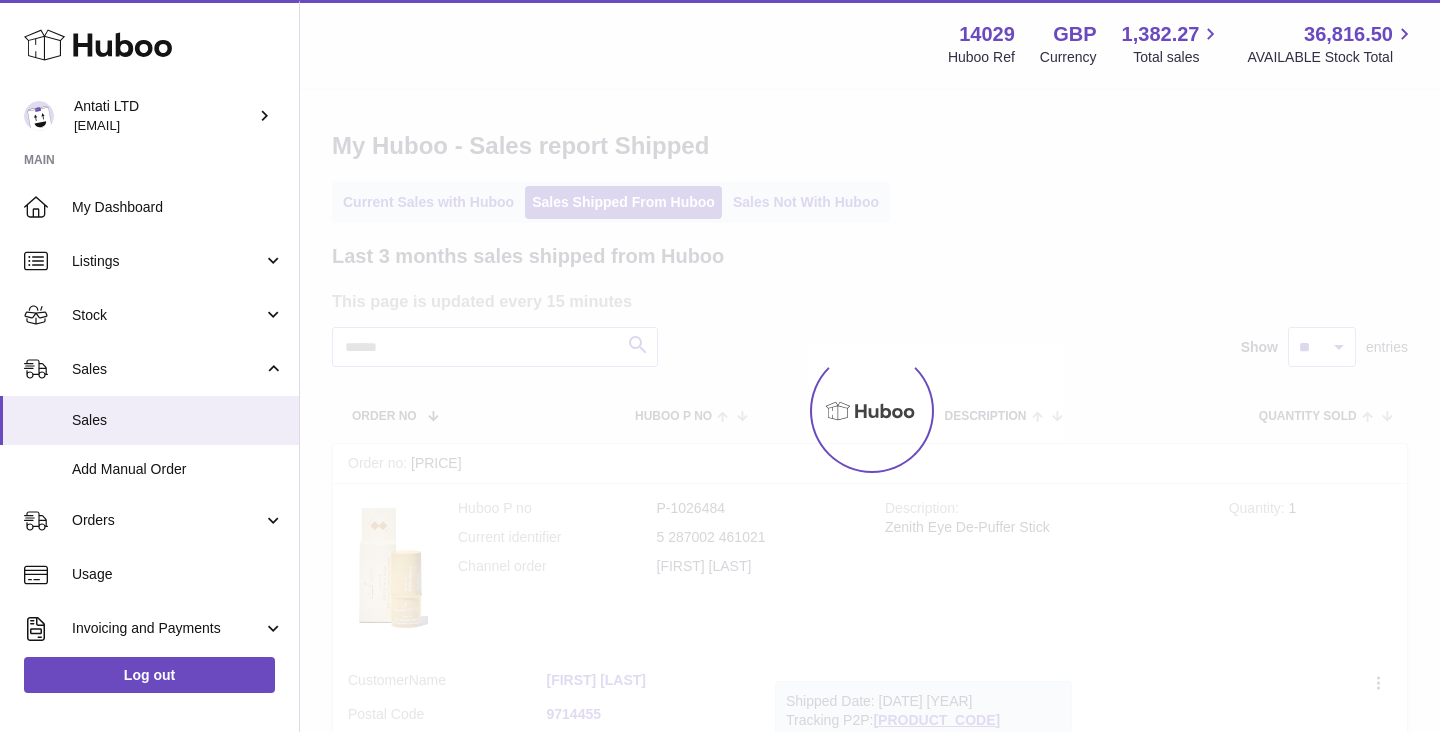 scroll, scrollTop: 0, scrollLeft: 0, axis: both 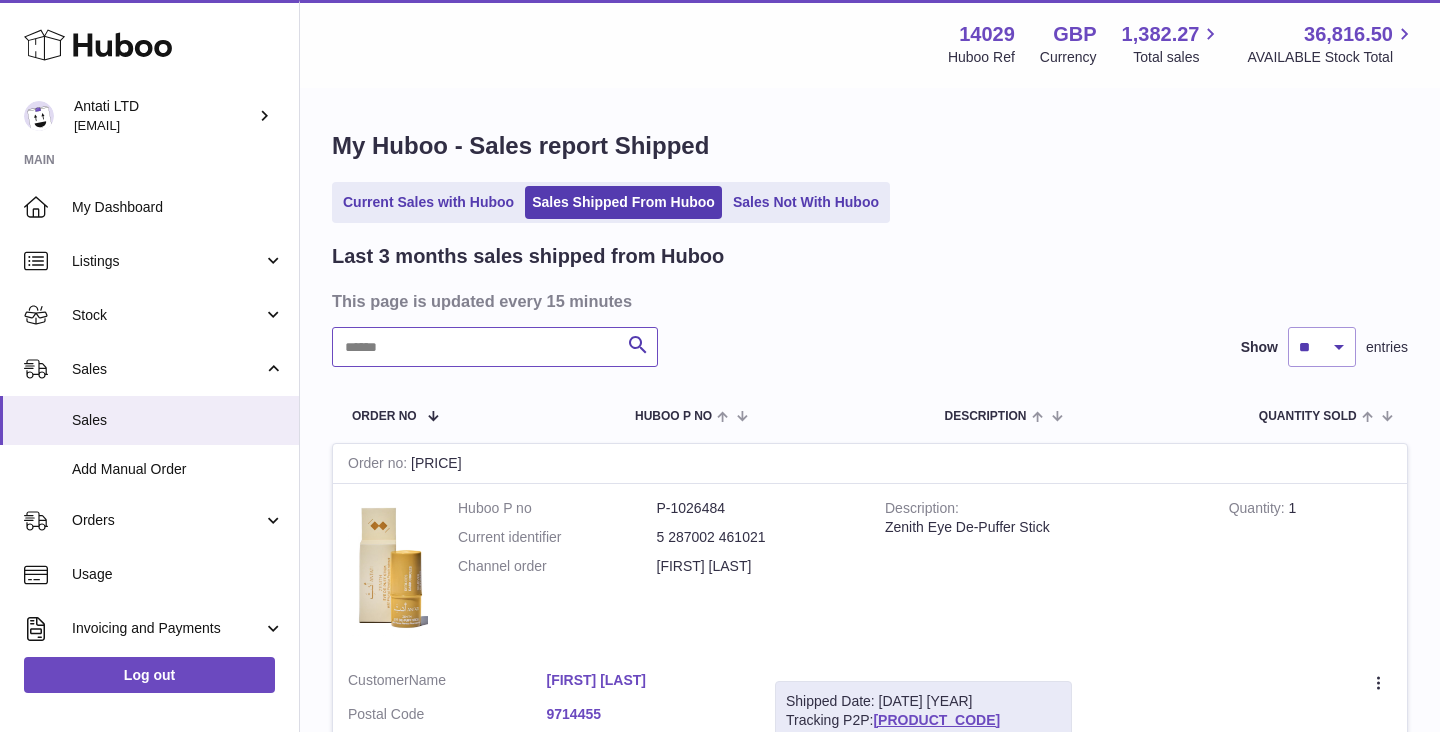 click at bounding box center (495, 347) 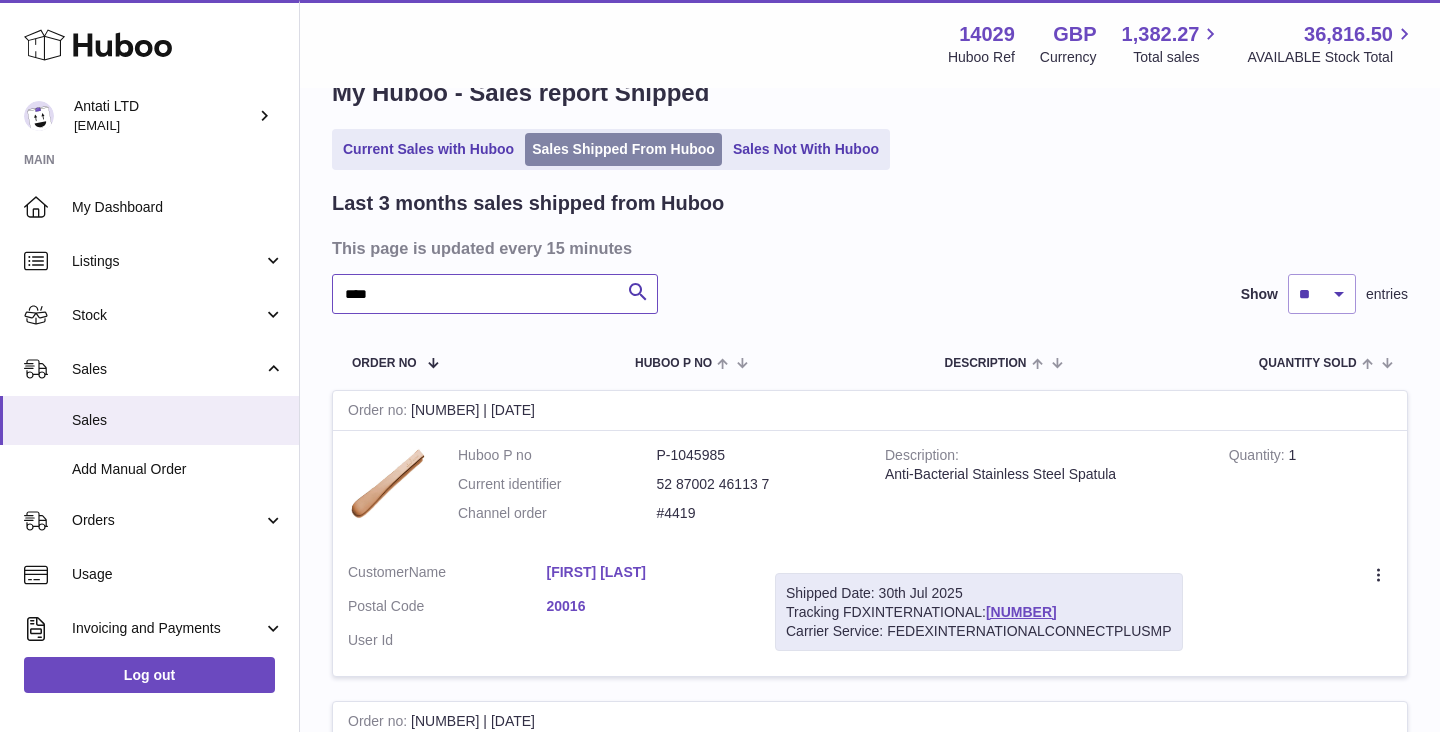 scroll, scrollTop: 7, scrollLeft: 0, axis: vertical 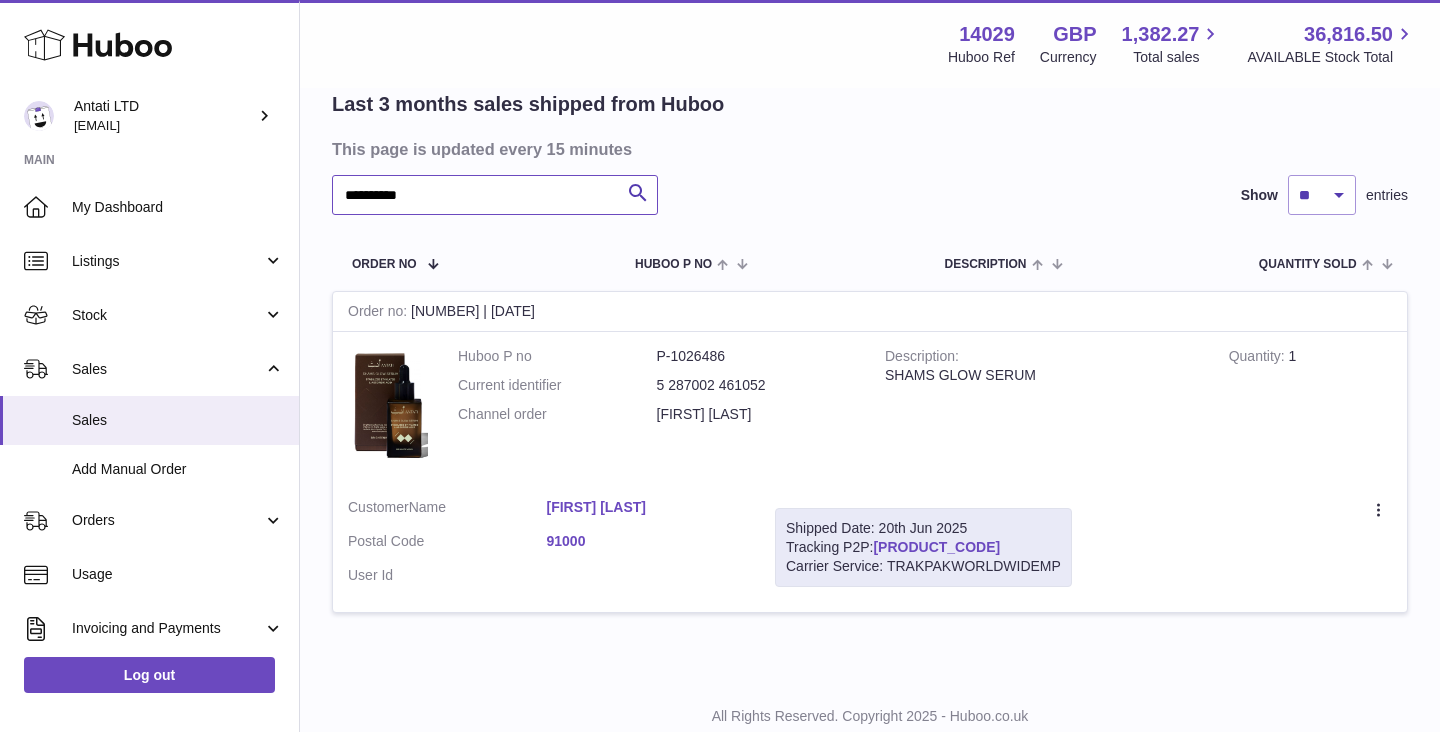 type on "**********" 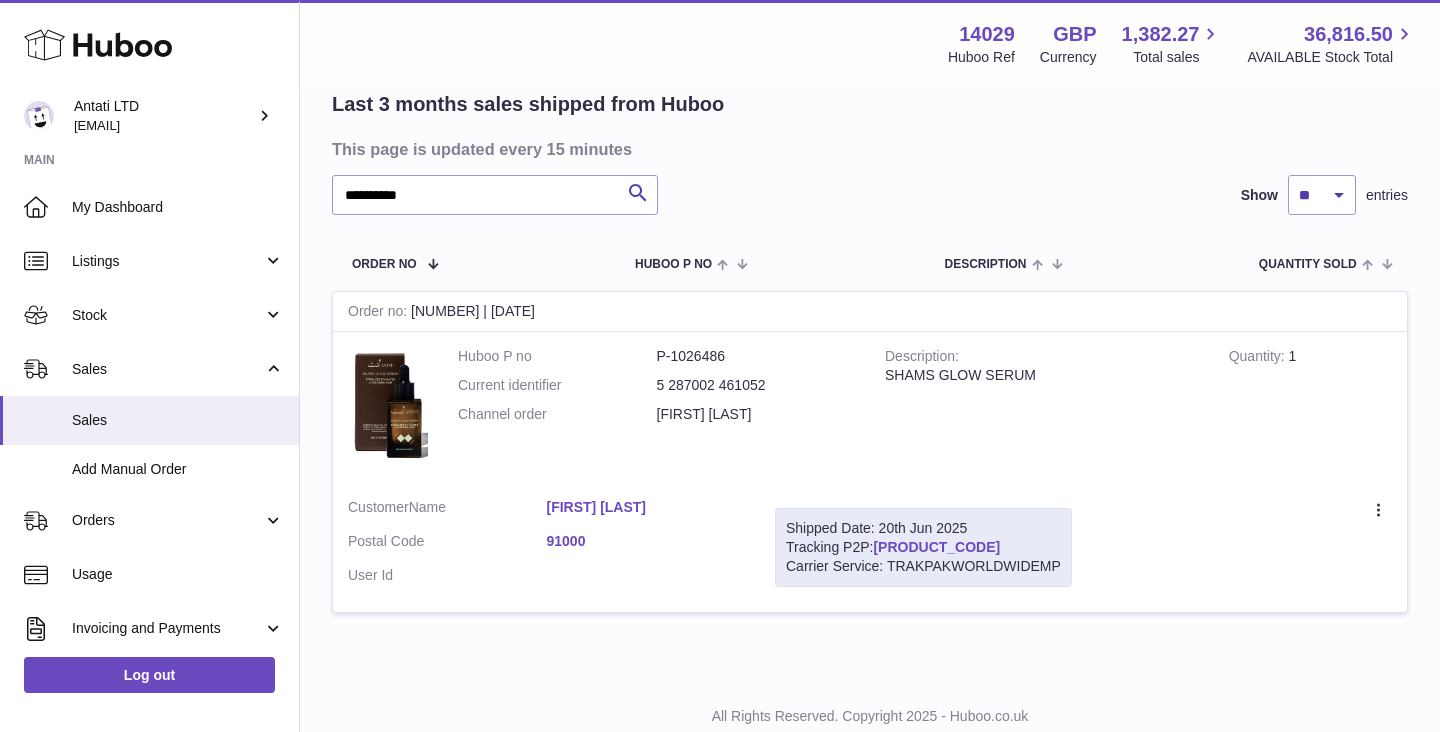 click on "HUB1080GB82020773801" at bounding box center (936, 547) 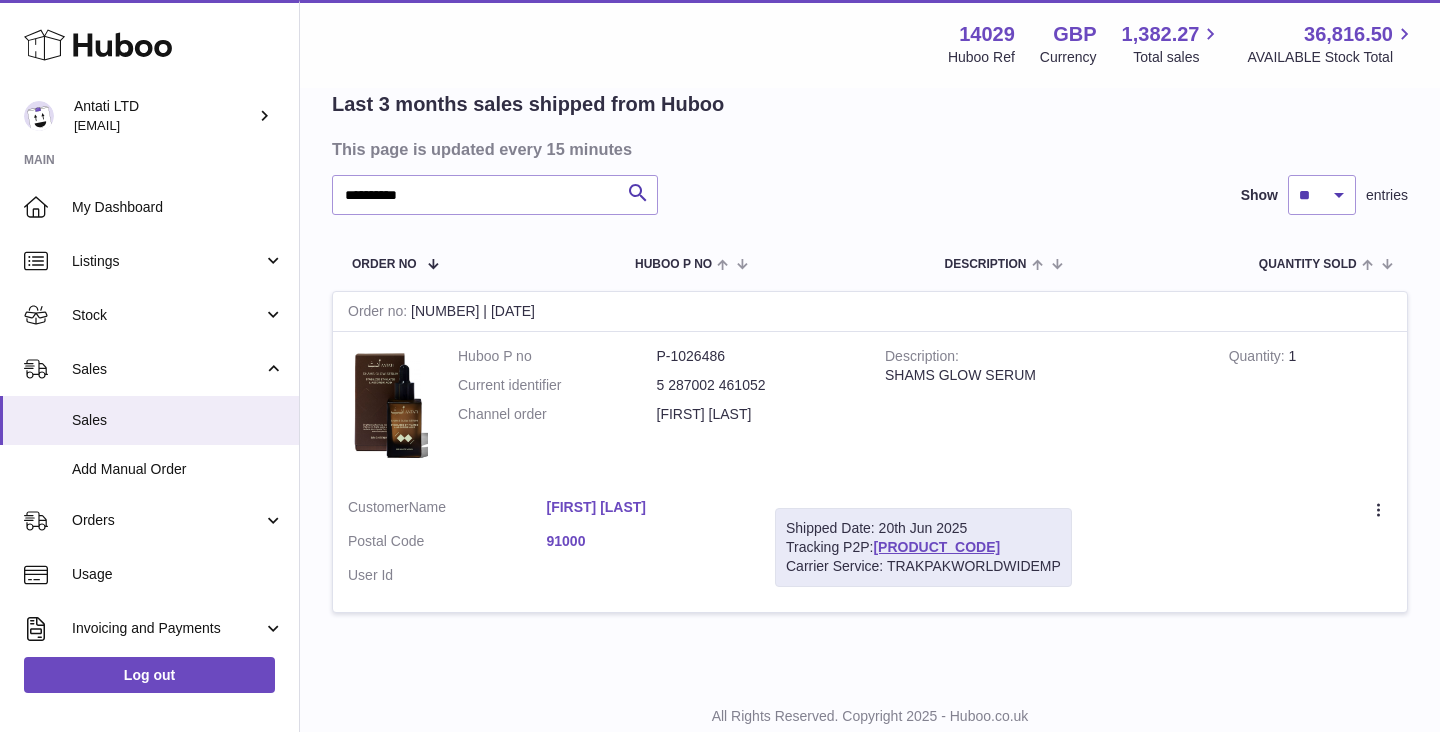 click on "Tala Orabi" at bounding box center (646, 507) 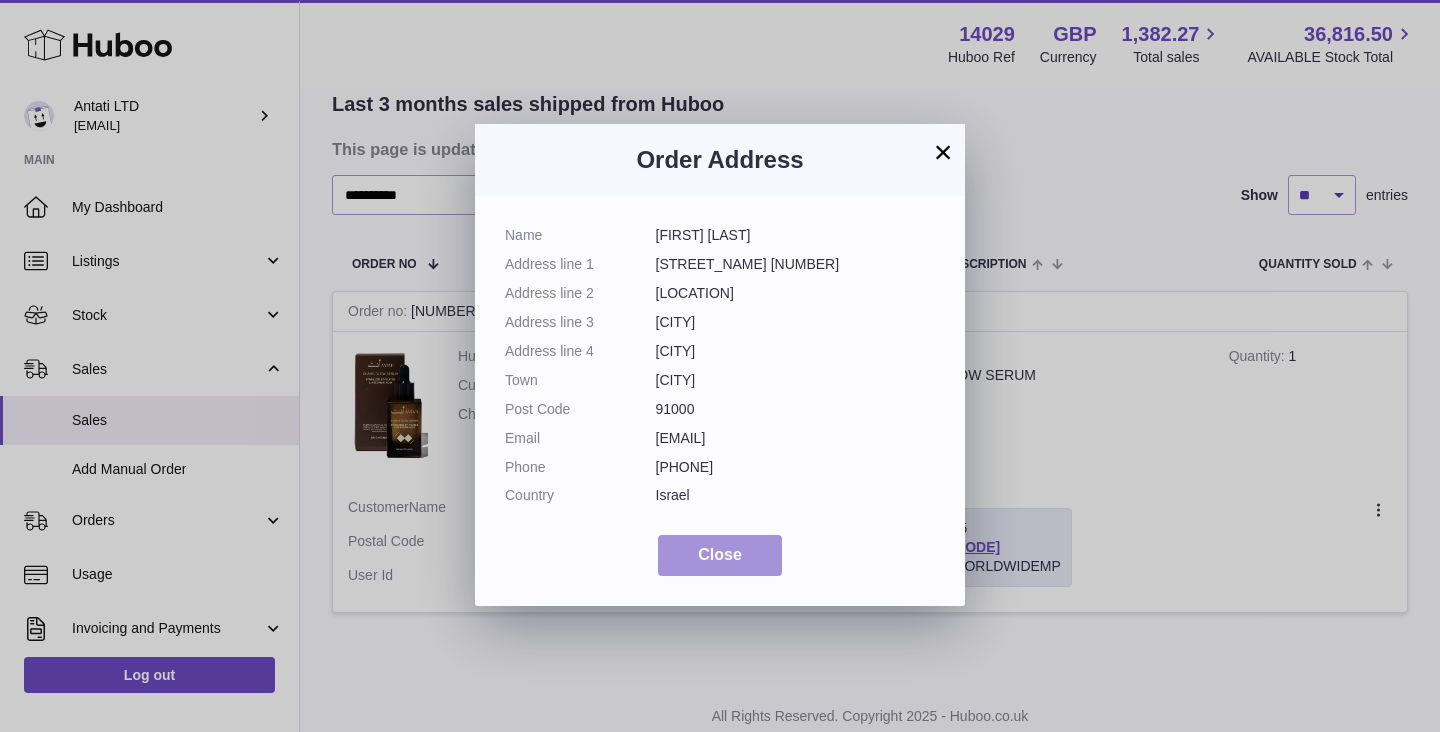 click on "Close" at bounding box center (720, 554) 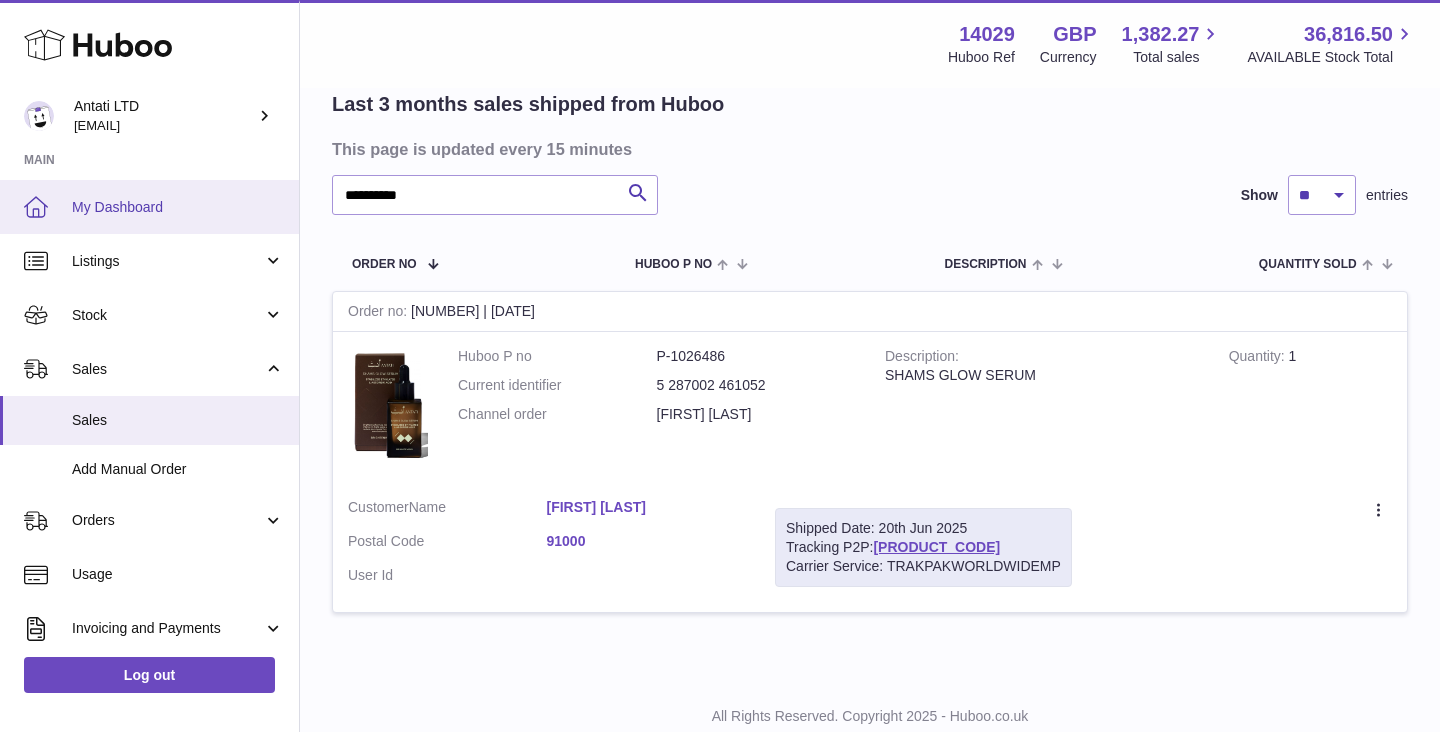 click on "My Dashboard" at bounding box center [178, 207] 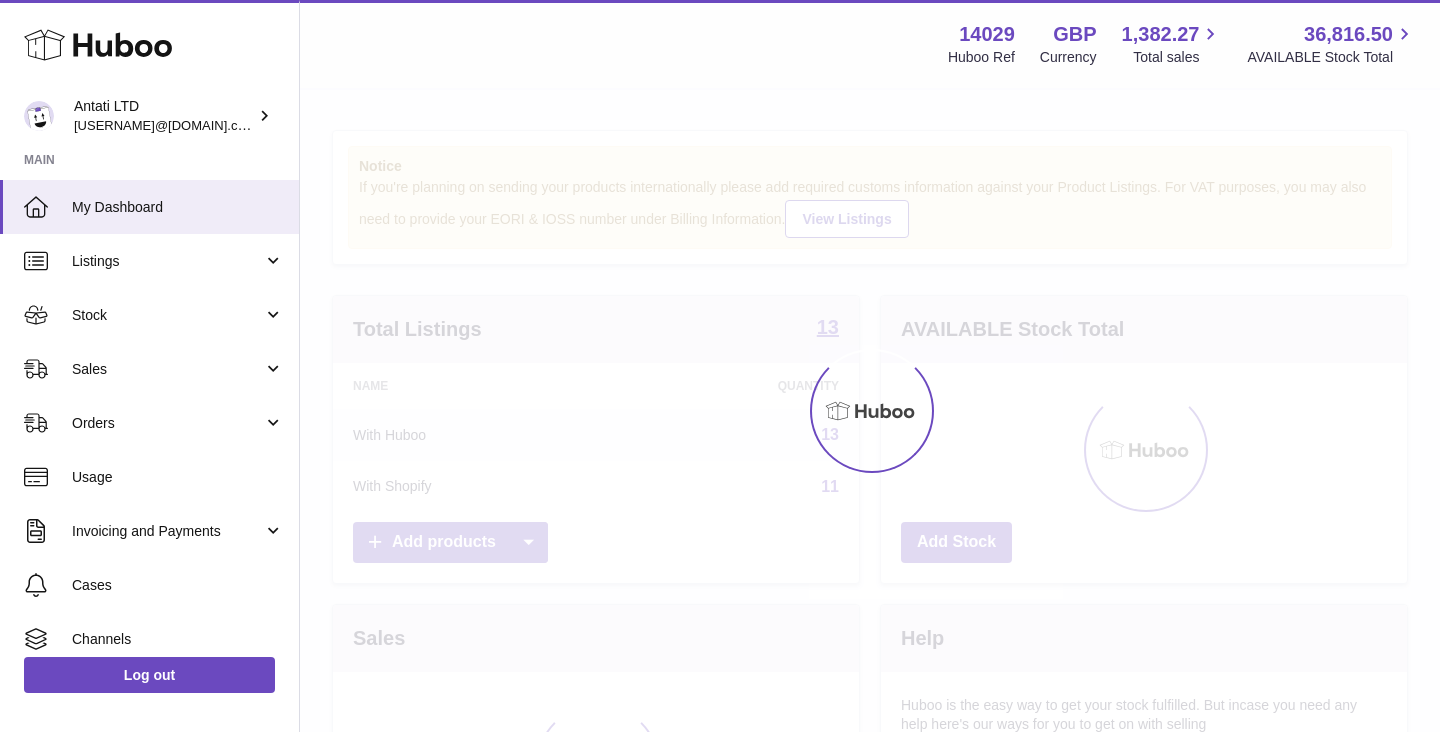 scroll, scrollTop: 0, scrollLeft: 0, axis: both 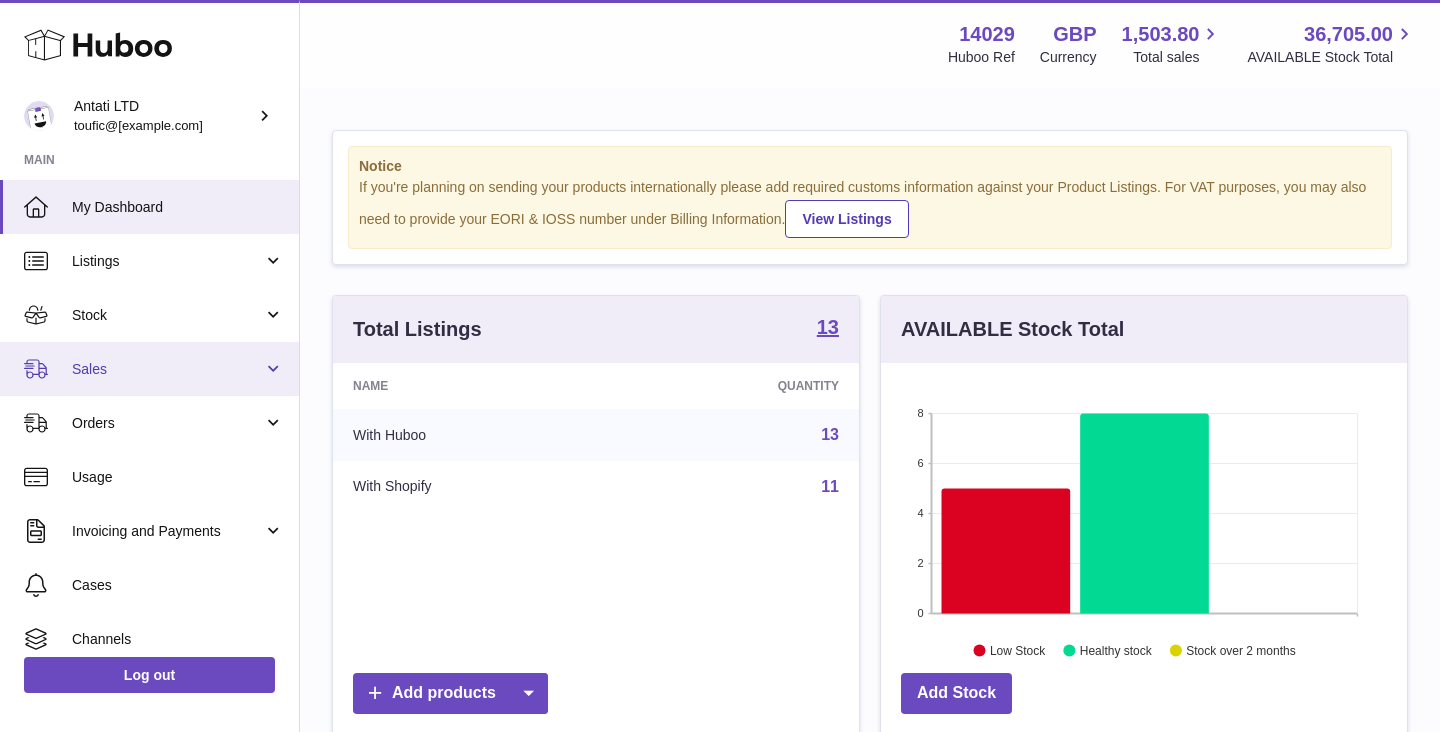 click on "Sales" at bounding box center (167, 369) 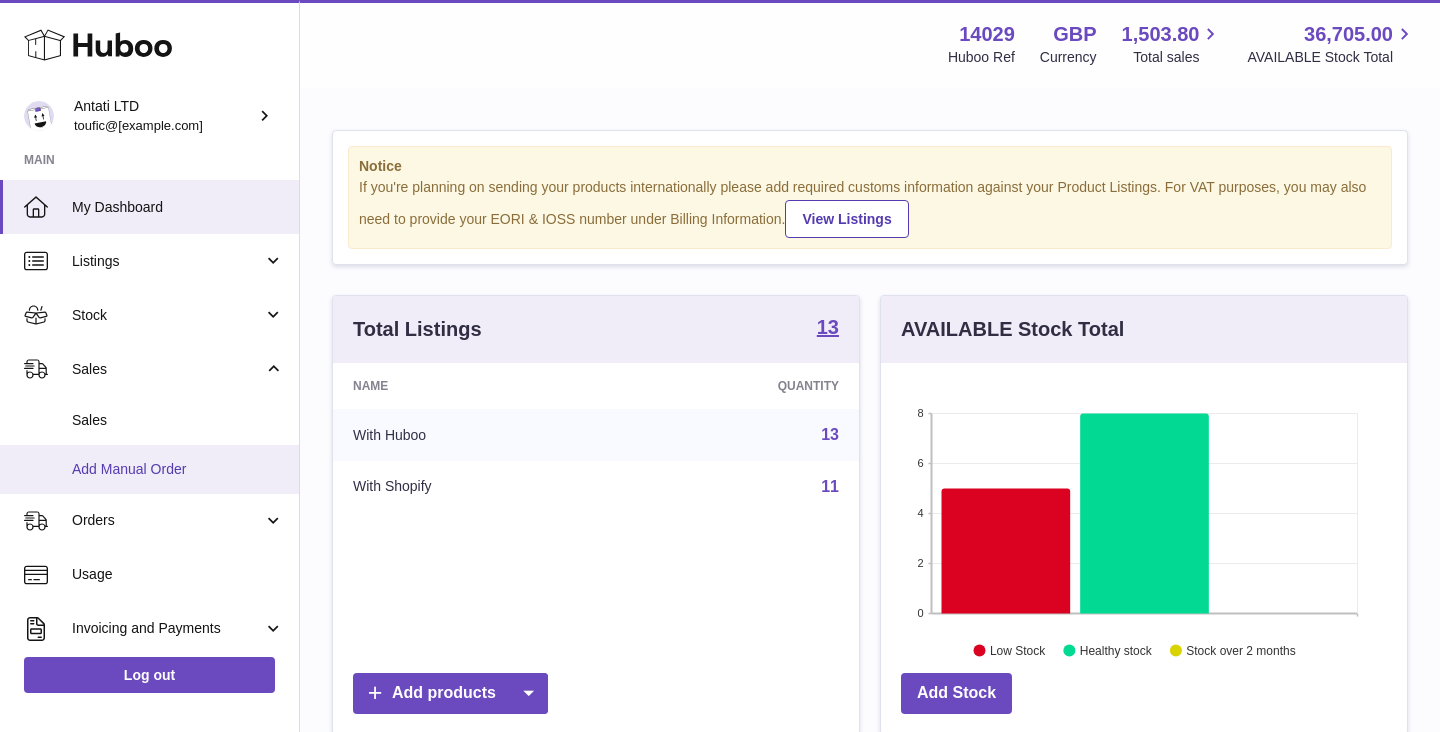 click on "Add Manual Order" at bounding box center [178, 469] 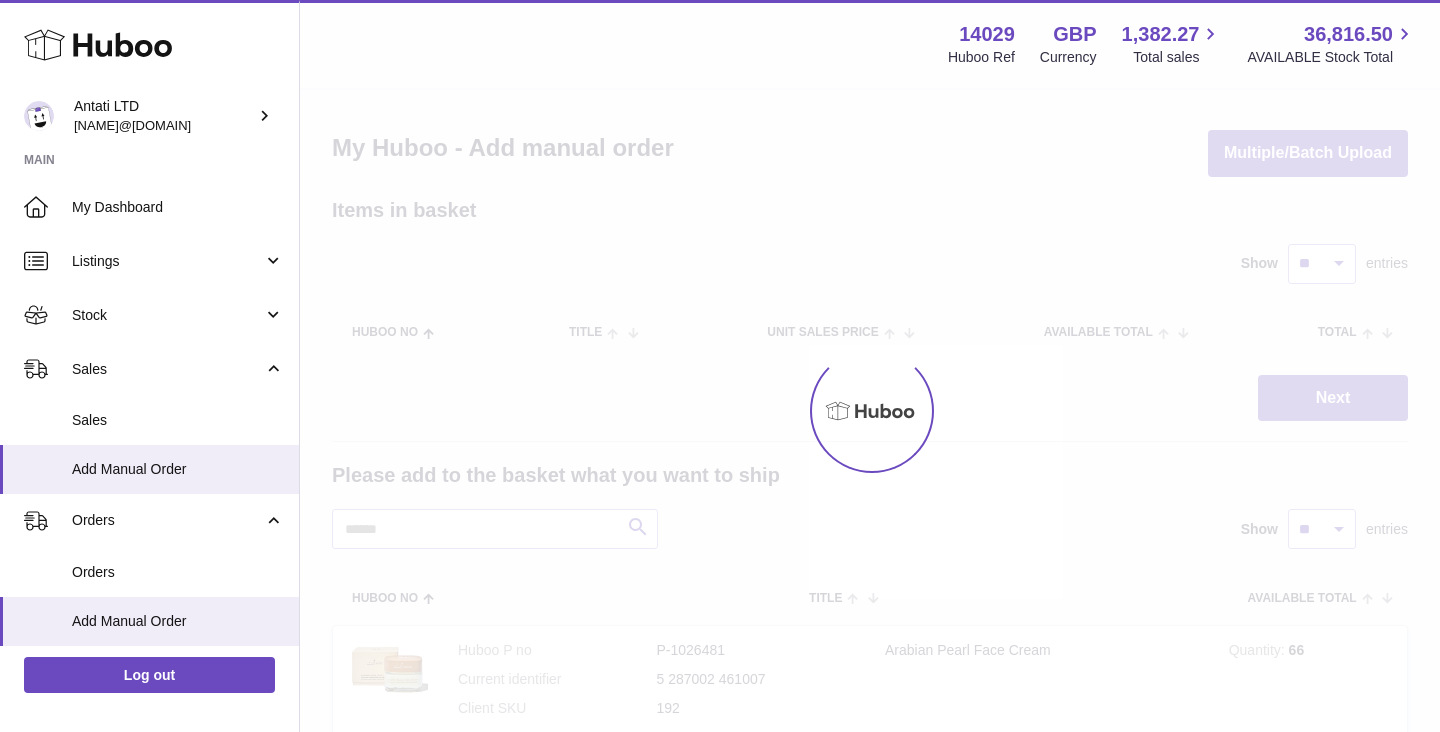 scroll, scrollTop: 0, scrollLeft: 0, axis: both 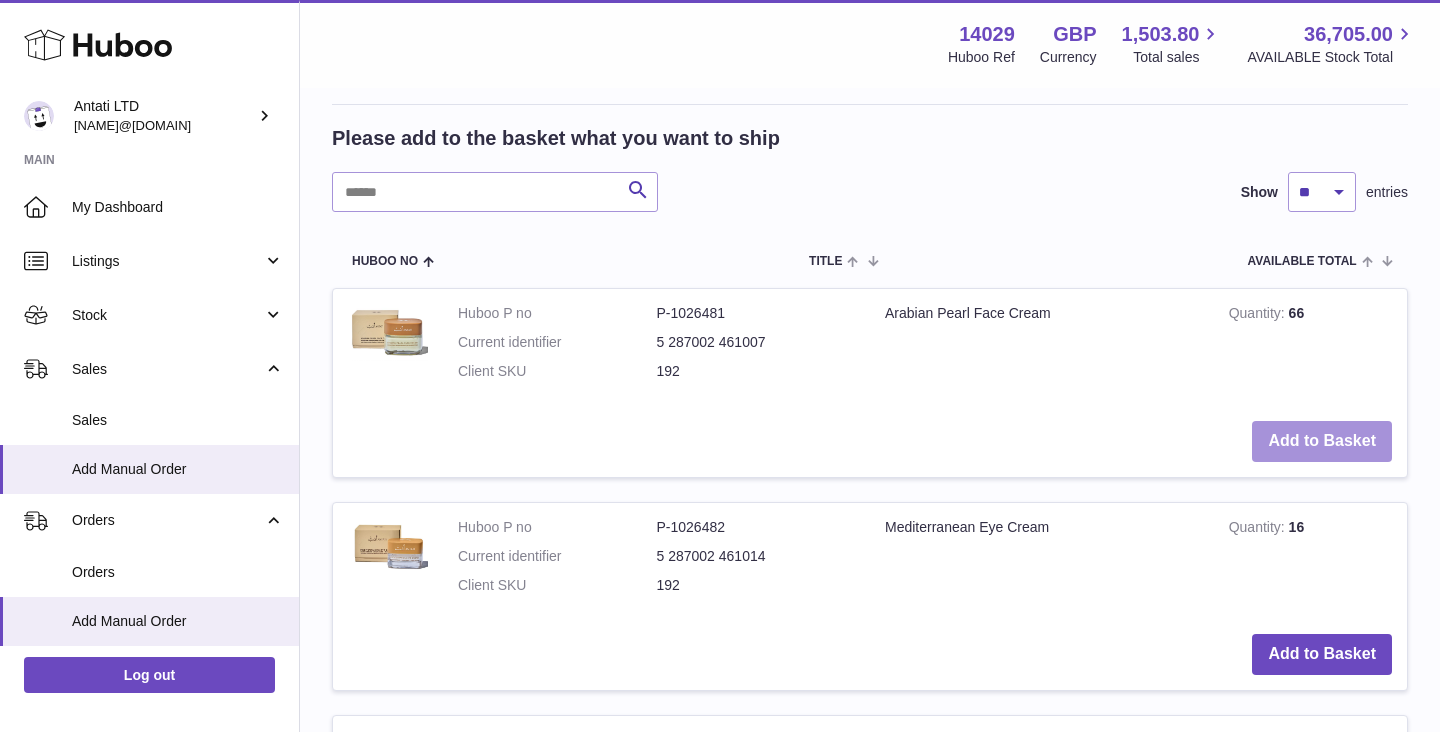 click on "Add to Basket" at bounding box center [1322, 441] 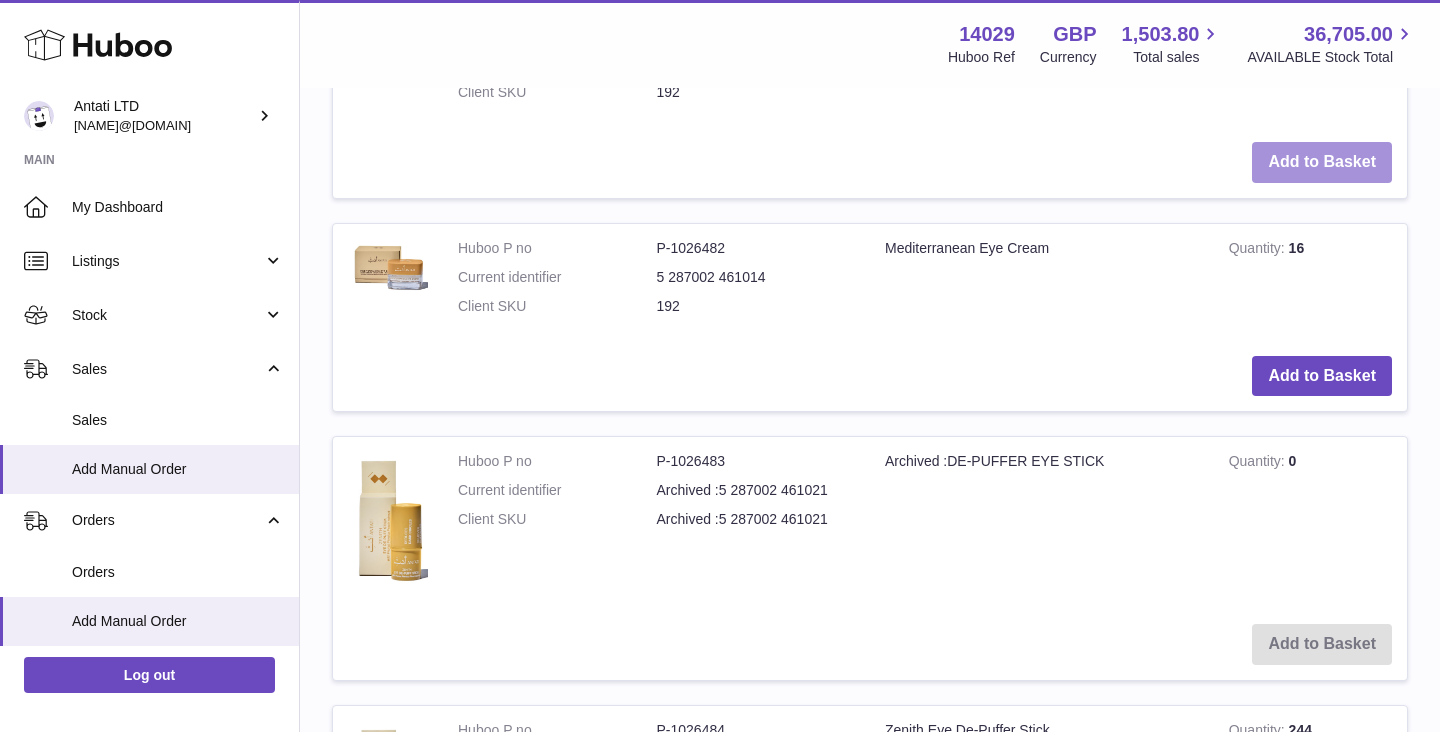 scroll, scrollTop: 838, scrollLeft: 0, axis: vertical 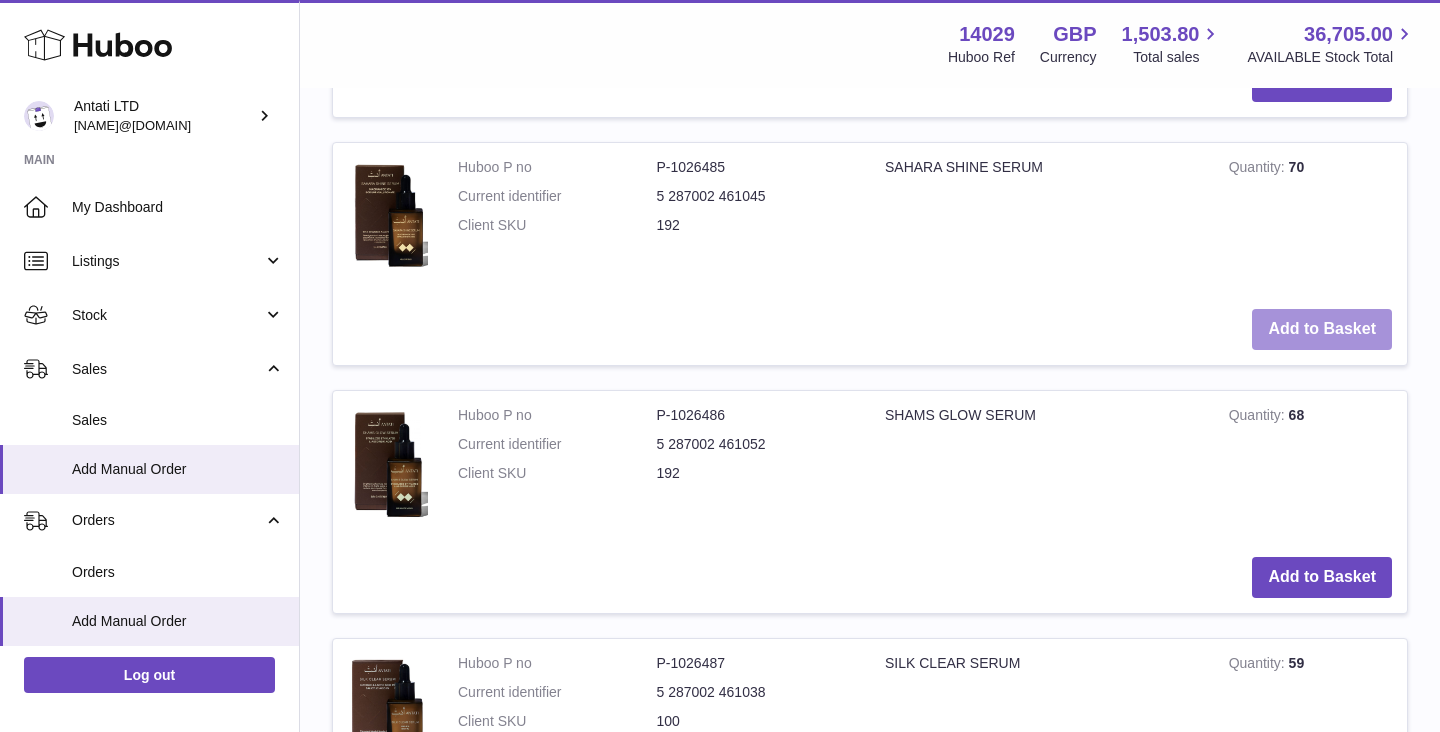 click on "Add to Basket" at bounding box center (1322, 329) 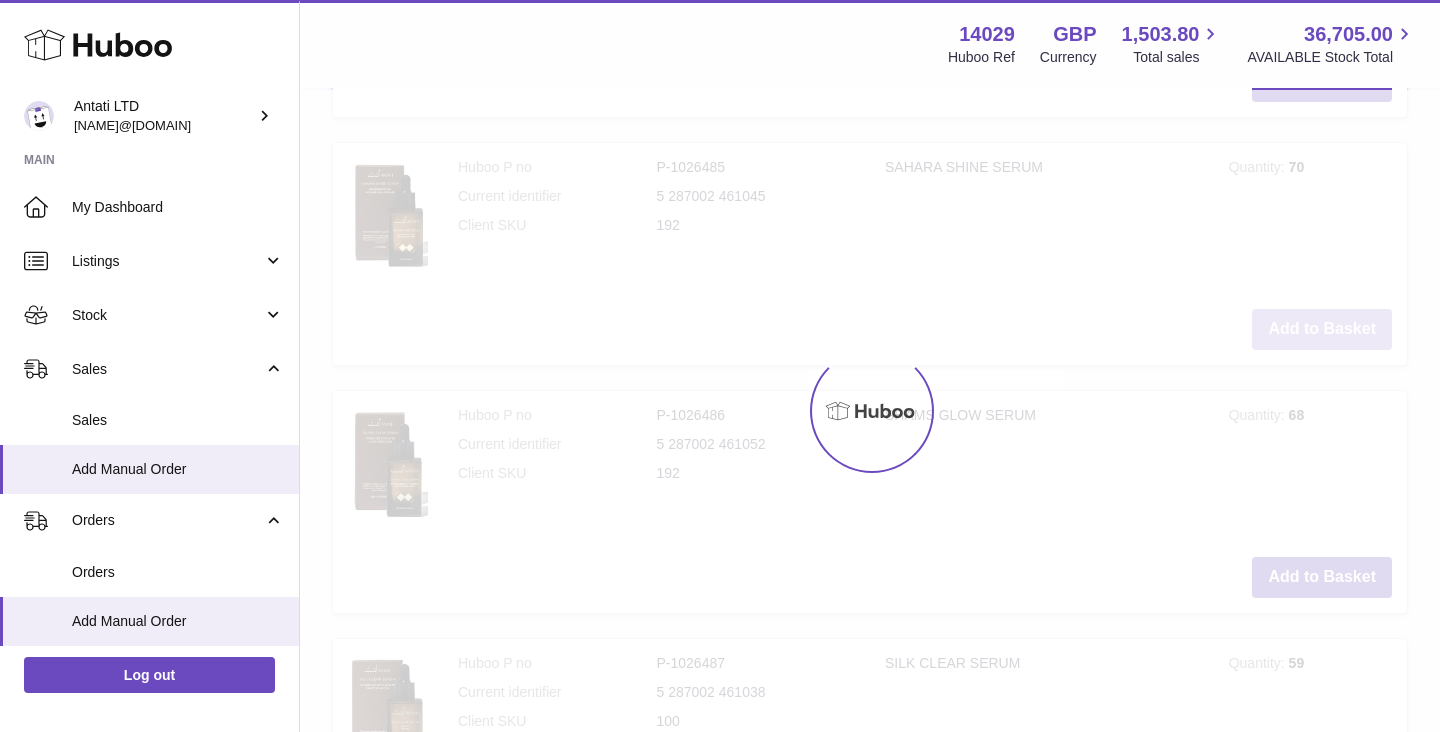 scroll, scrollTop: 1915, scrollLeft: 0, axis: vertical 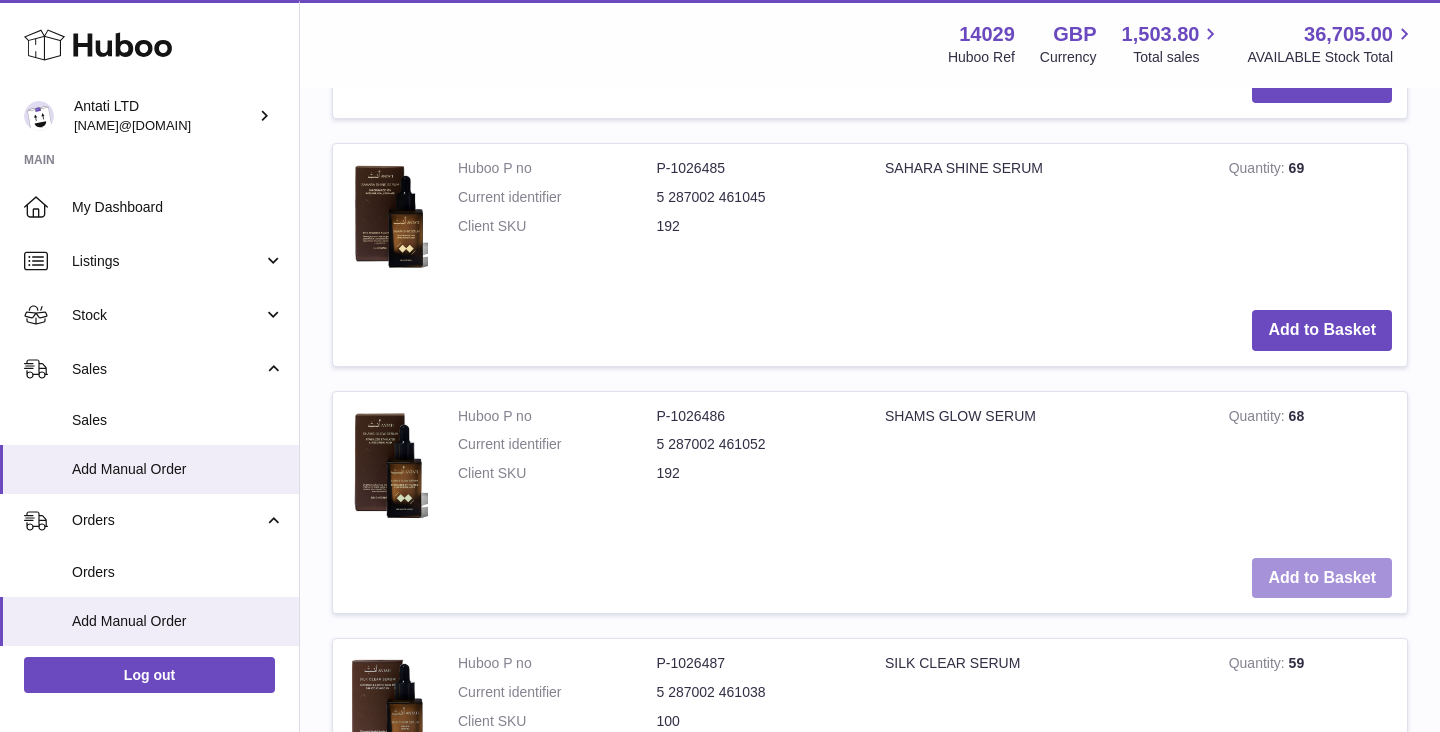 click on "Add to Basket" at bounding box center [1322, 578] 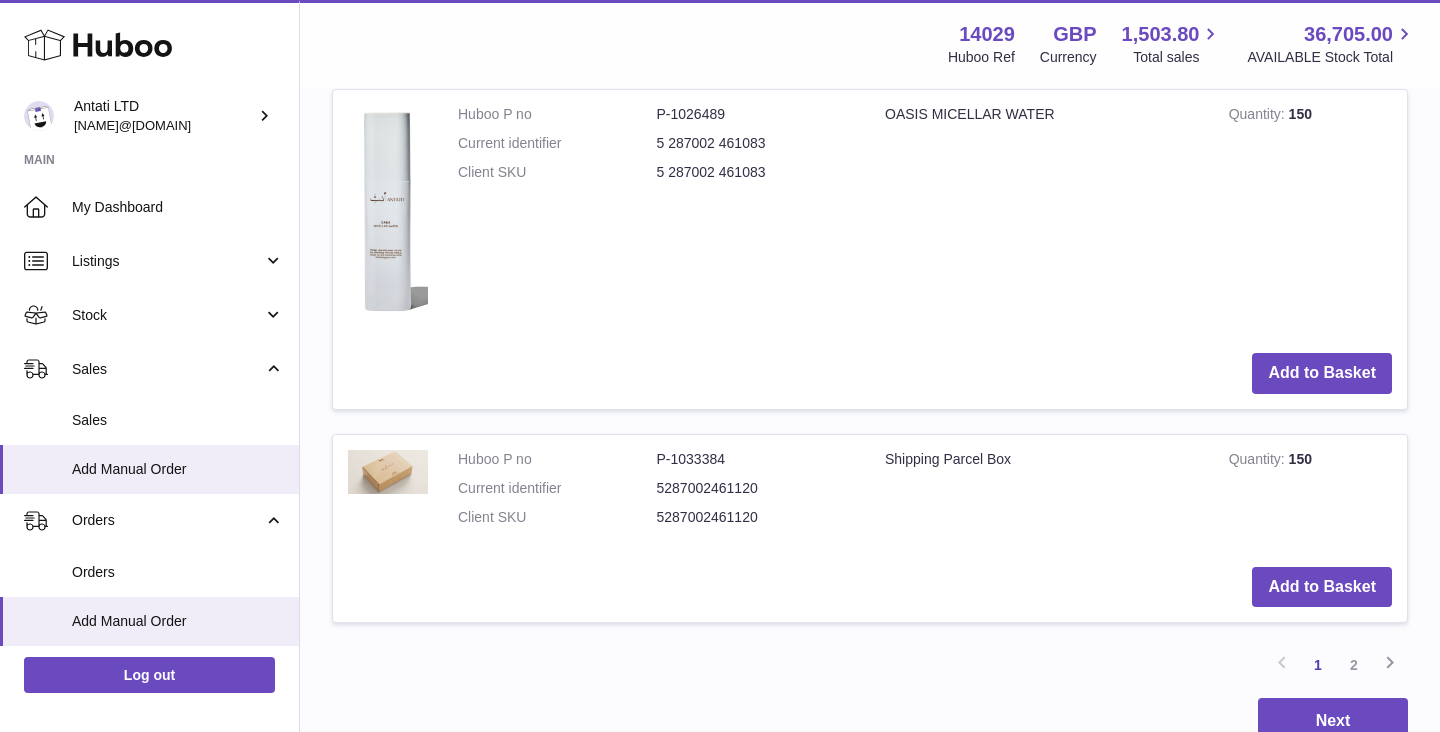 scroll, scrollTop: 3459, scrollLeft: 0, axis: vertical 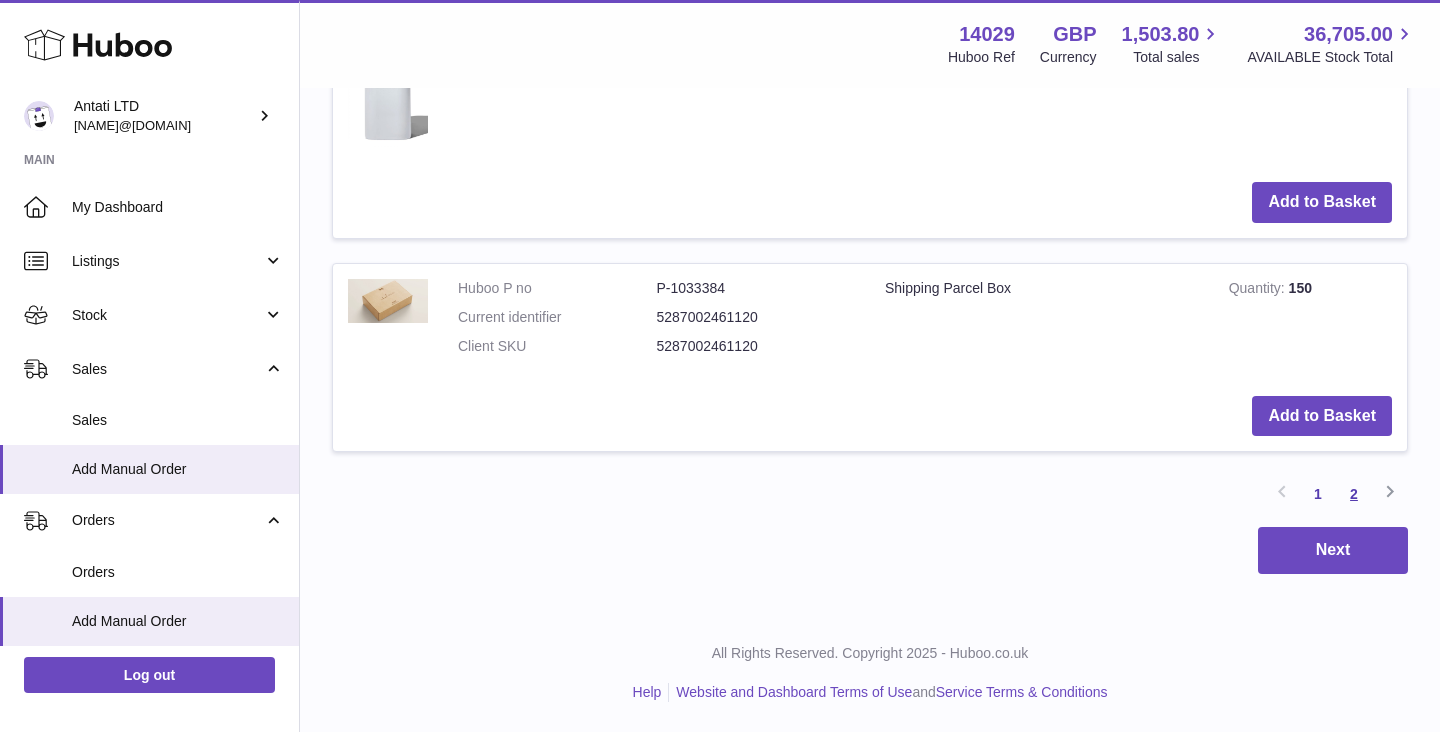 click on "2" at bounding box center (1354, 494) 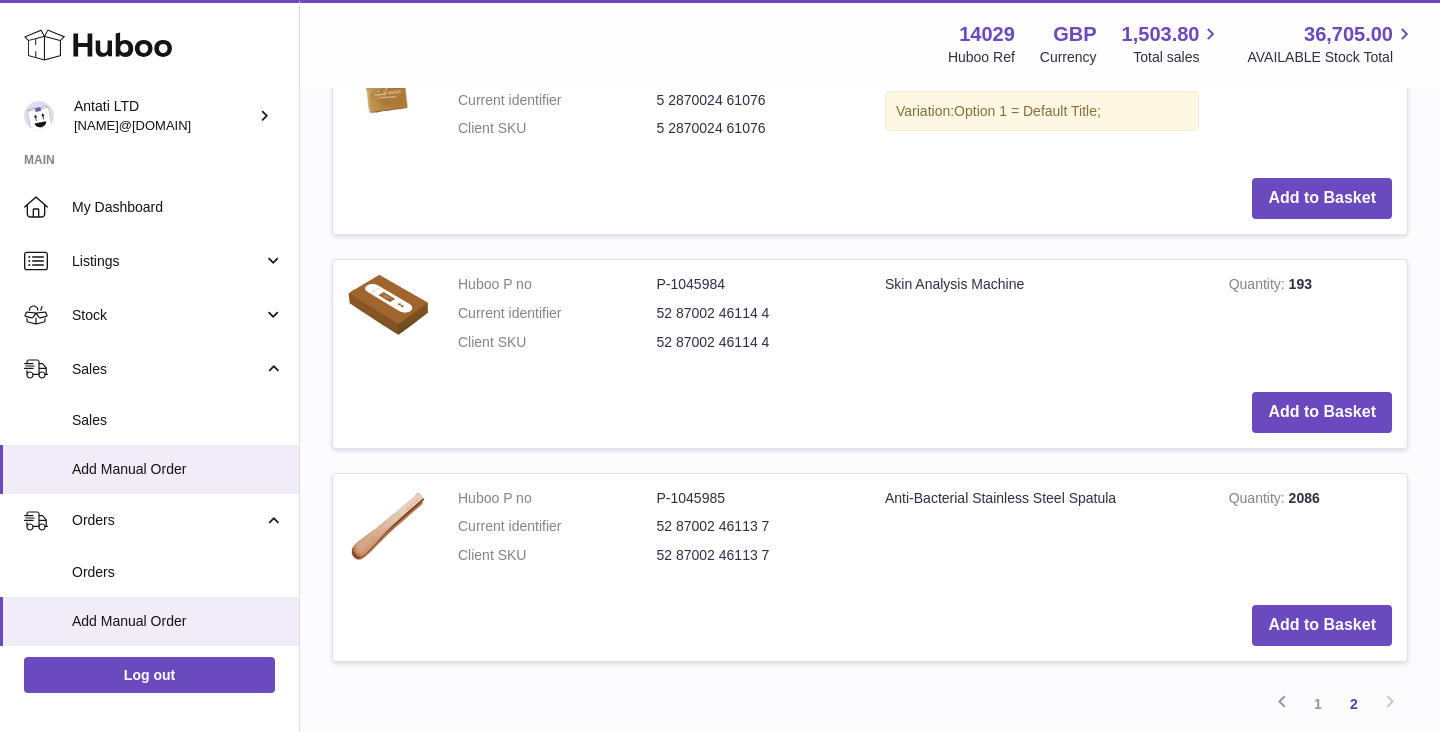 scroll, scrollTop: 1491, scrollLeft: 0, axis: vertical 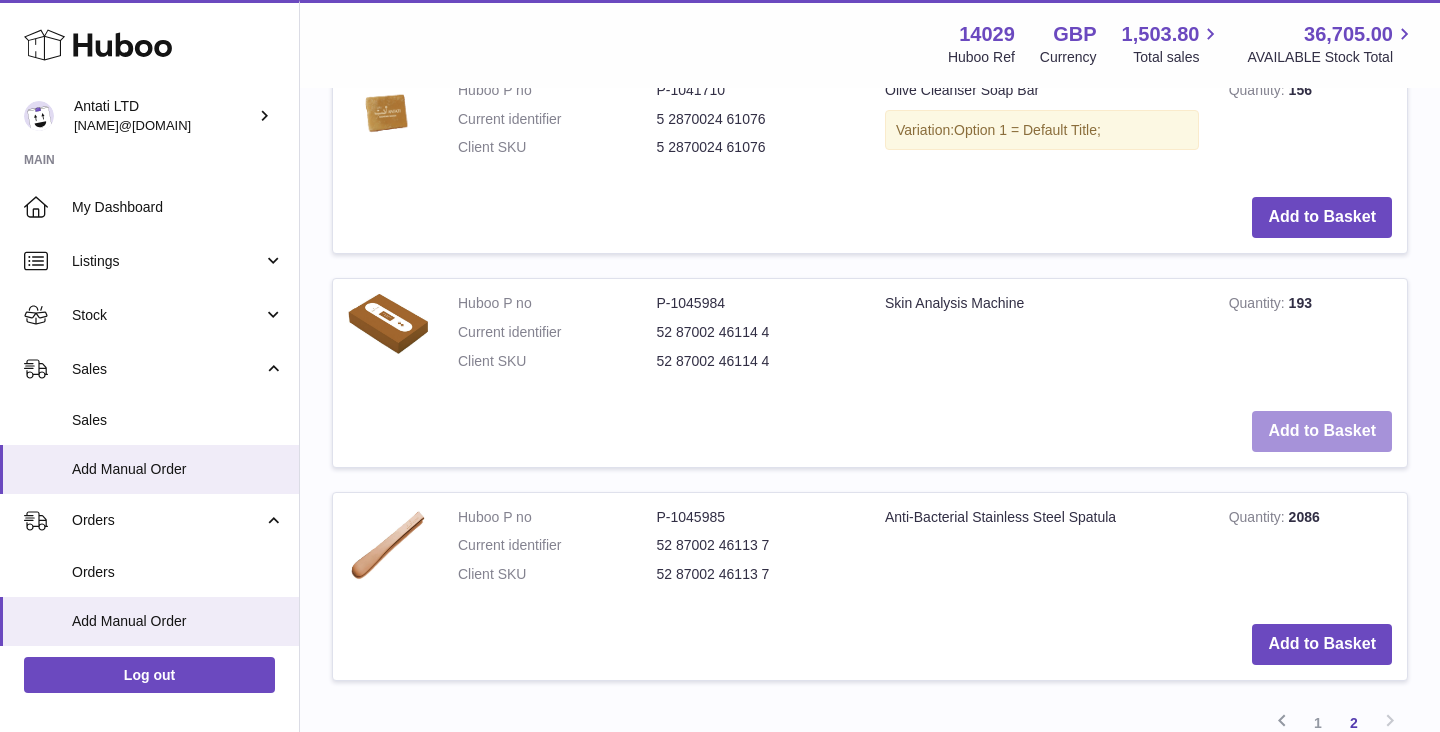 click on "Add to Basket" at bounding box center [1322, 431] 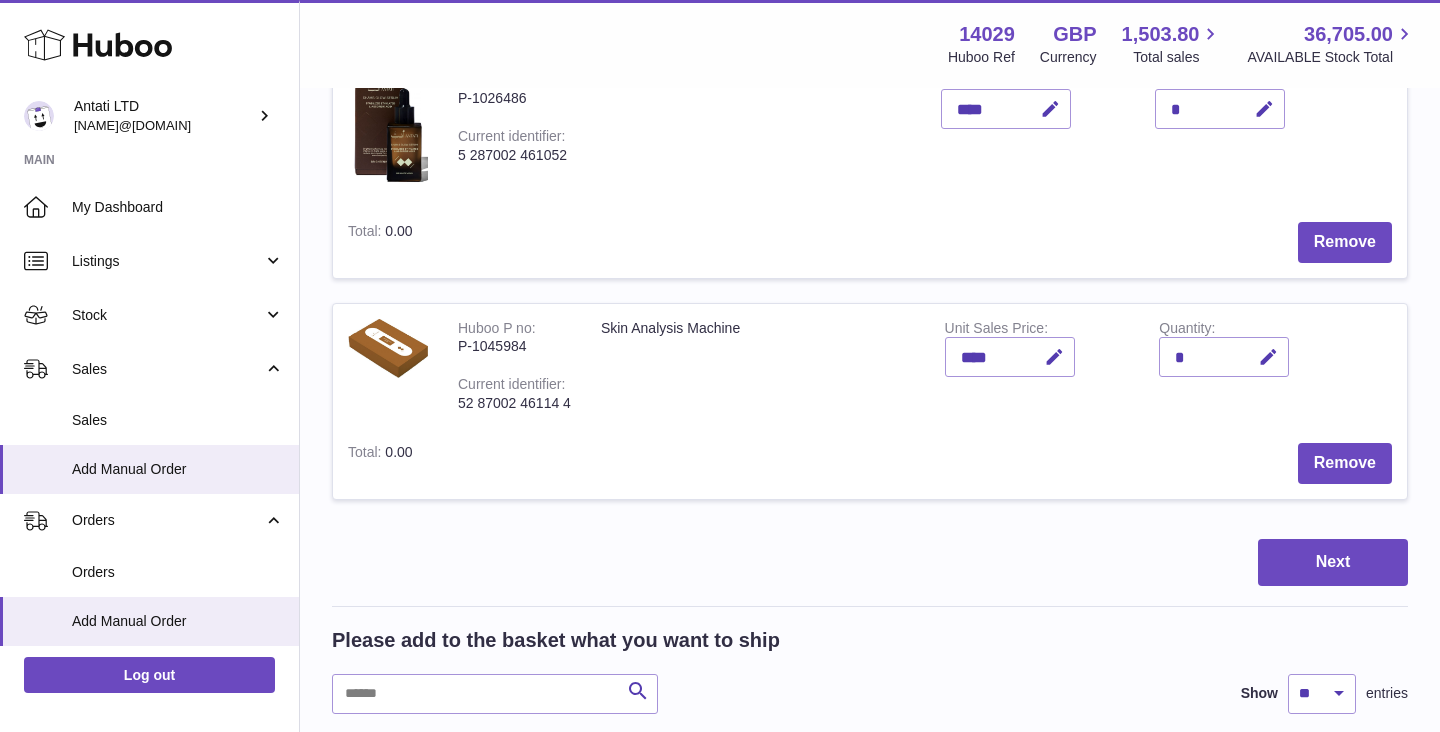 scroll, scrollTop: 792, scrollLeft: 0, axis: vertical 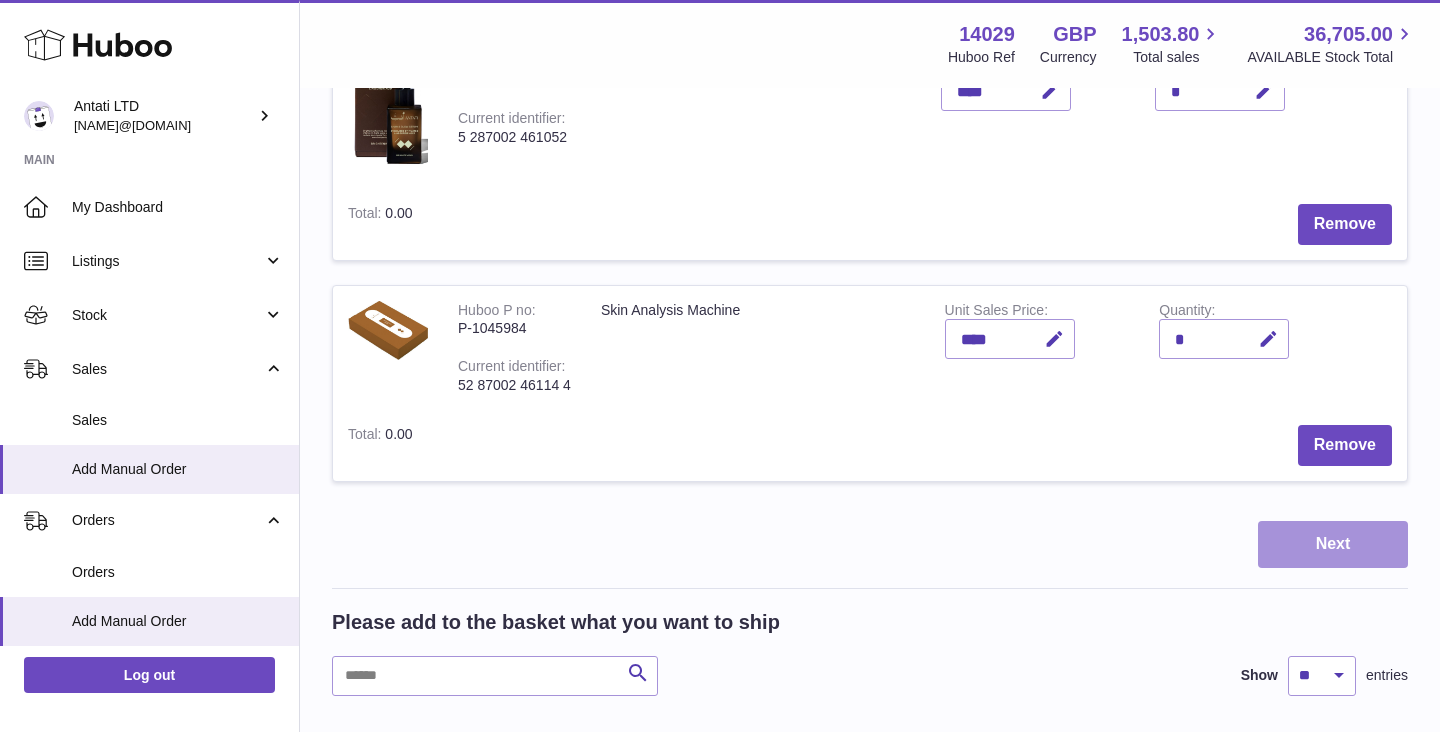click on "Next" at bounding box center [1333, 544] 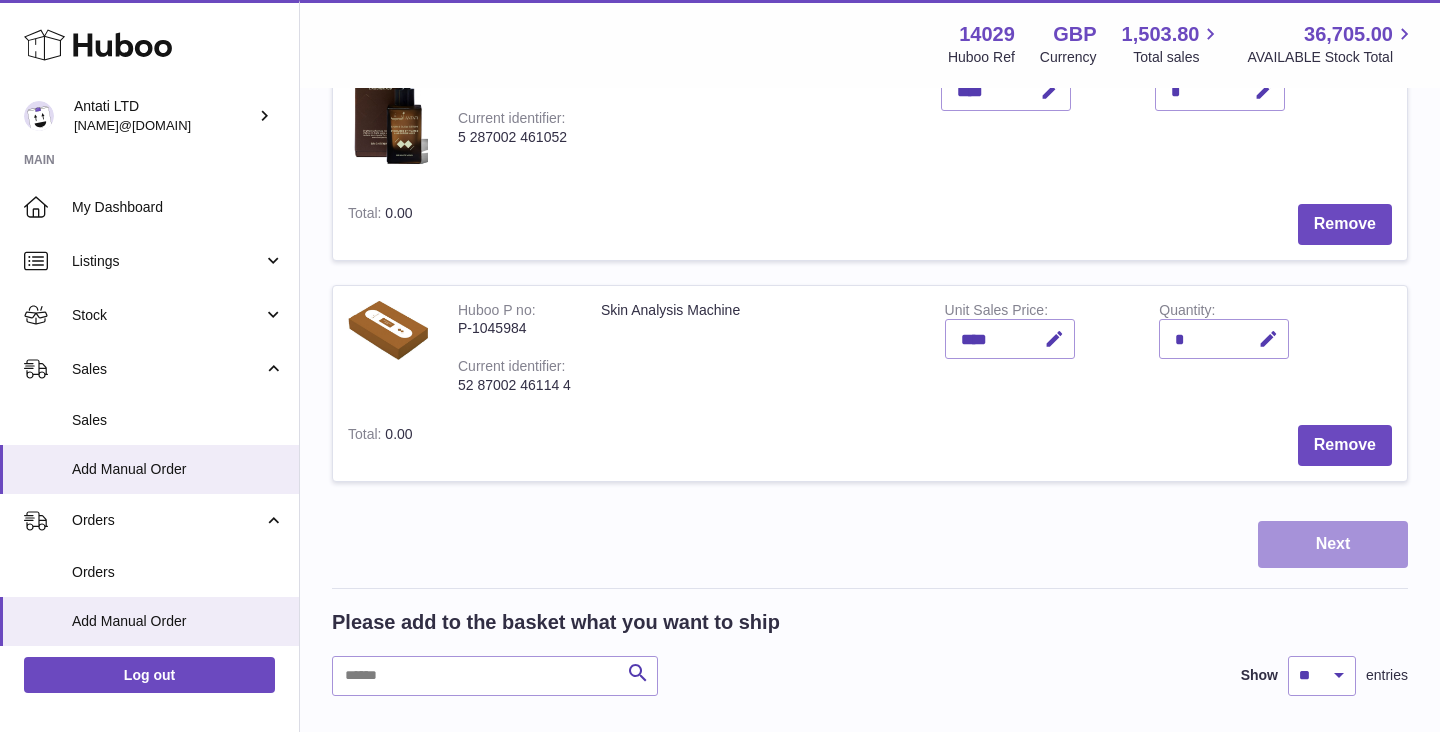 scroll, scrollTop: 0, scrollLeft: 0, axis: both 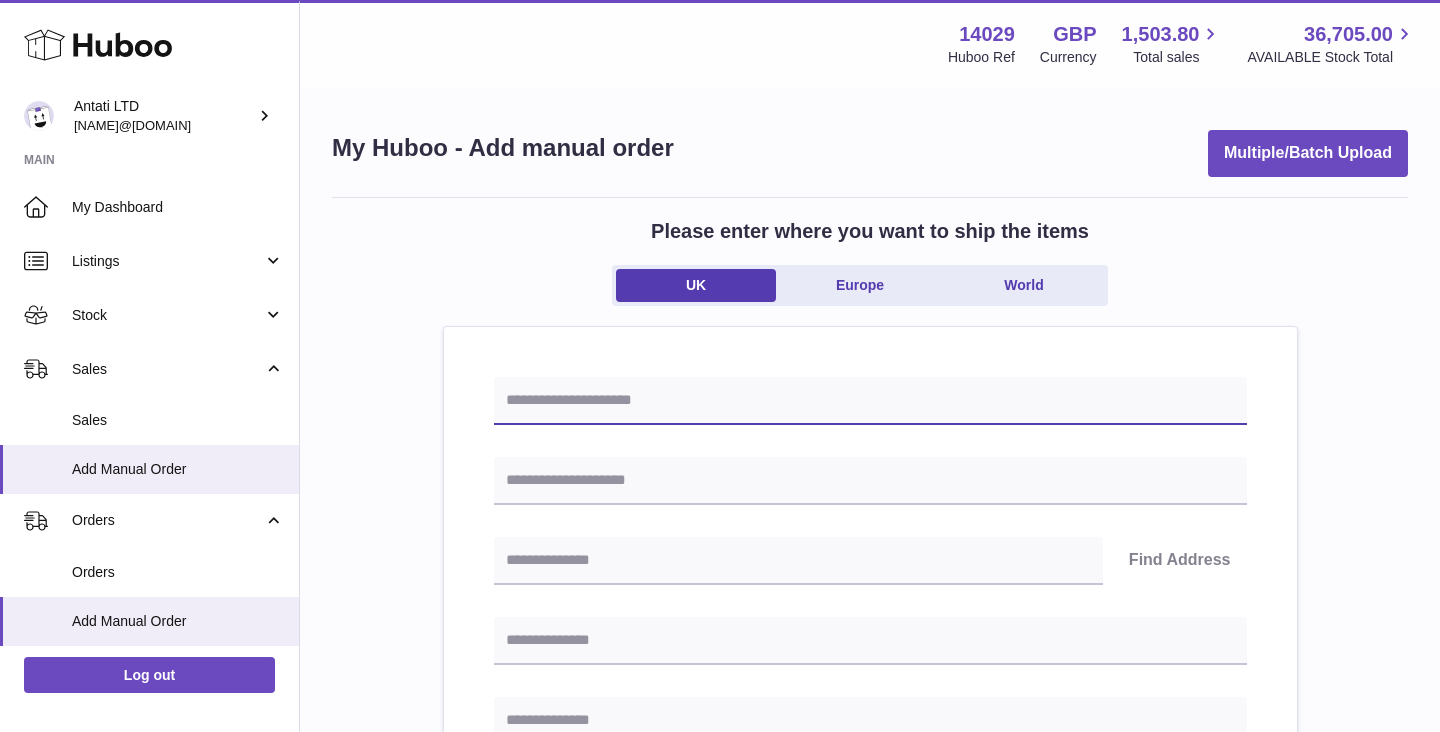 click at bounding box center [870, 401] 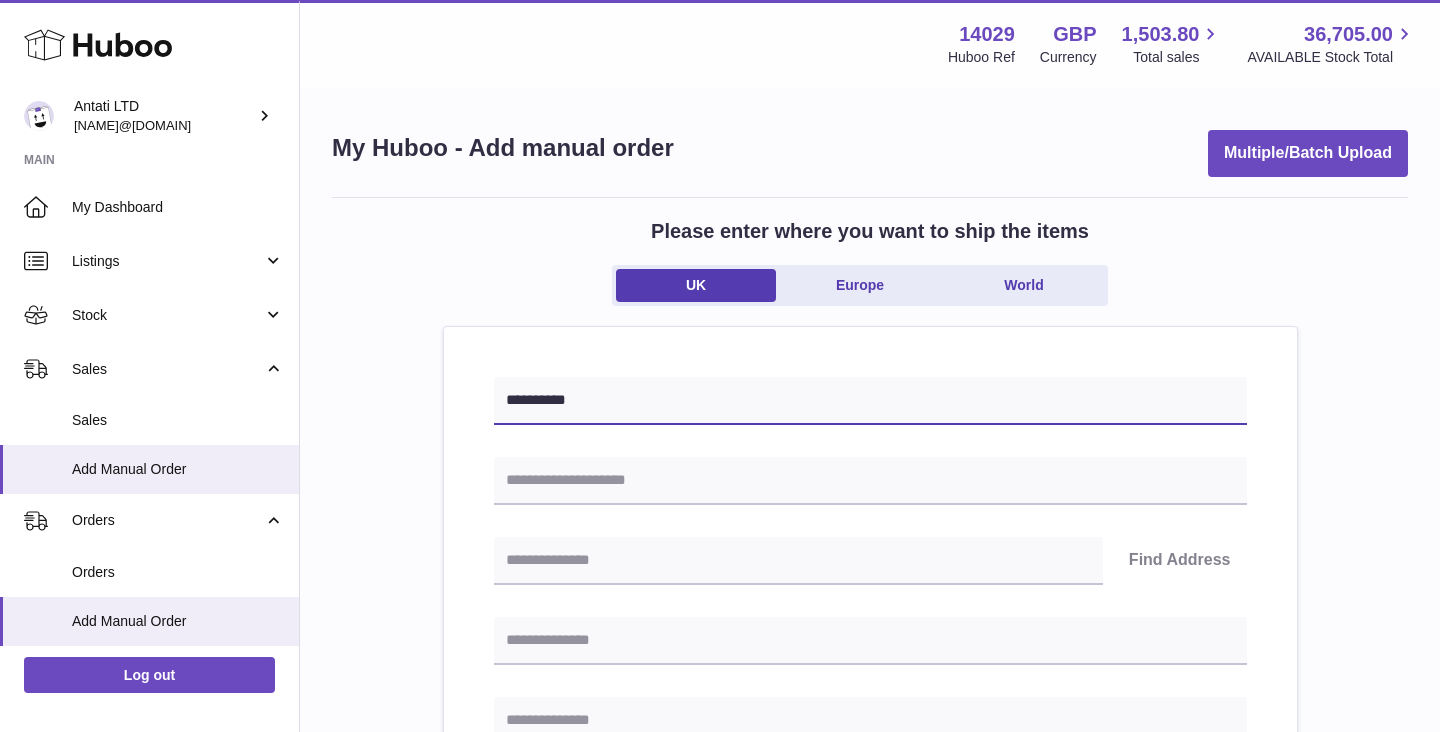 type on "**********" 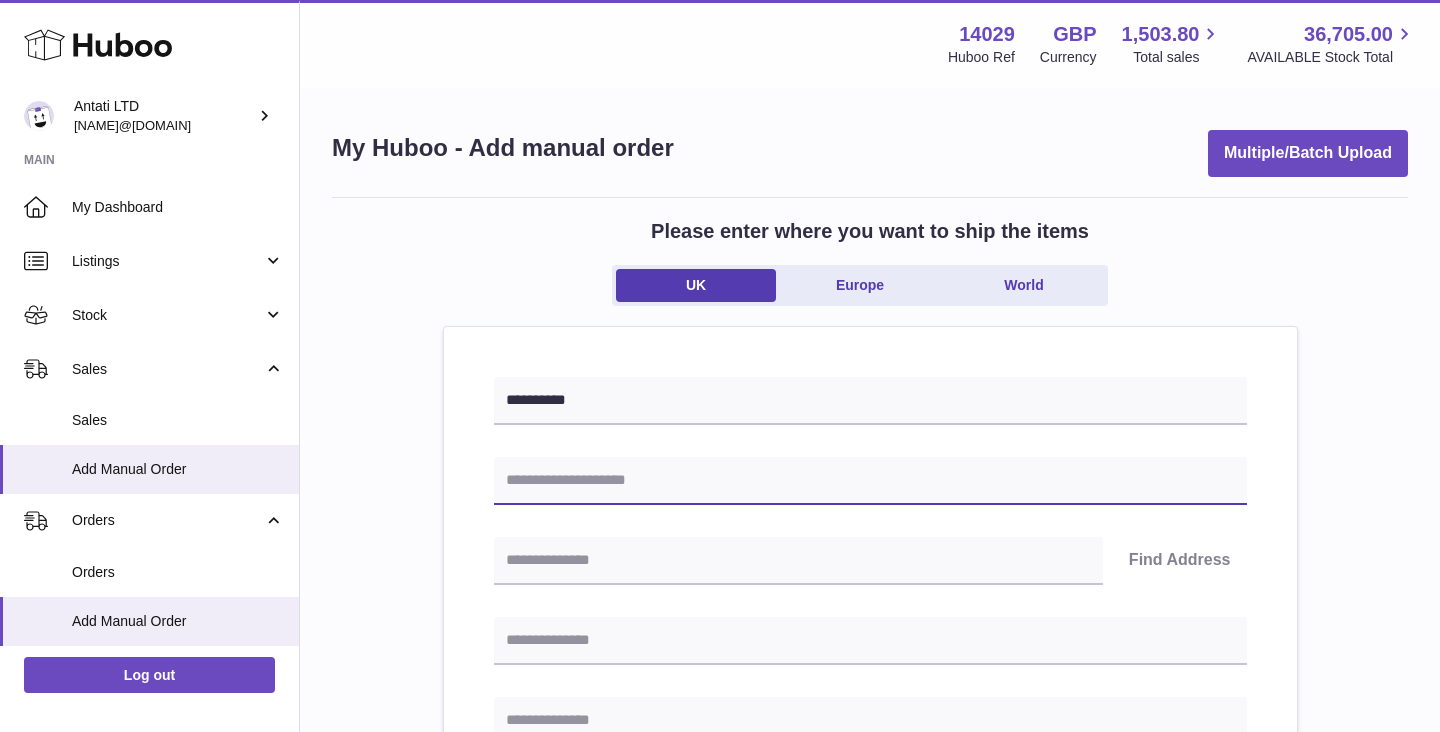click at bounding box center [870, 481] 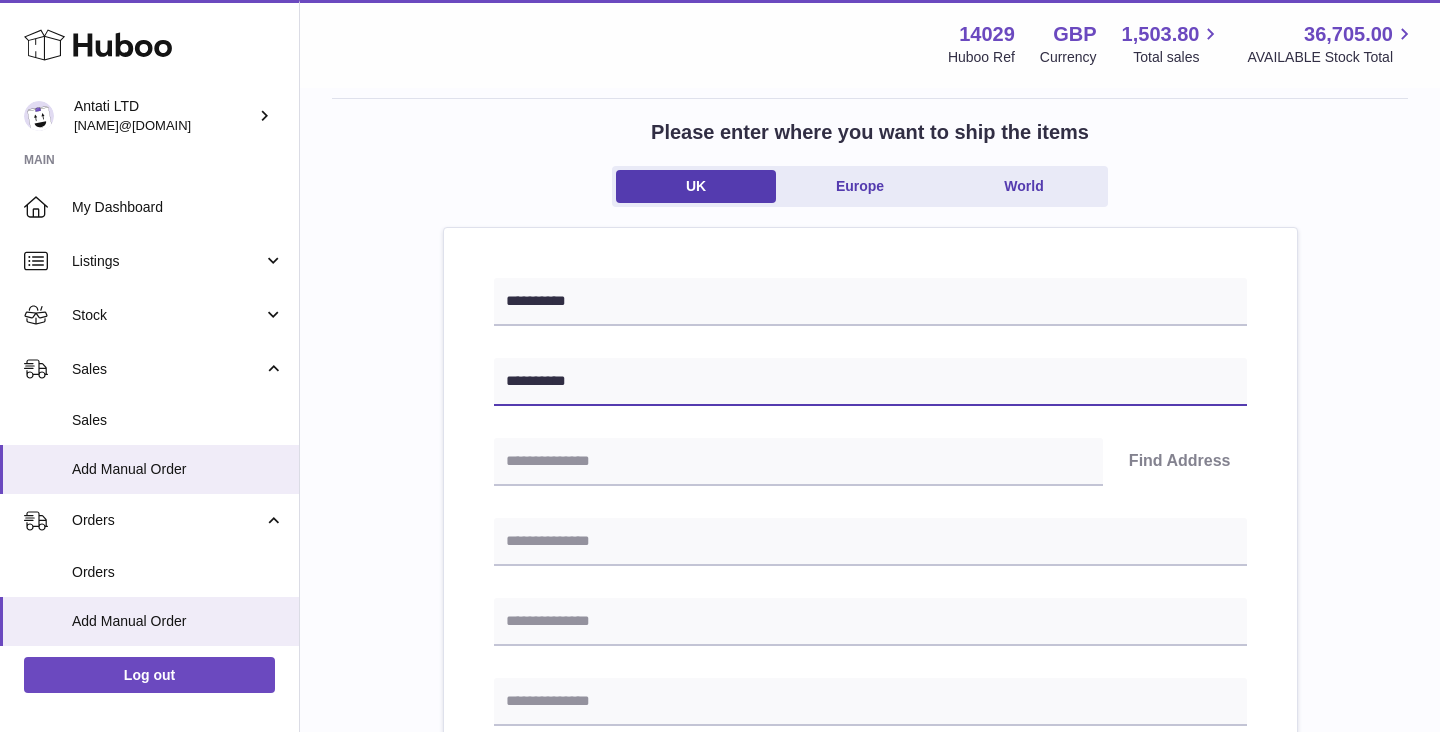 scroll, scrollTop: 158, scrollLeft: 0, axis: vertical 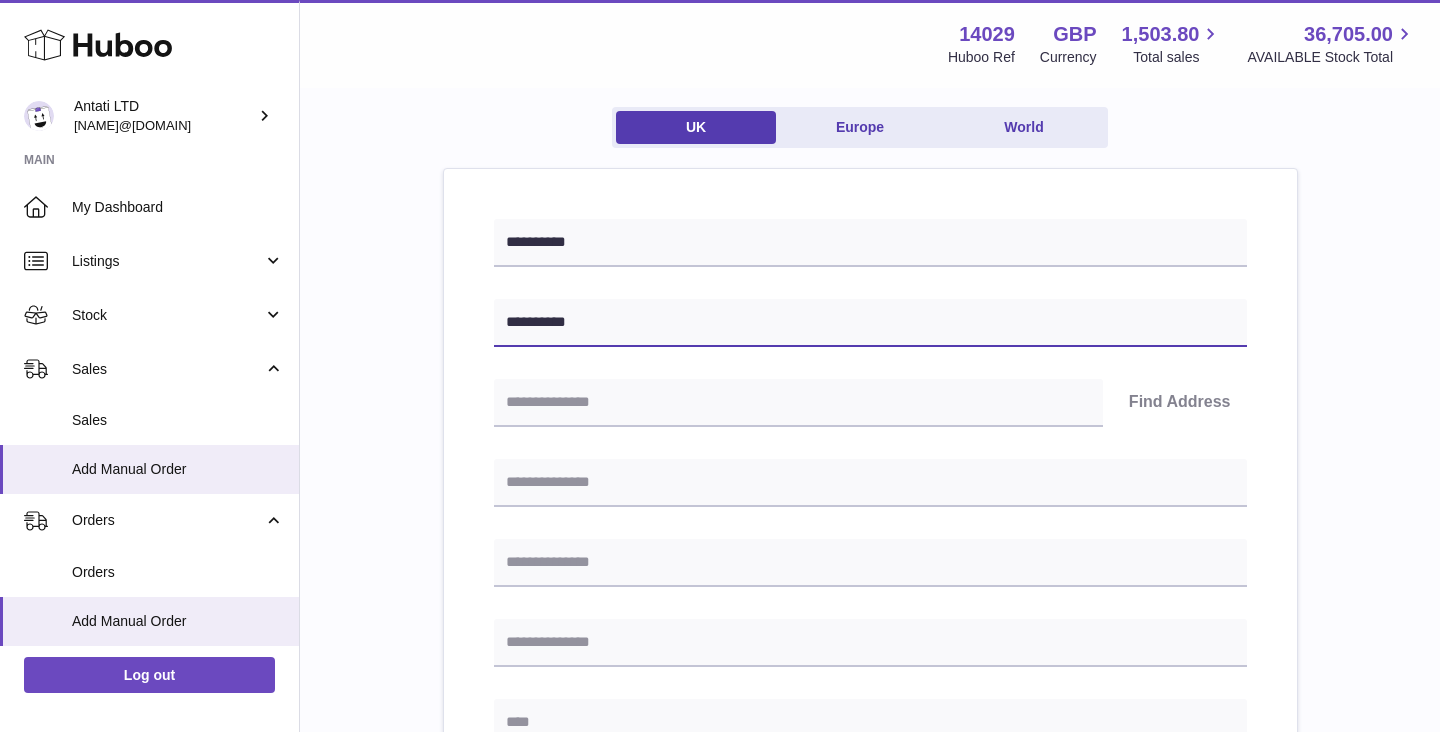 type on "**********" 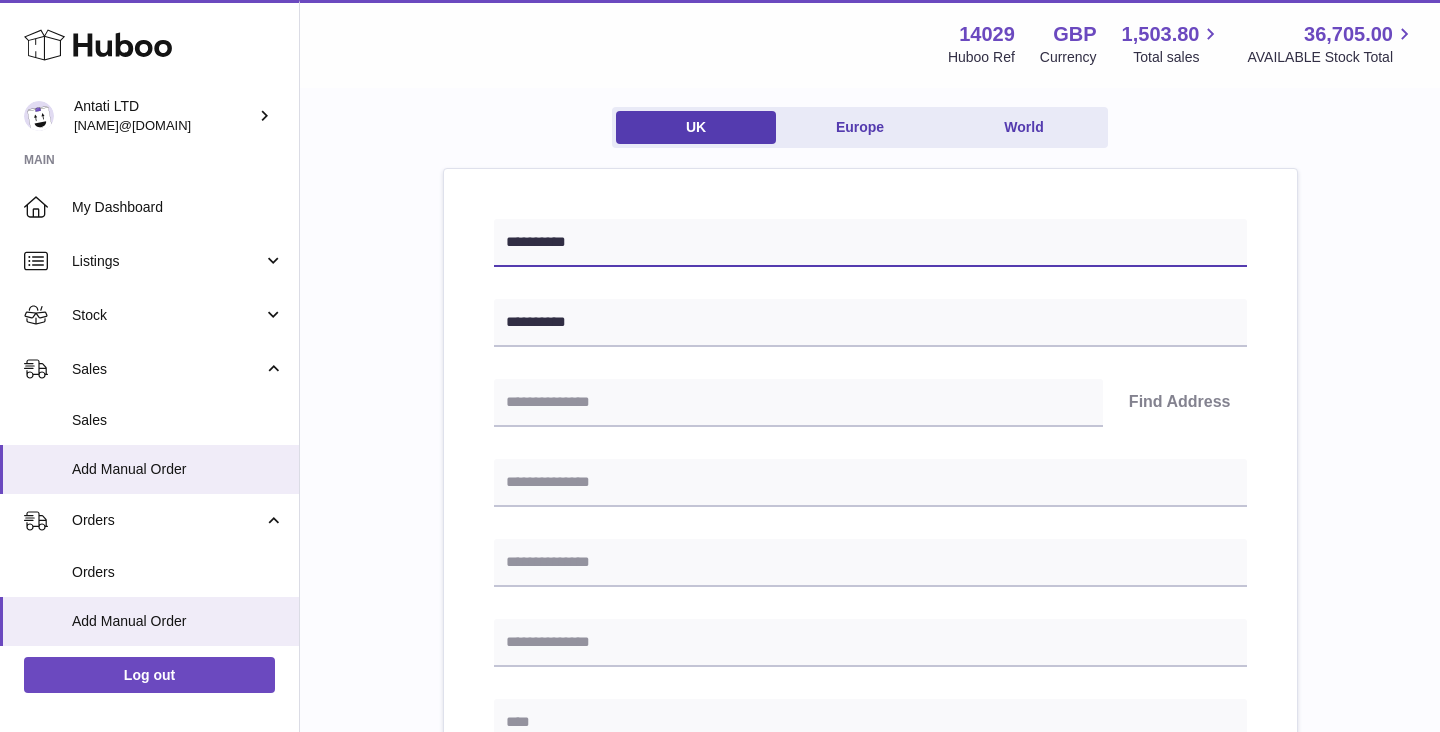 click on "**********" at bounding box center (870, 243) 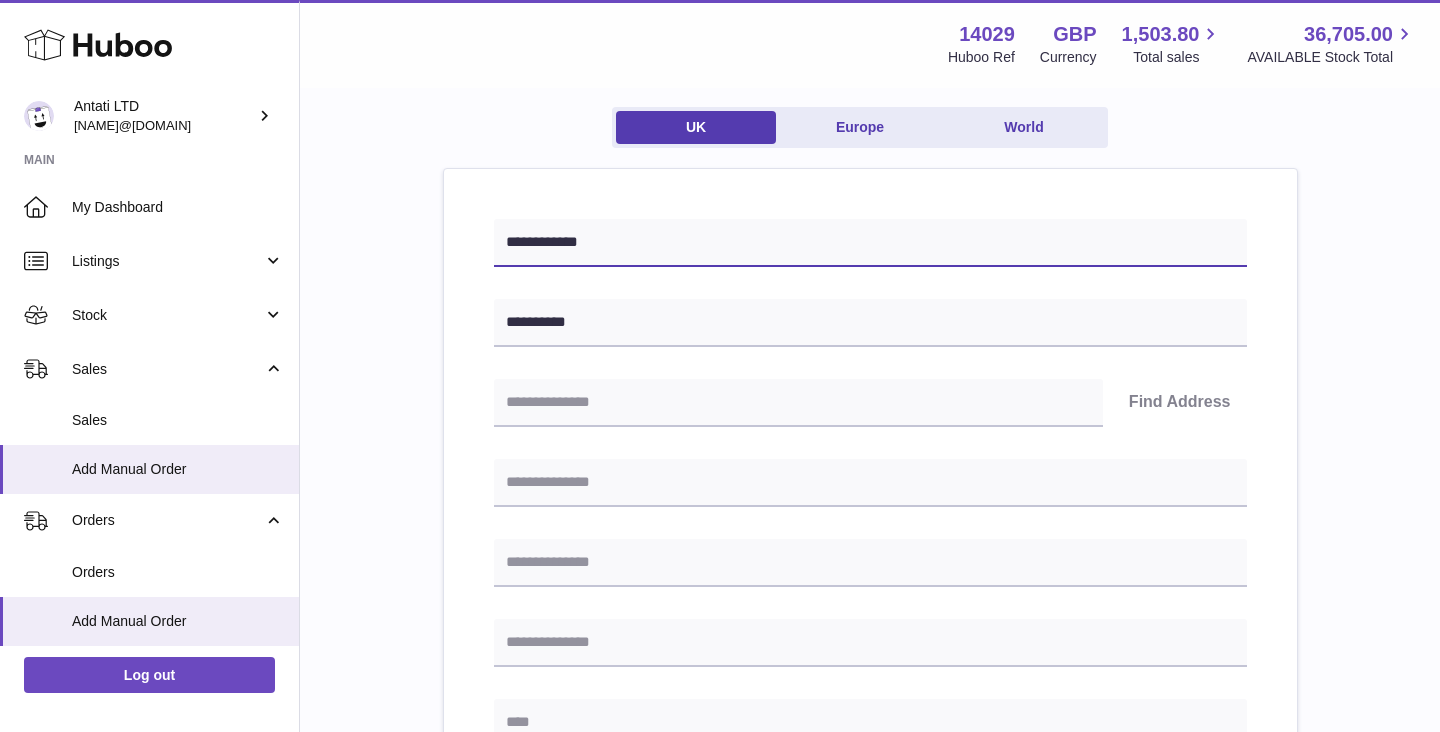type on "**********" 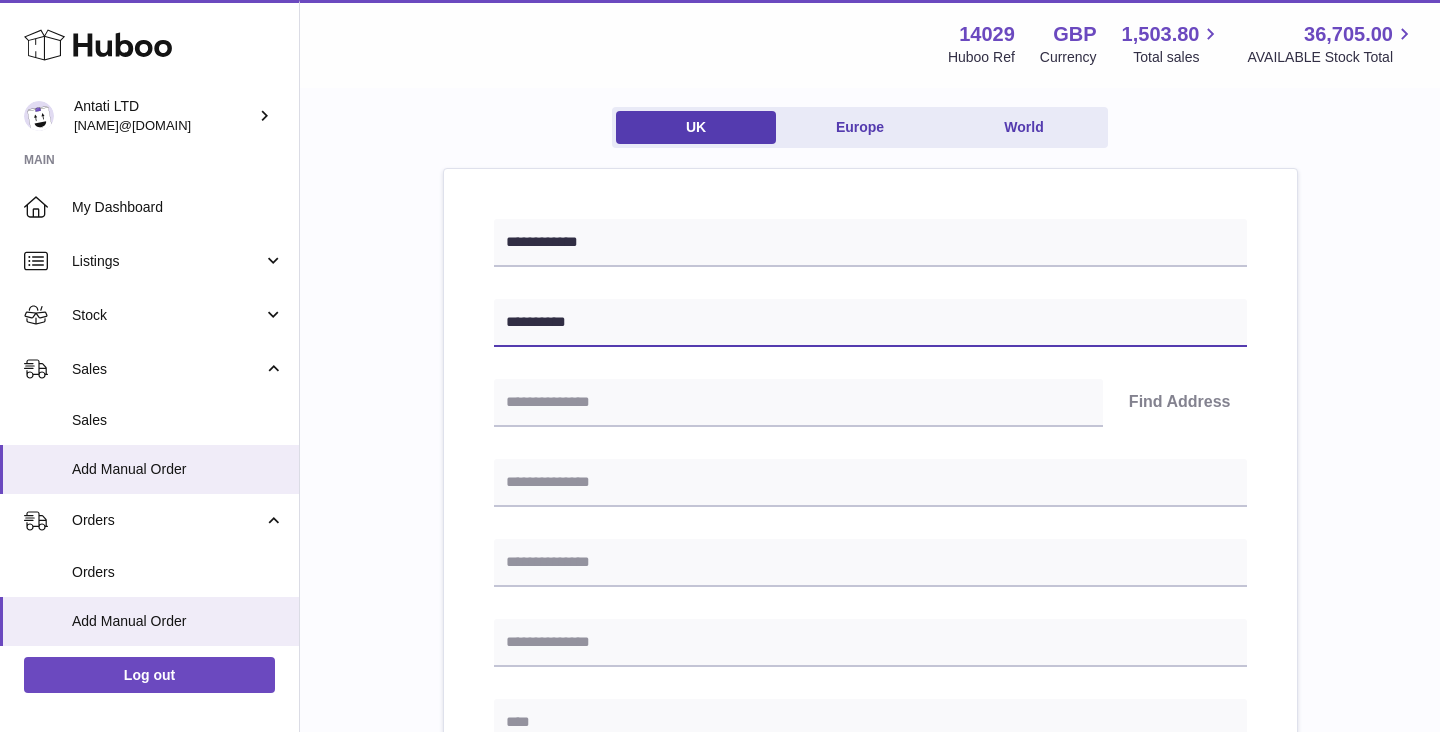 click on "**********" at bounding box center (870, 323) 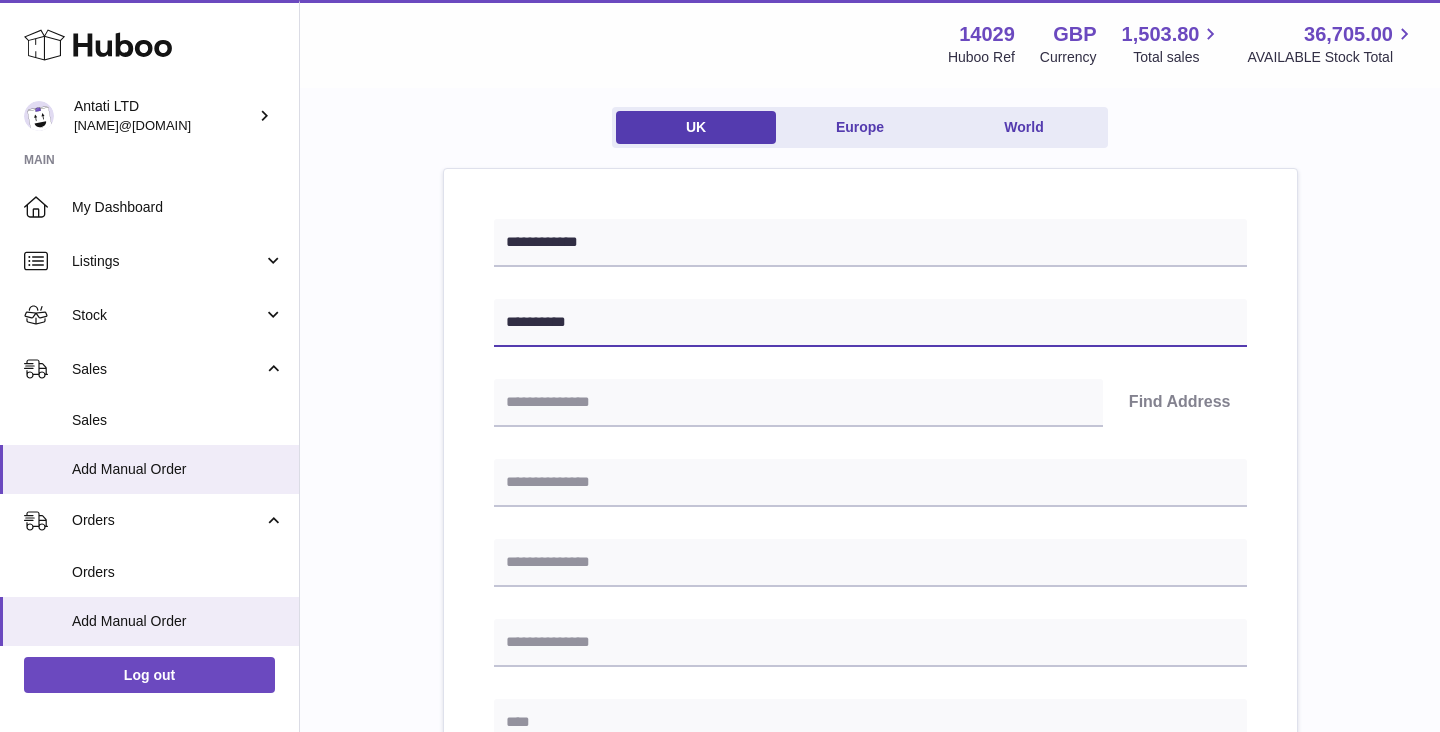 scroll, scrollTop: 182, scrollLeft: 0, axis: vertical 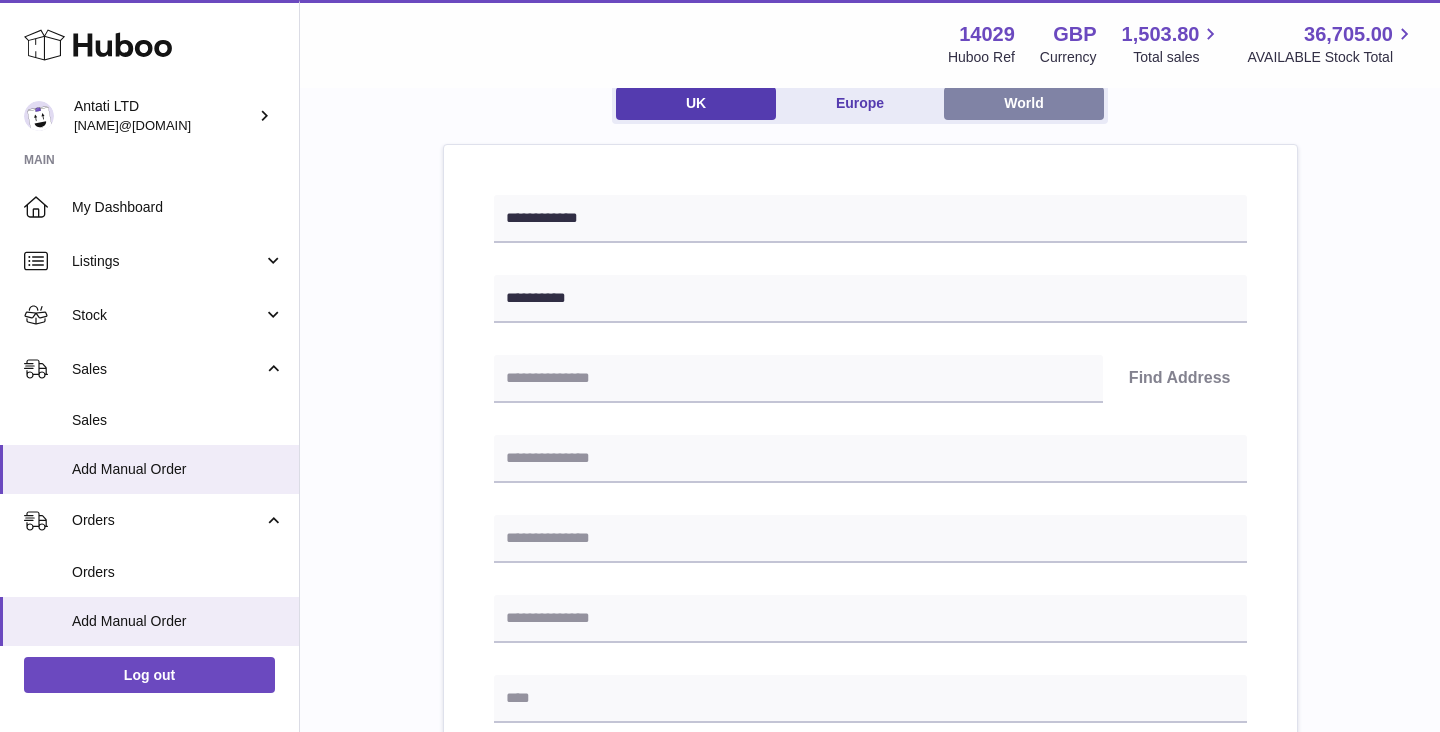 click on "World" at bounding box center [1024, 103] 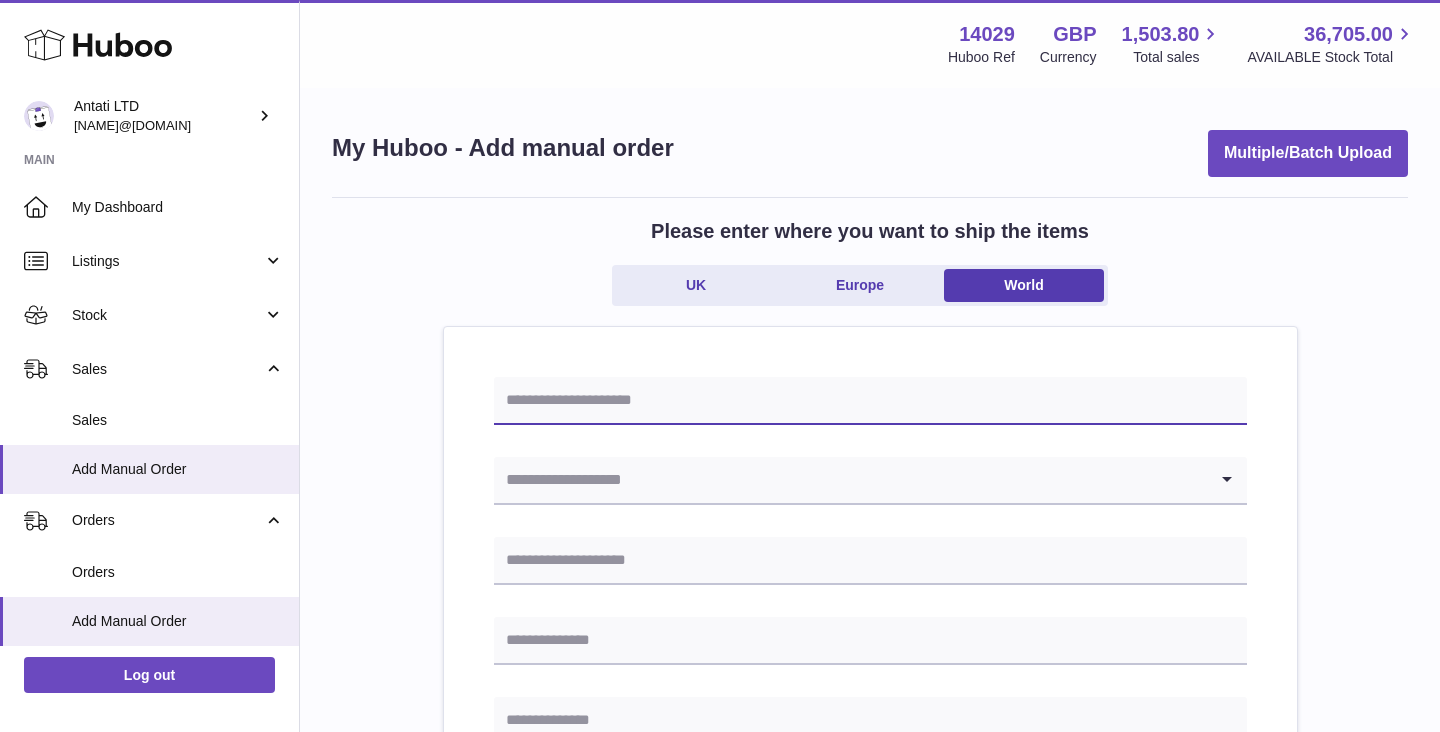 click at bounding box center [870, 401] 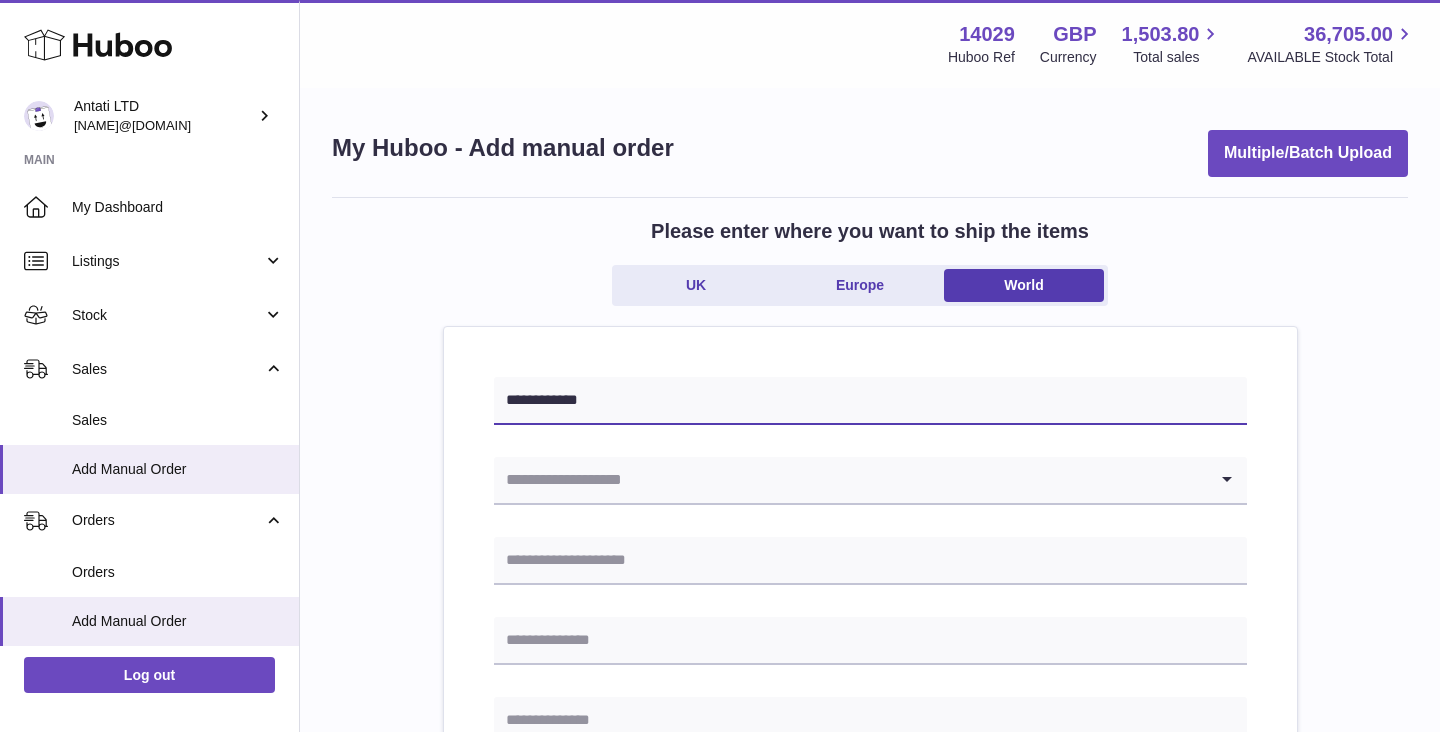 type on "**********" 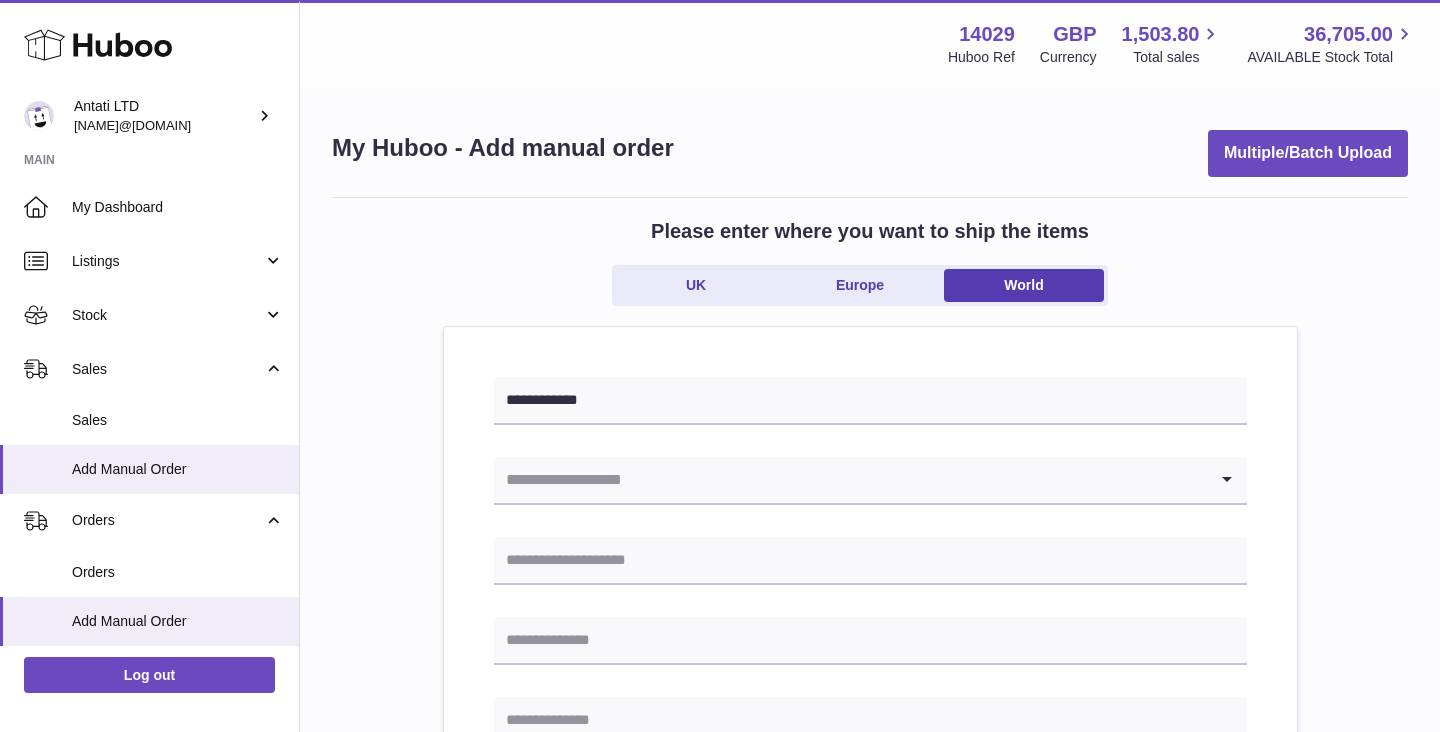 click at bounding box center (850, 480) 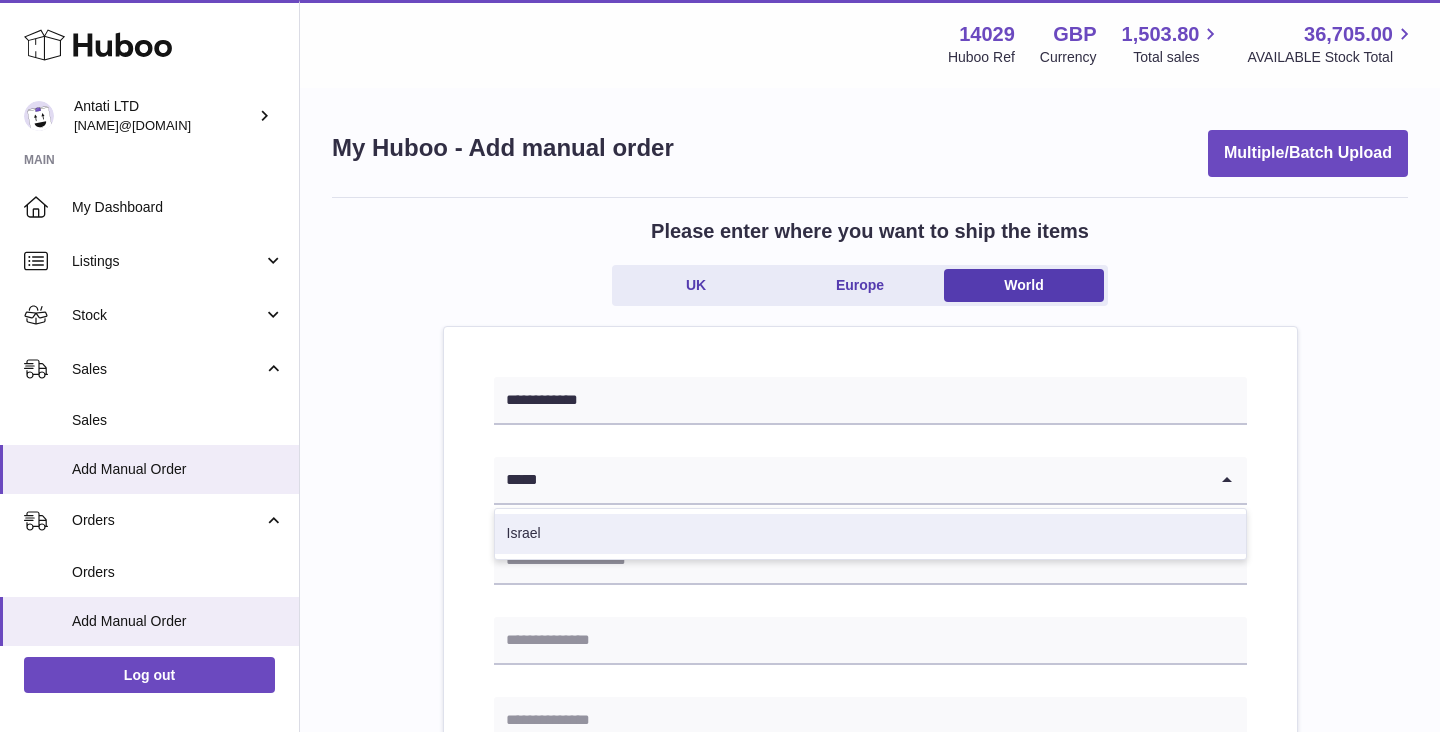 click on "Israel" at bounding box center [870, 534] 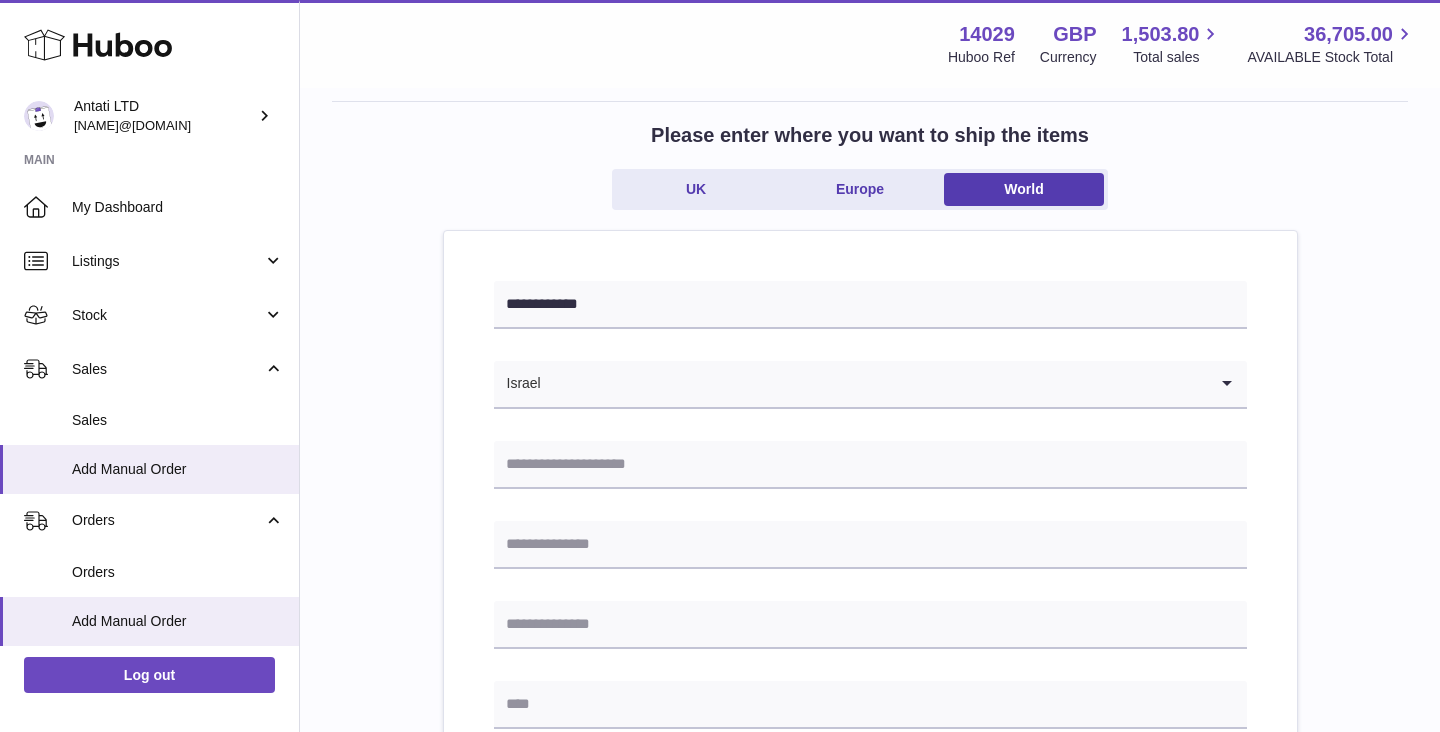 scroll, scrollTop: 116, scrollLeft: 0, axis: vertical 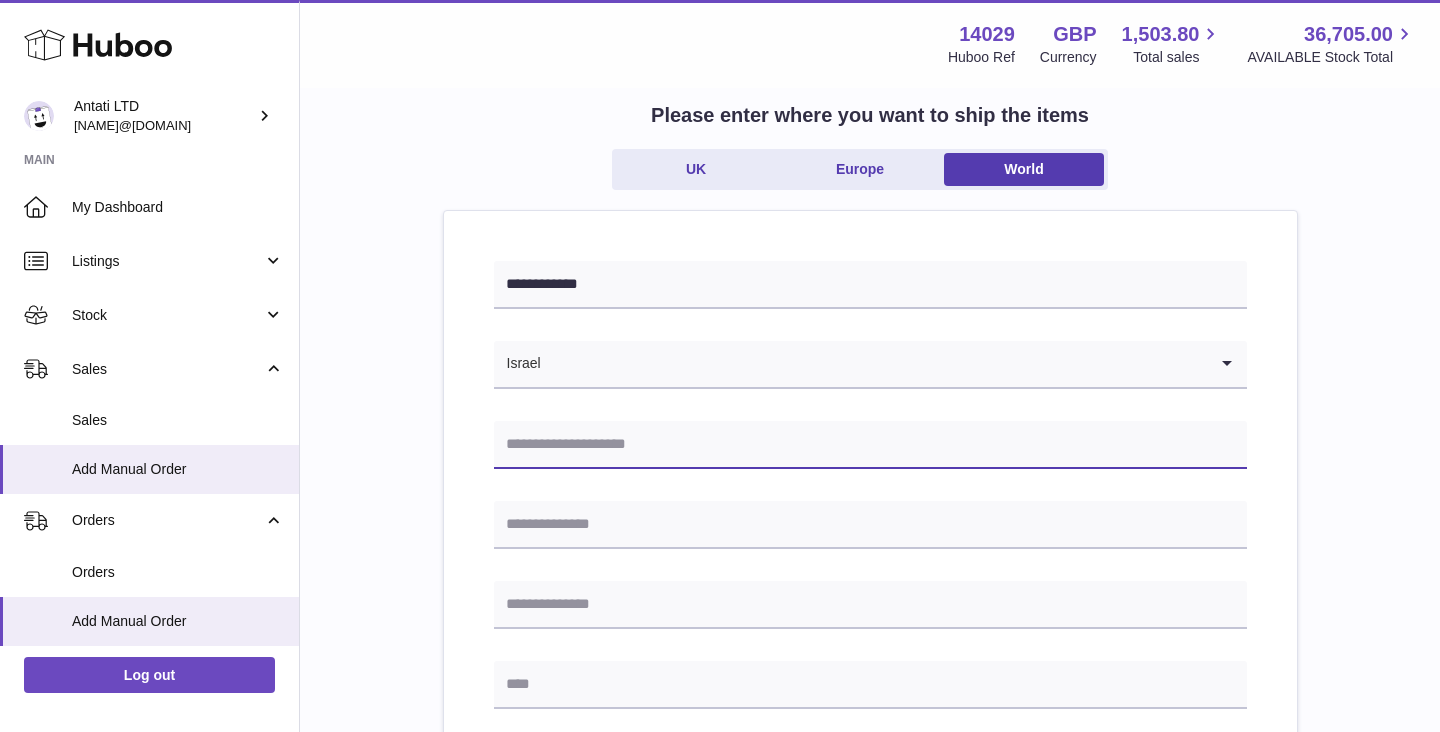 click at bounding box center (870, 445) 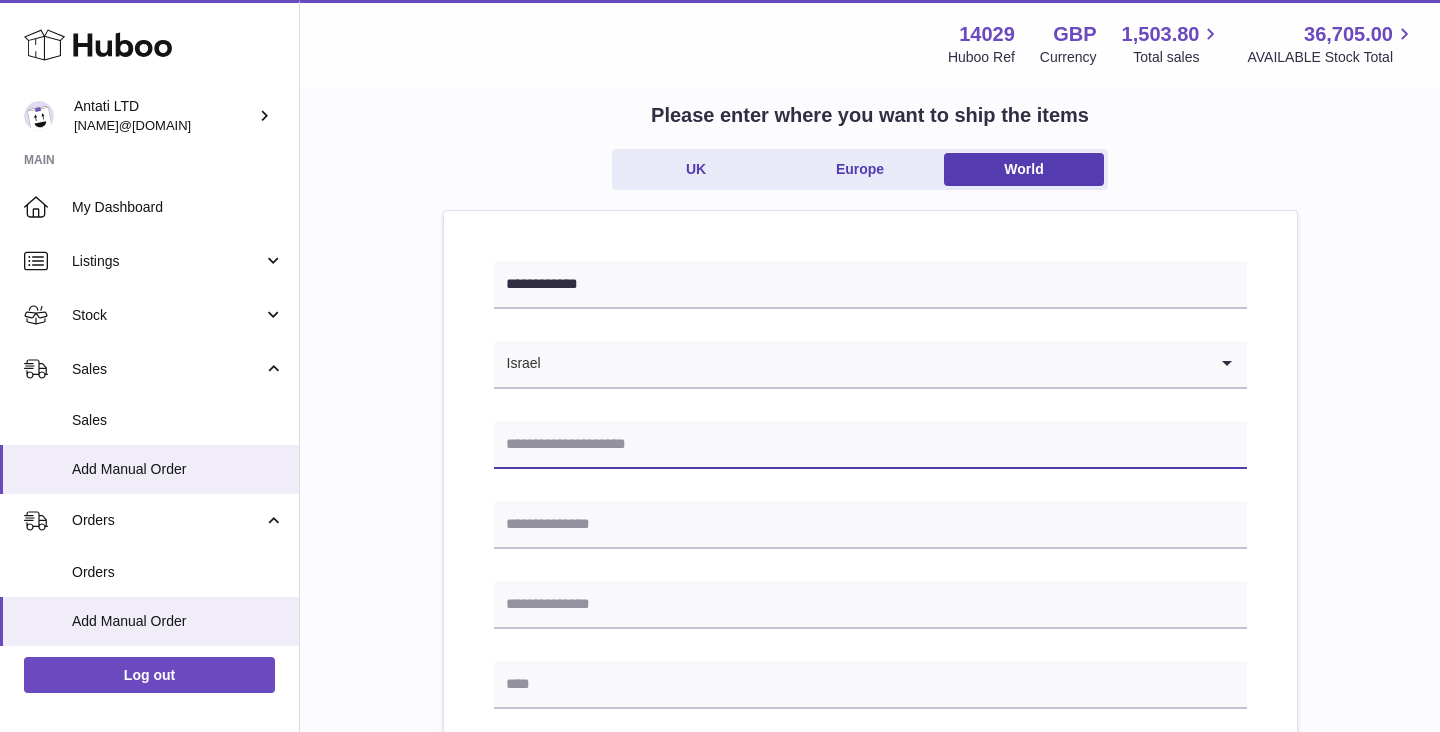 paste on "**********" 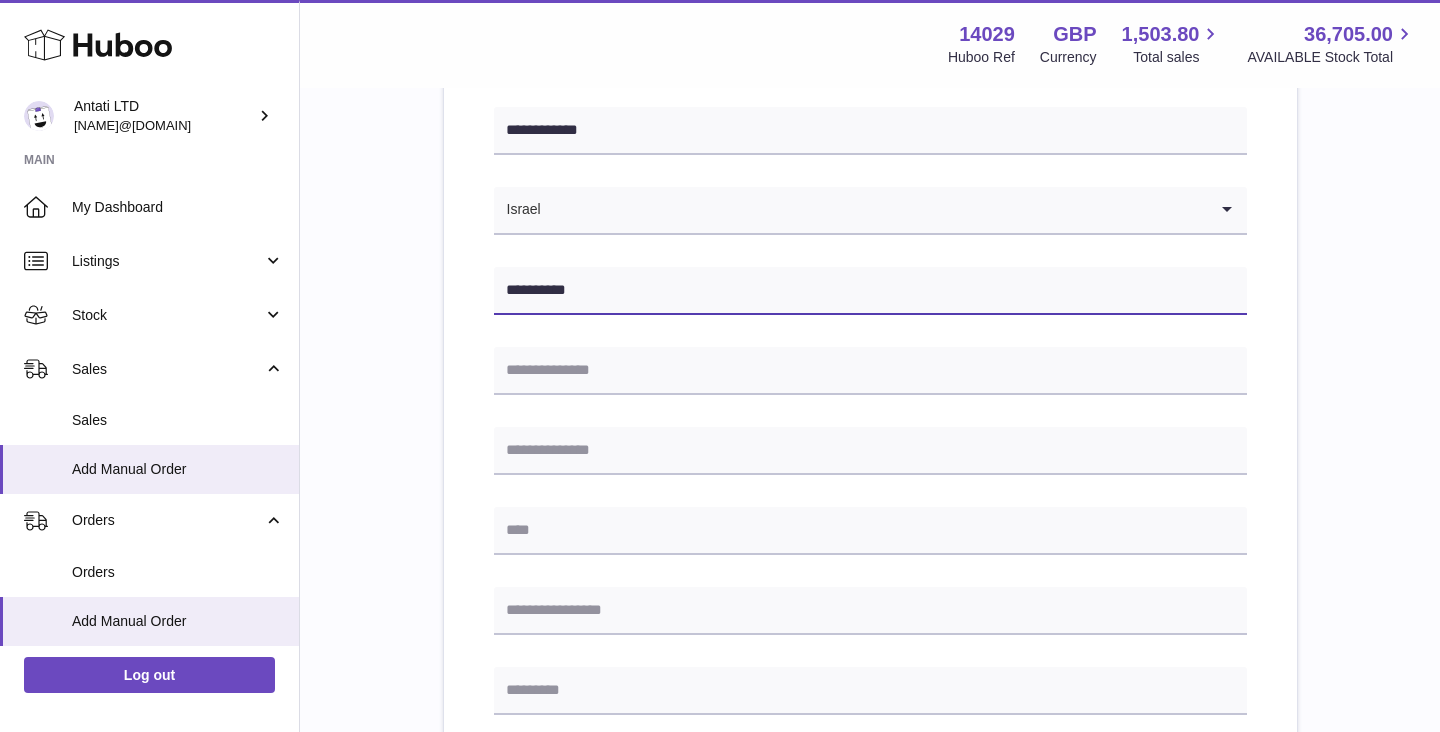 scroll, scrollTop: 271, scrollLeft: 0, axis: vertical 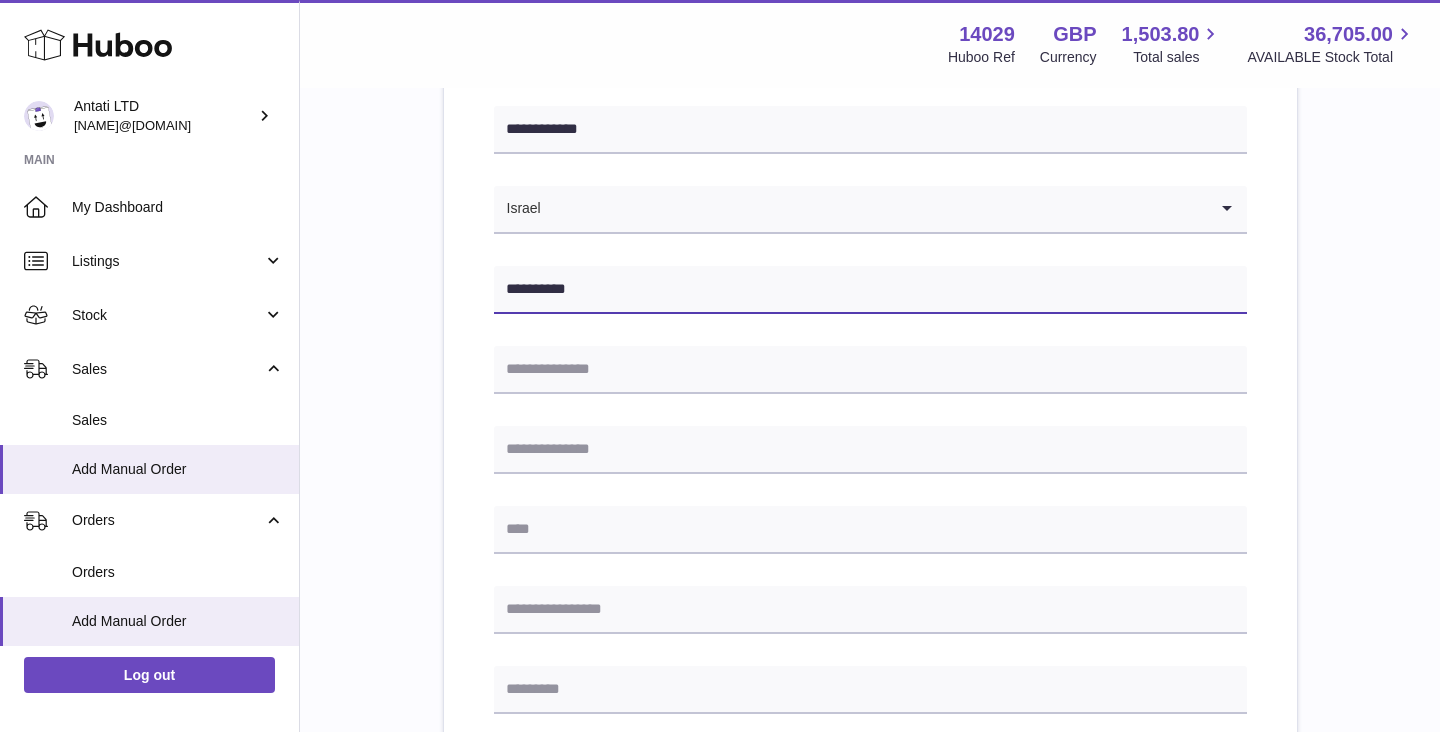 type on "**********" 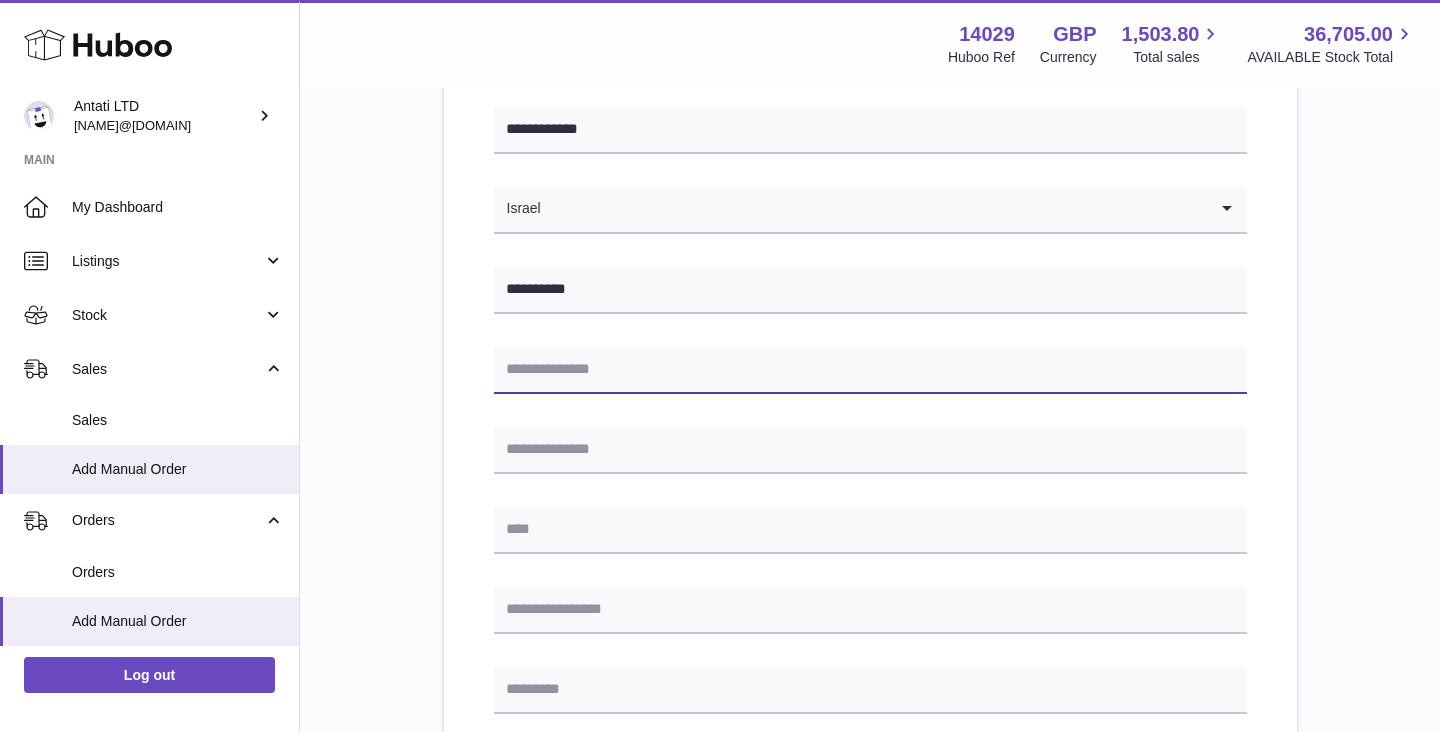 click at bounding box center [870, 370] 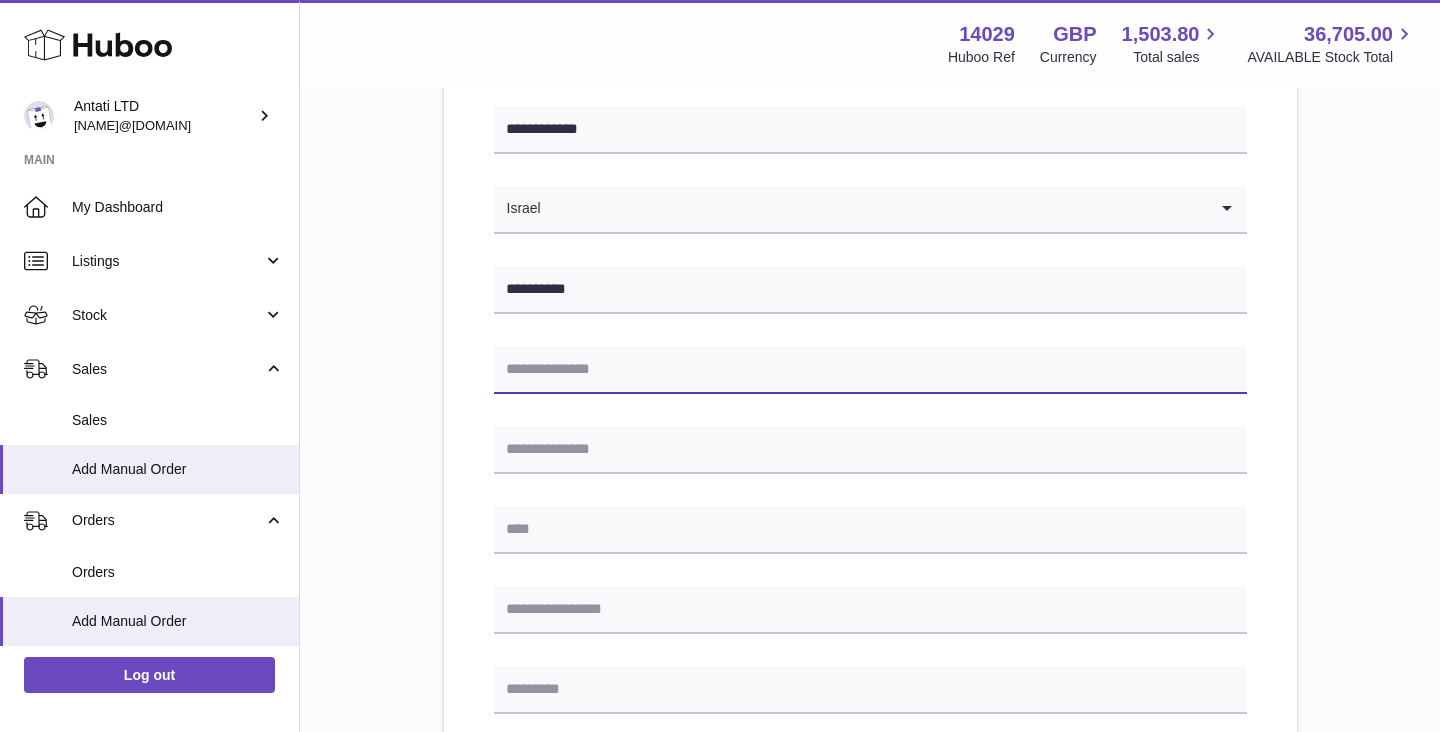 paste on "**********" 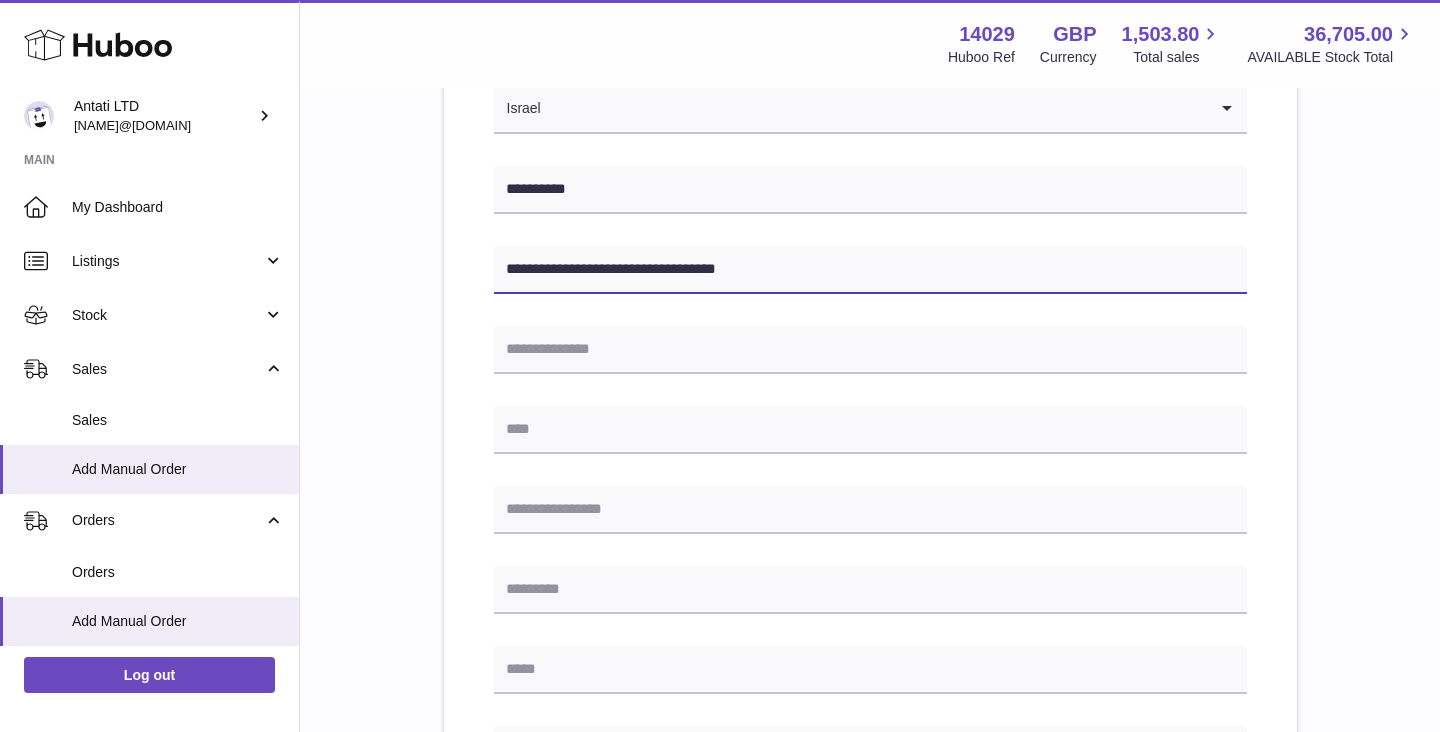 scroll, scrollTop: 386, scrollLeft: 0, axis: vertical 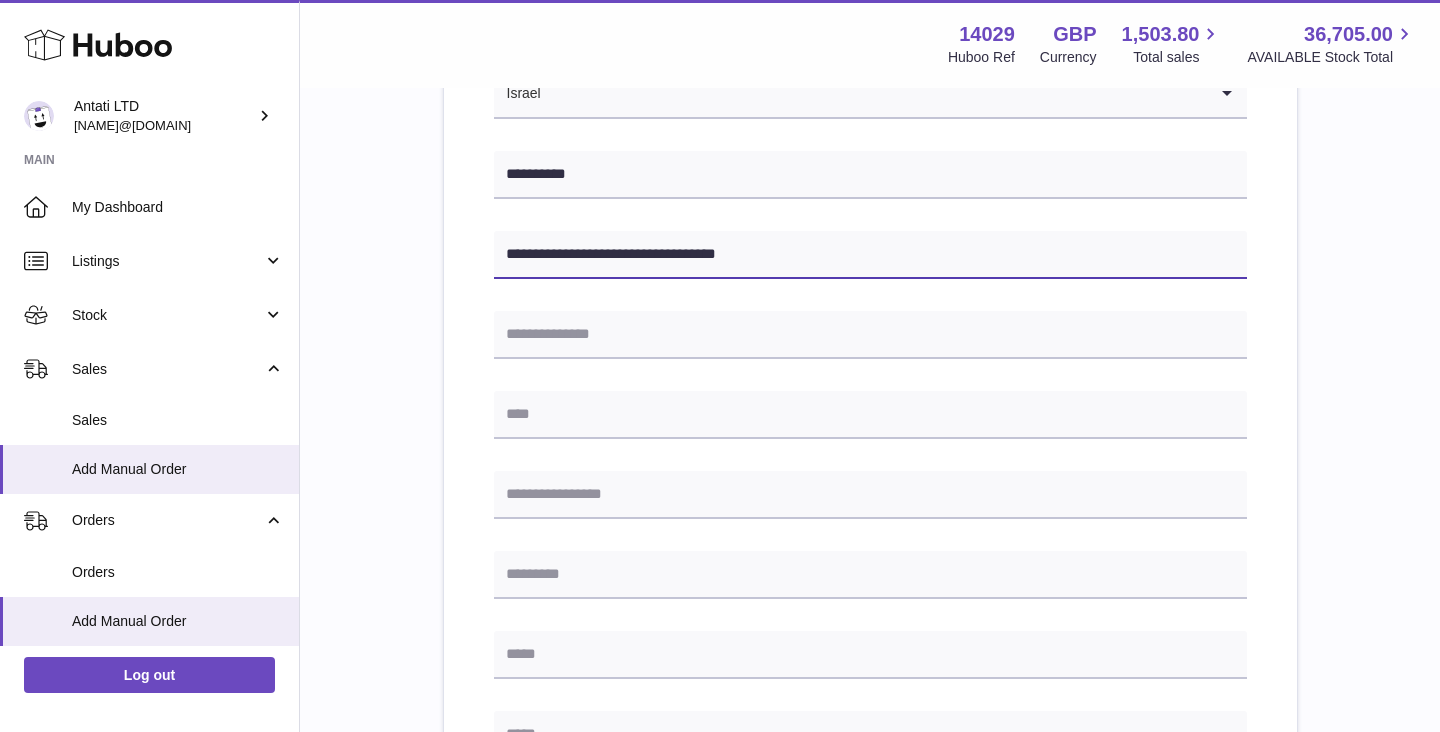 type on "**********" 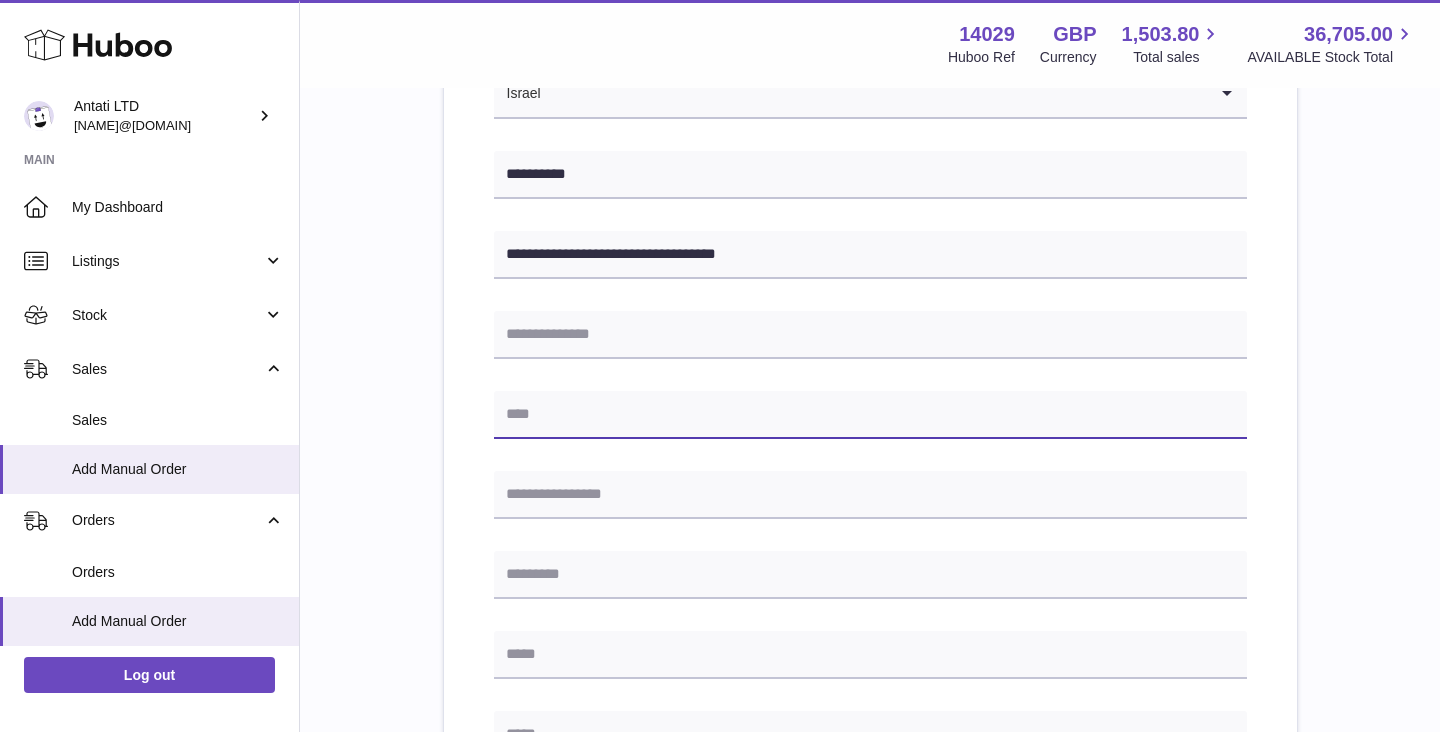 click at bounding box center [870, 415] 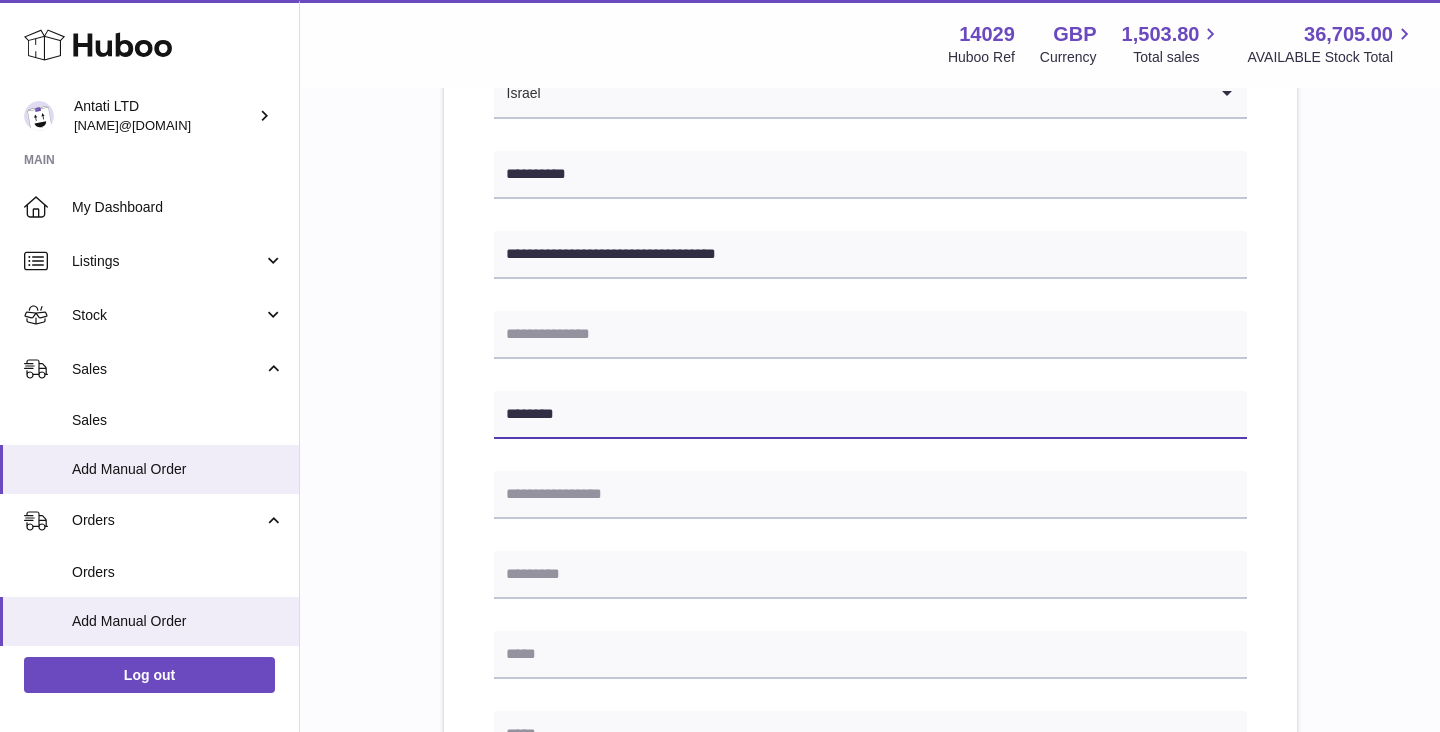 type on "*********" 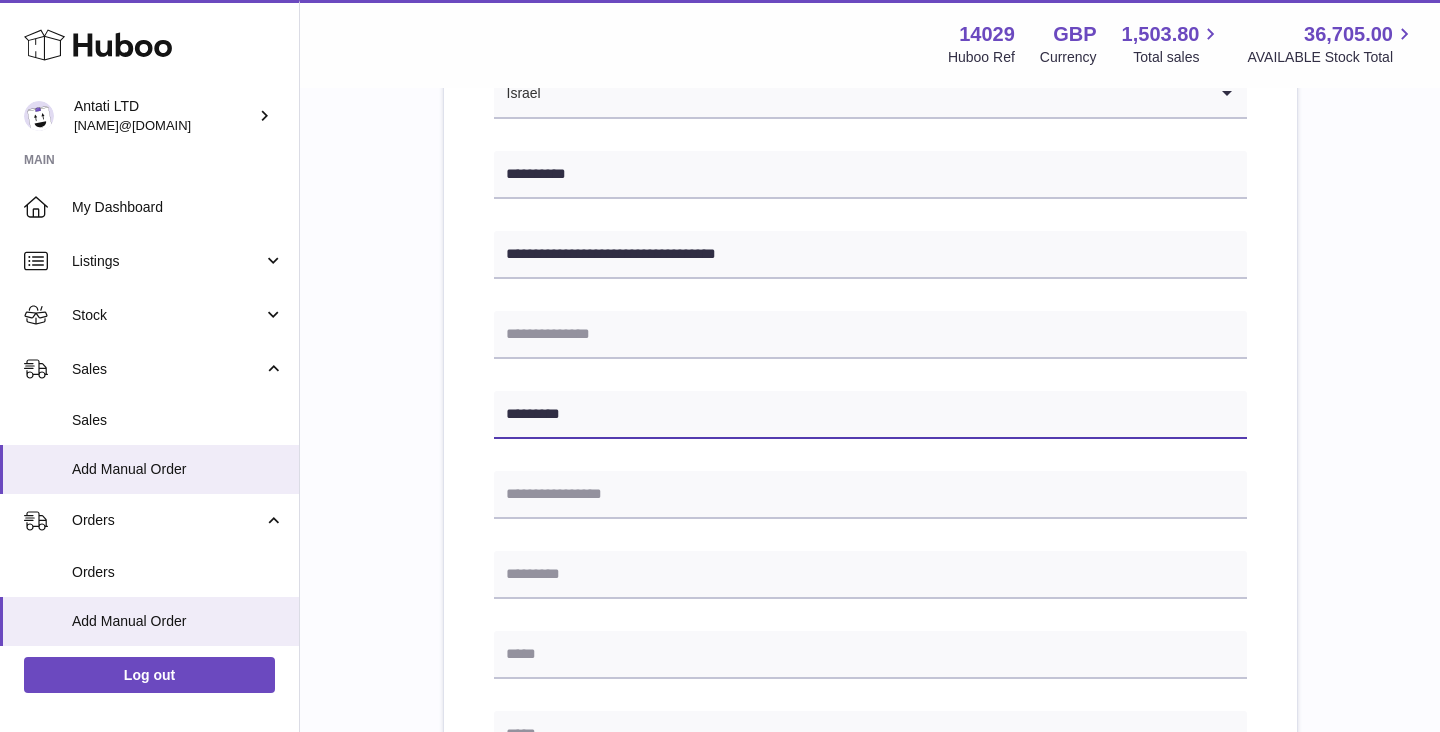 click on "*********" at bounding box center [870, 415] 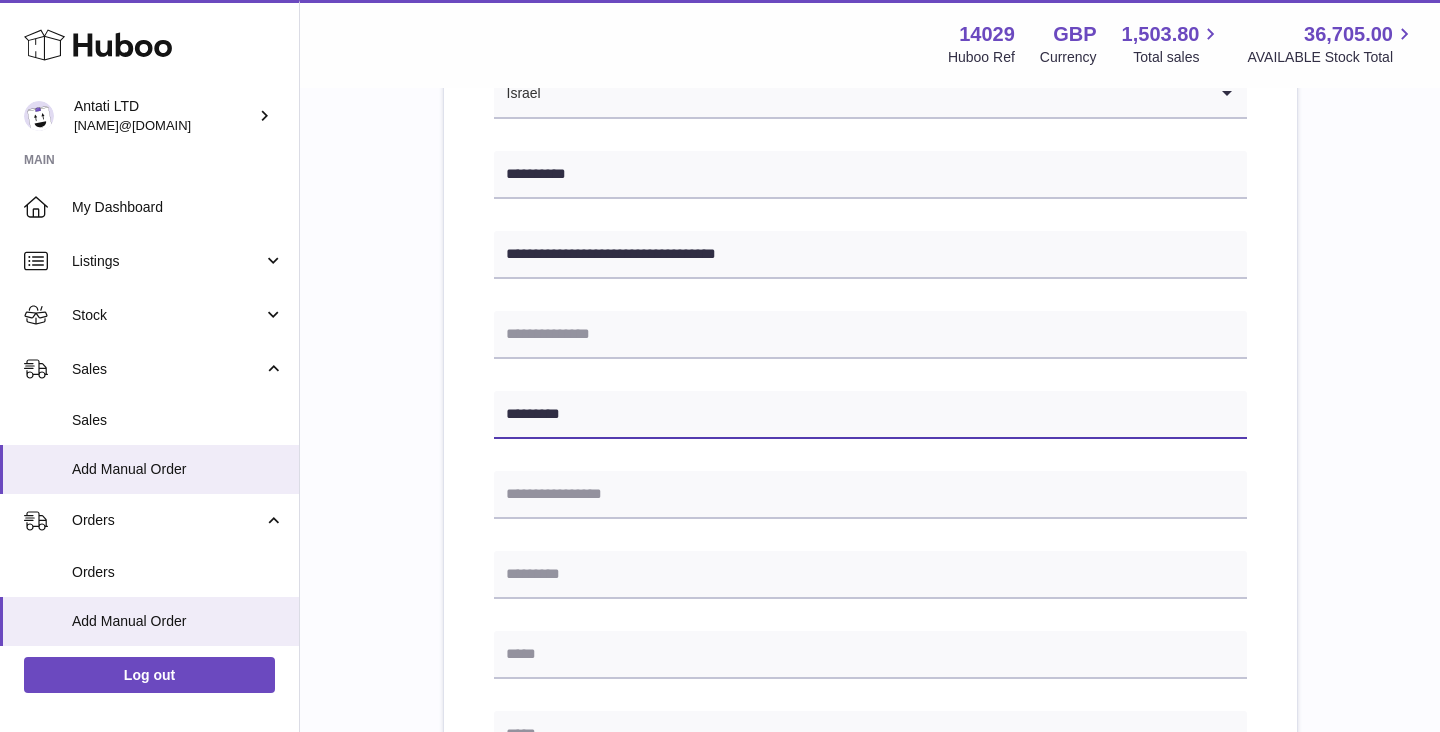 click on "*********" at bounding box center [870, 415] 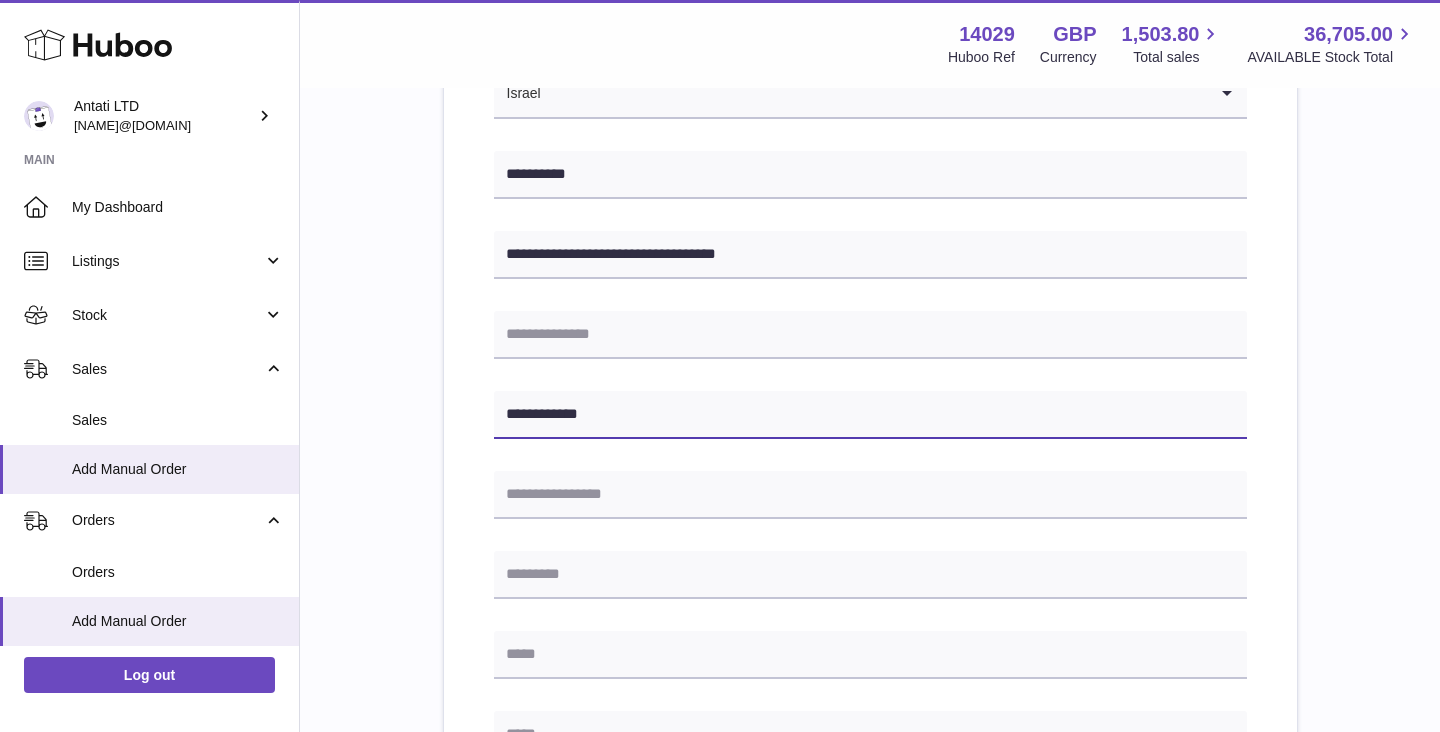 type on "**********" 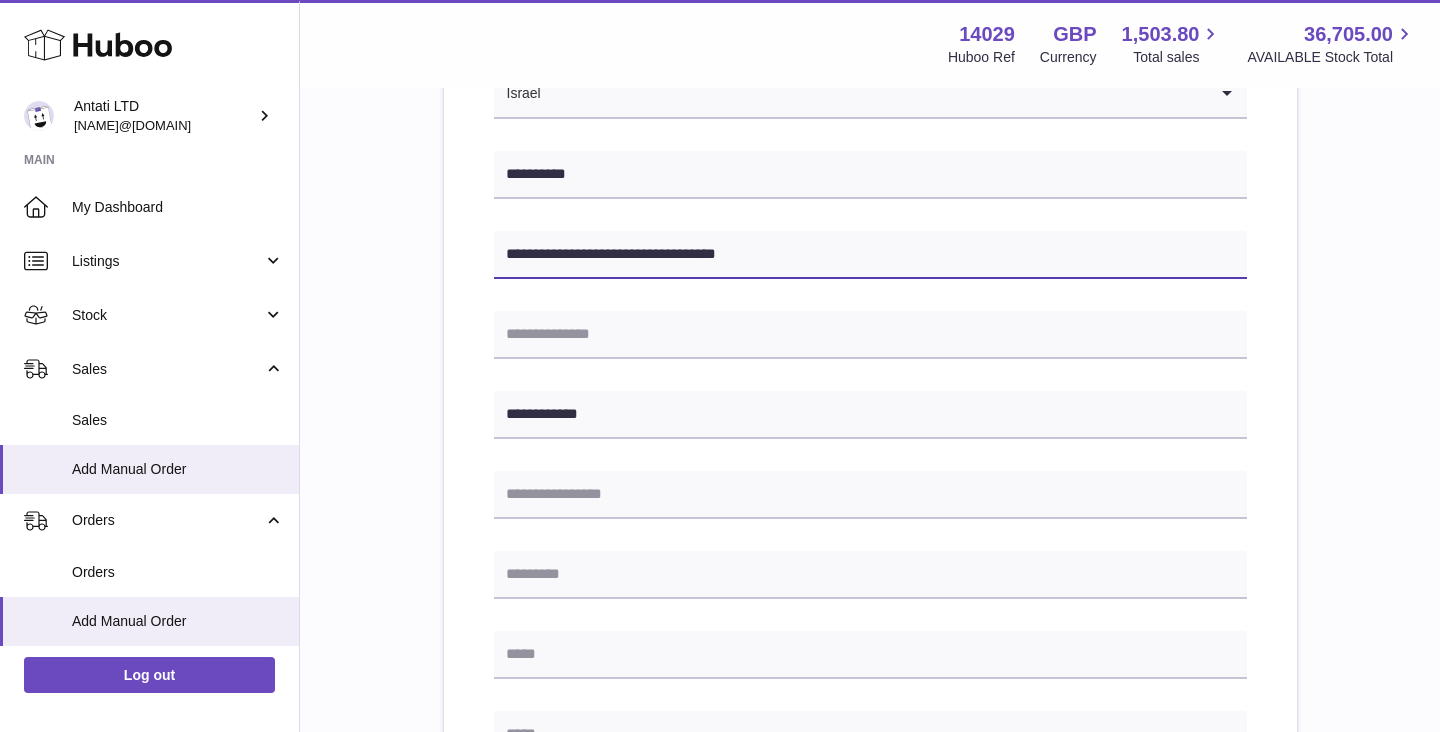 drag, startPoint x: 594, startPoint y: 252, endPoint x: 459, endPoint y: 252, distance: 135 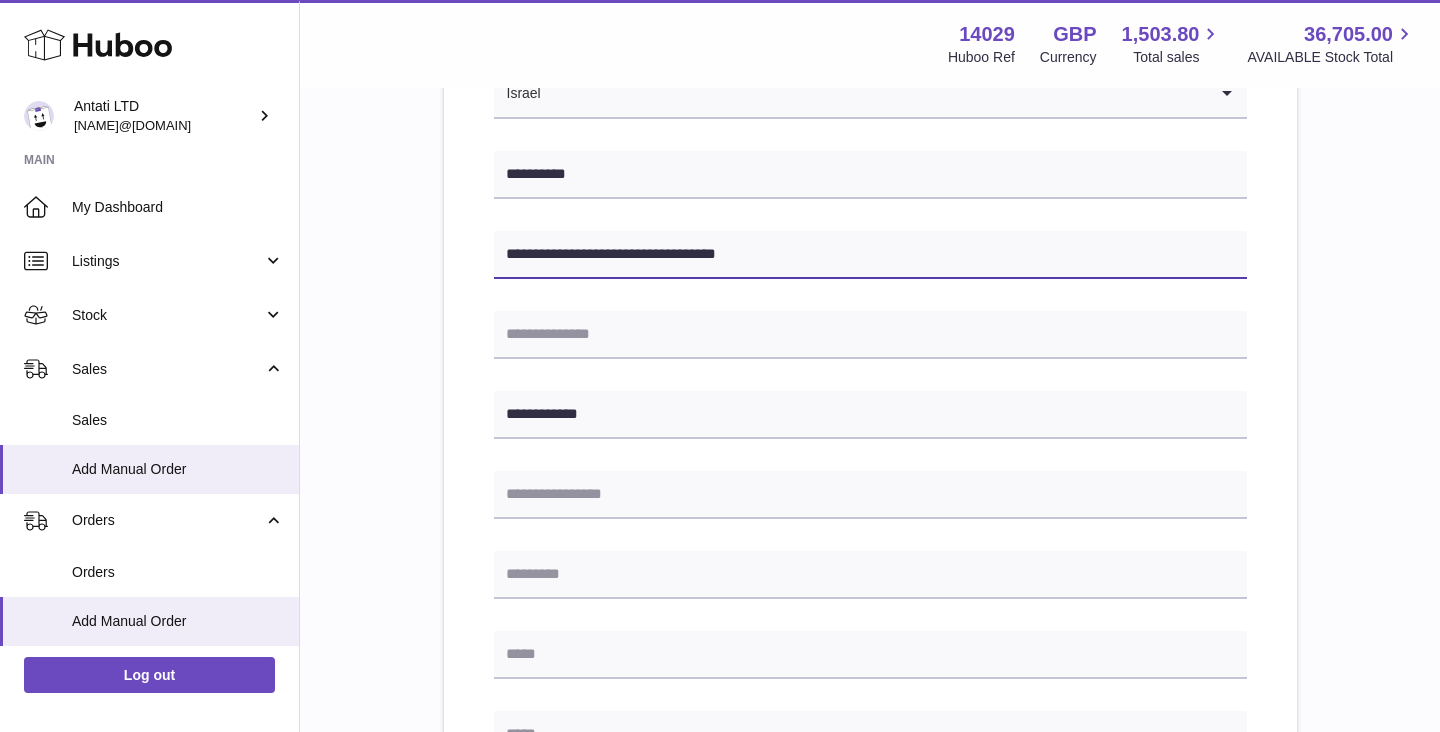 click on "**********" at bounding box center [870, 597] 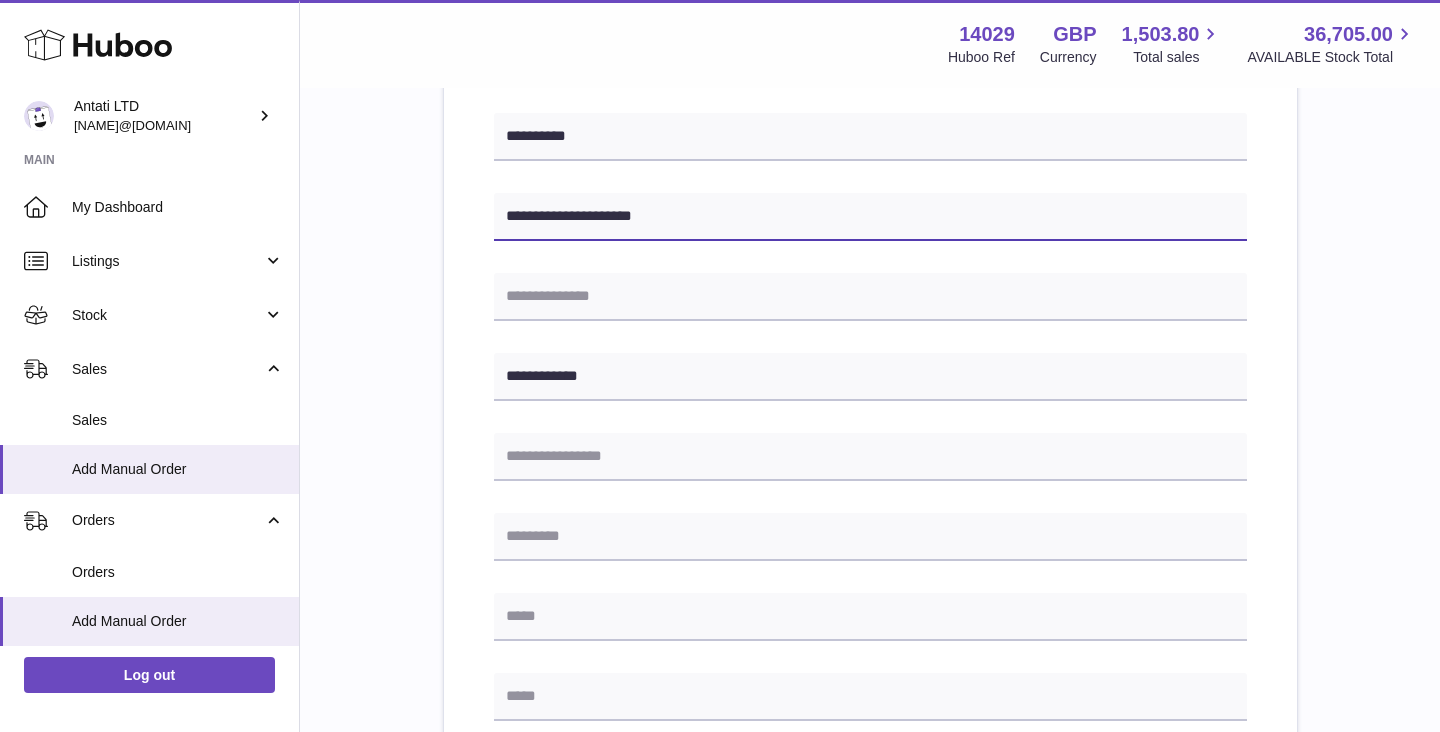 scroll, scrollTop: 459, scrollLeft: 0, axis: vertical 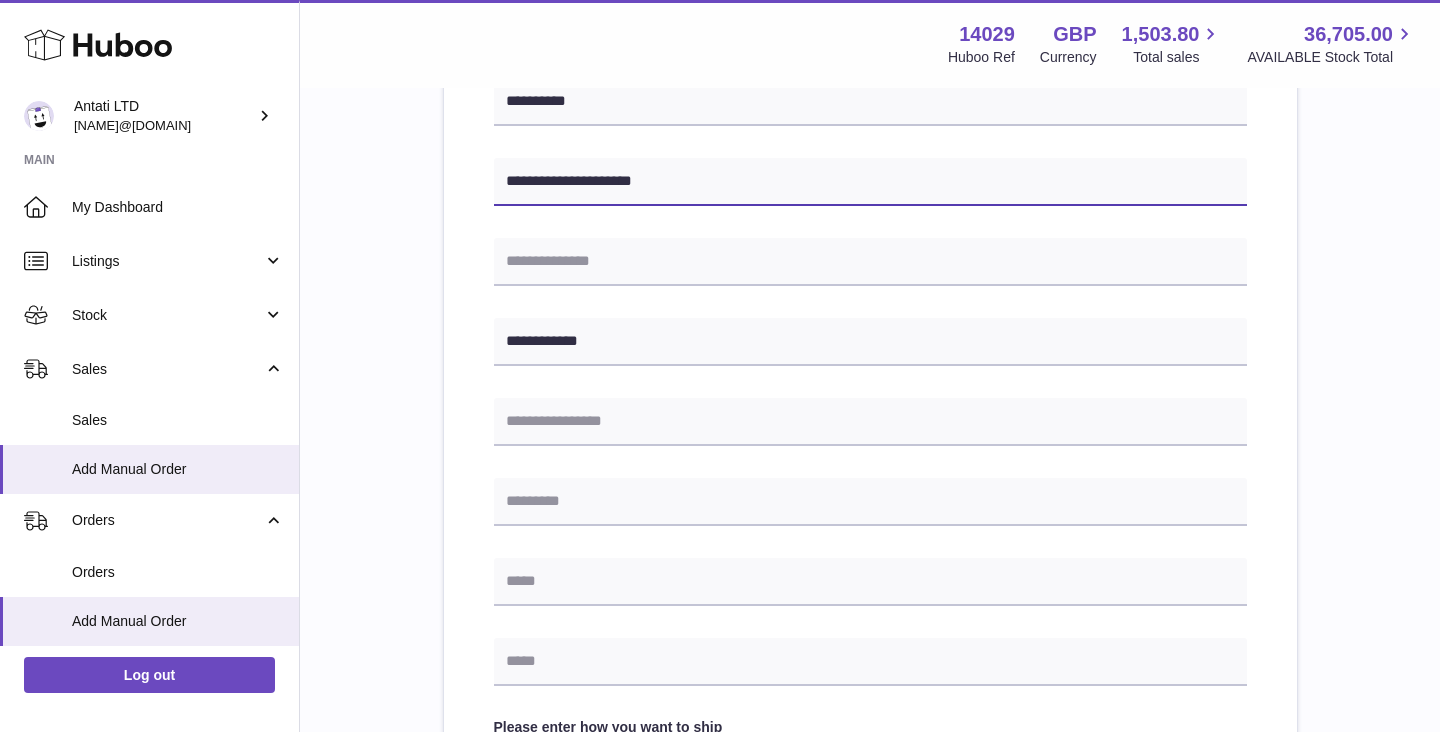 type on "**********" 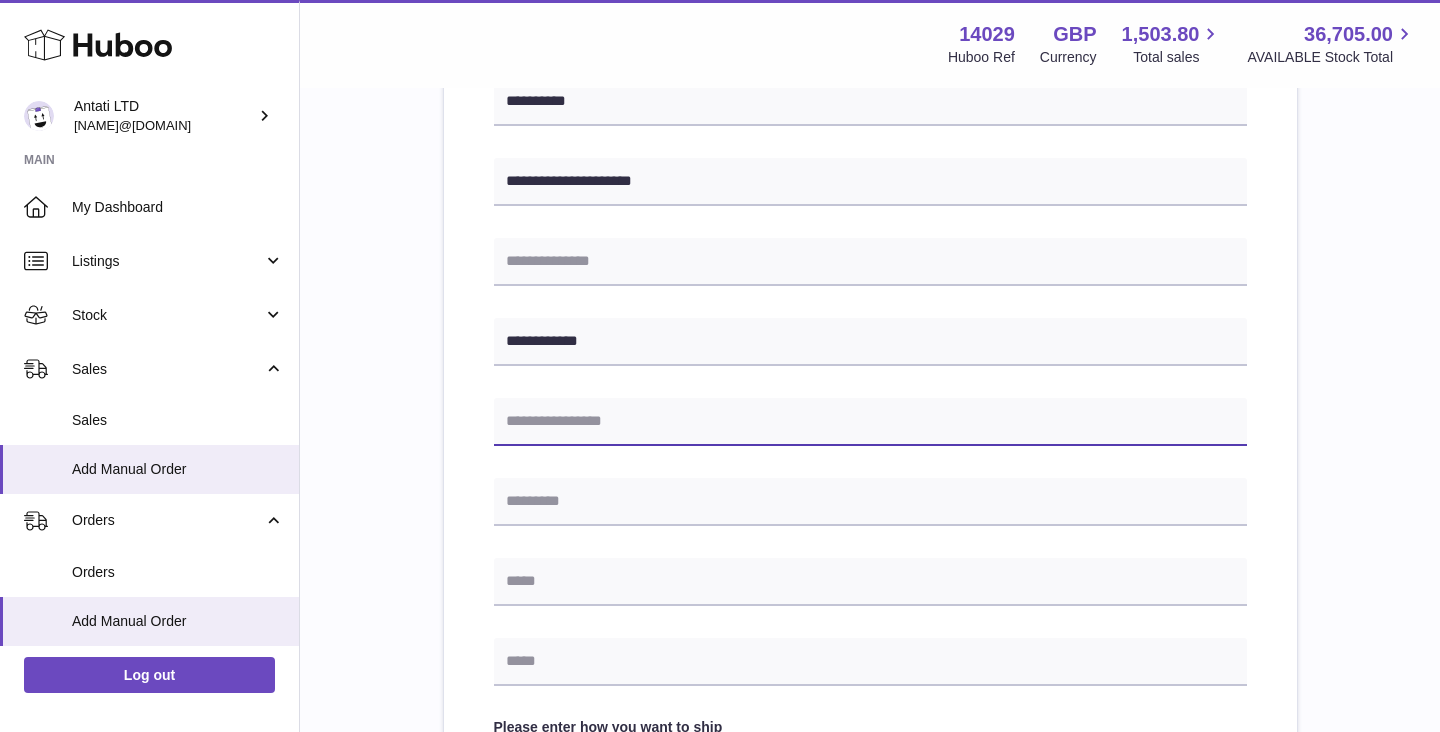 click at bounding box center (870, 422) 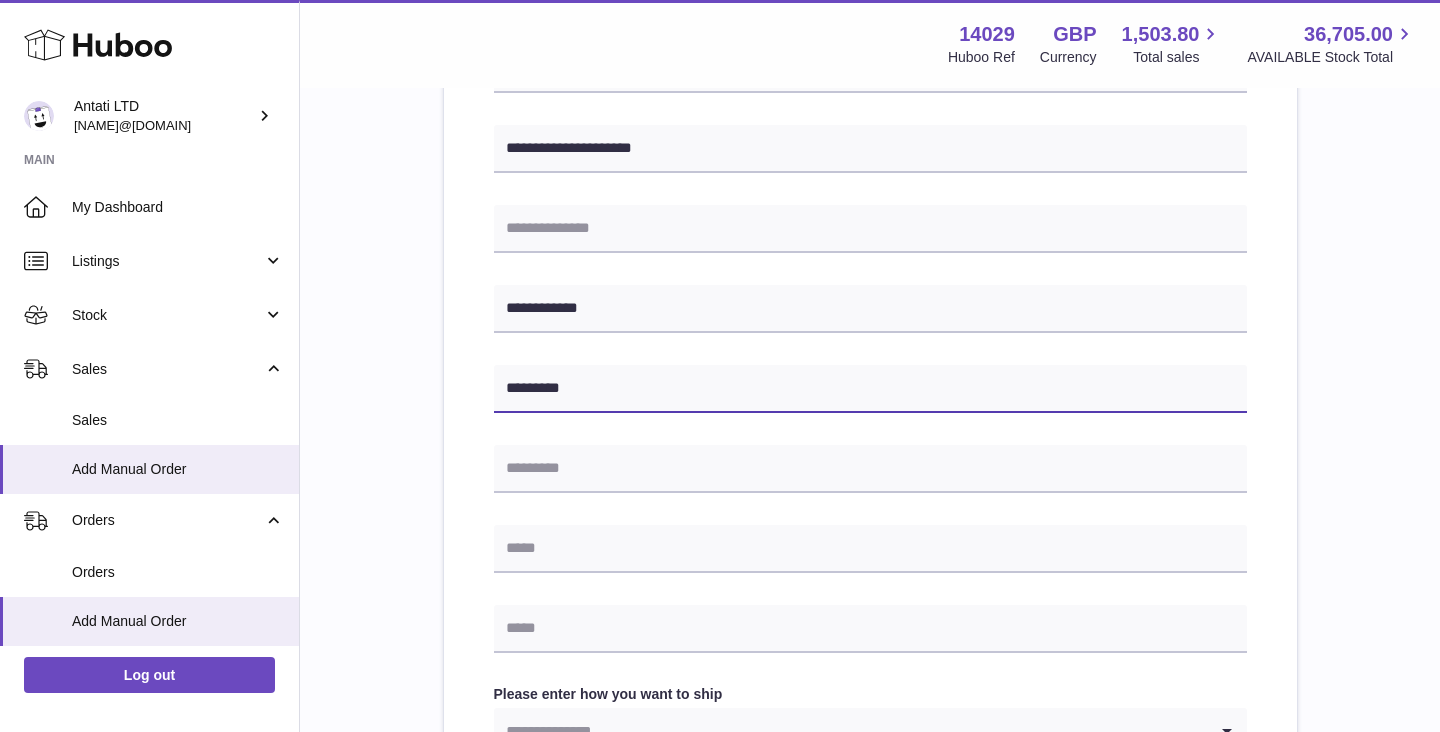 scroll, scrollTop: 506, scrollLeft: 0, axis: vertical 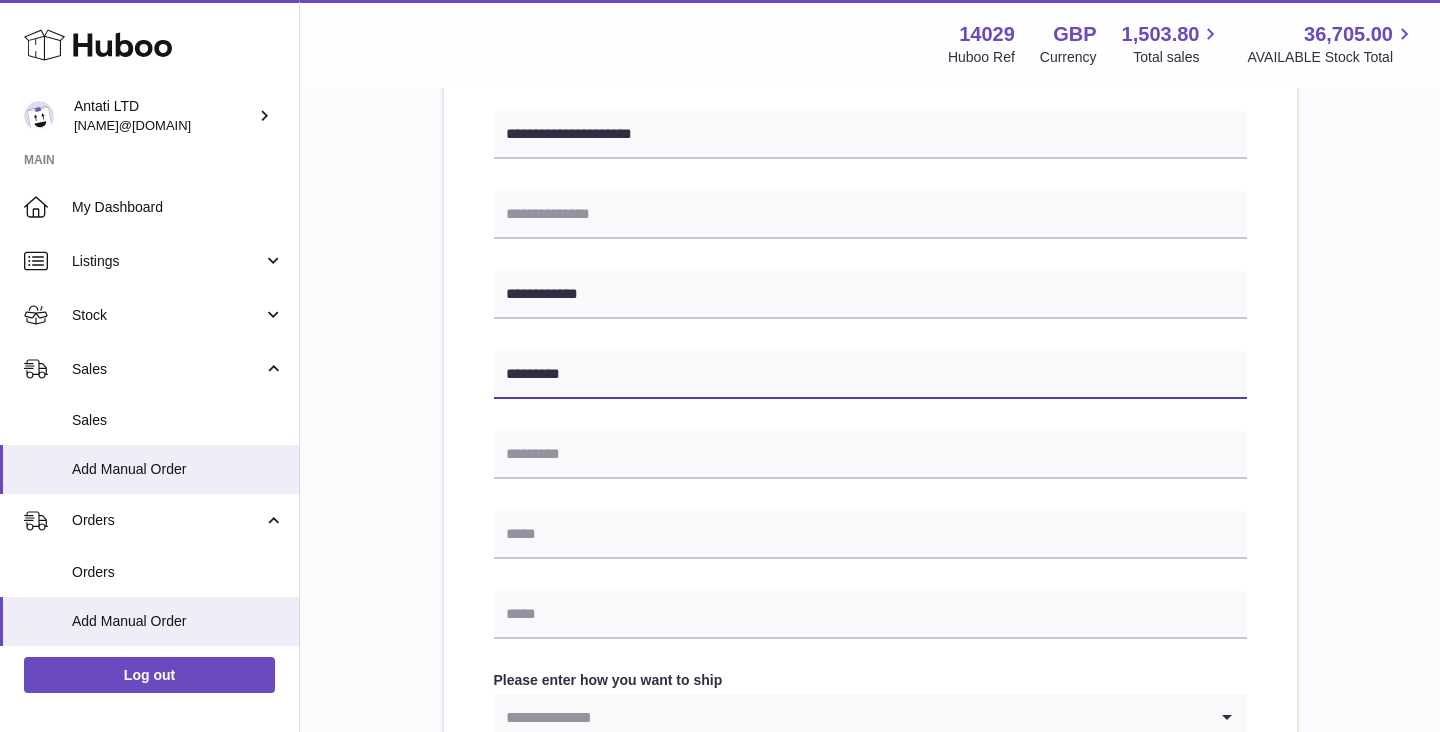 type on "*********" 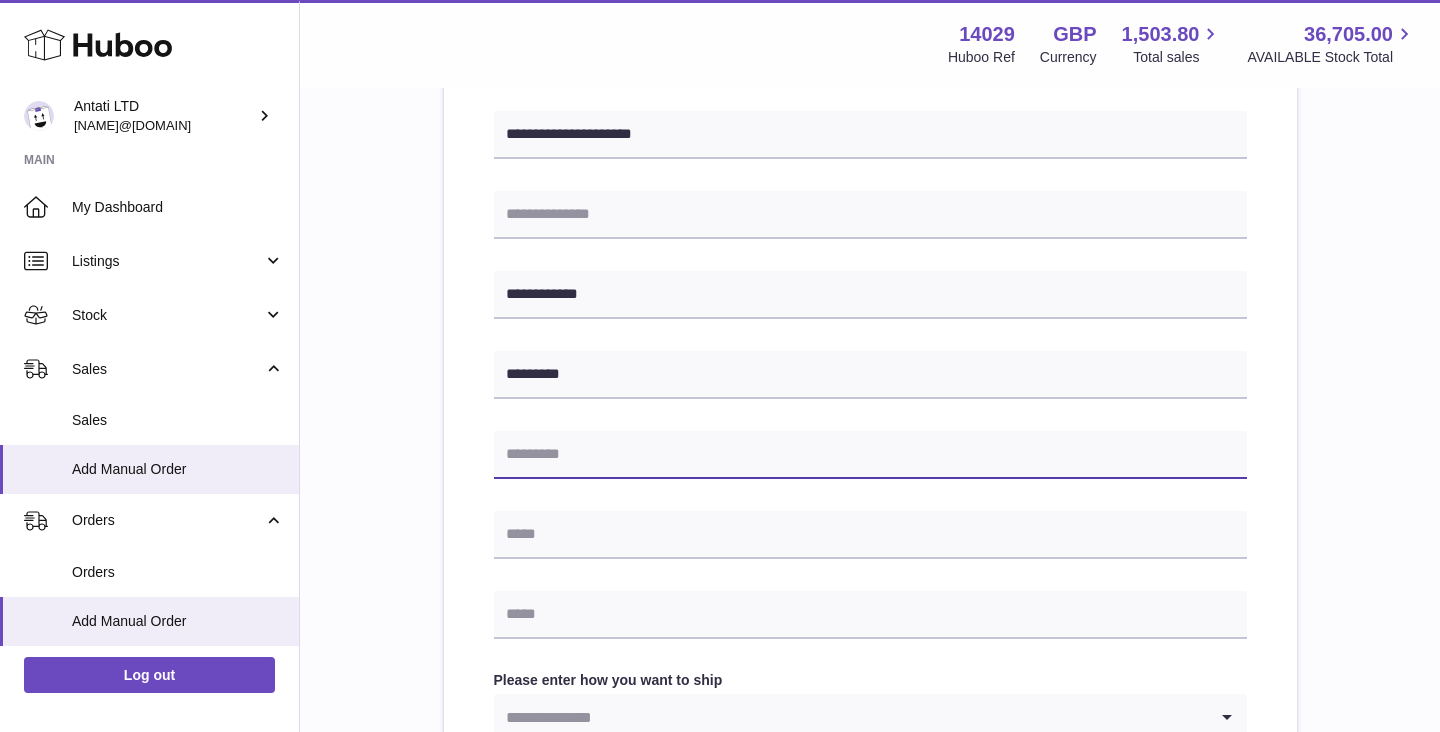 click at bounding box center (870, 455) 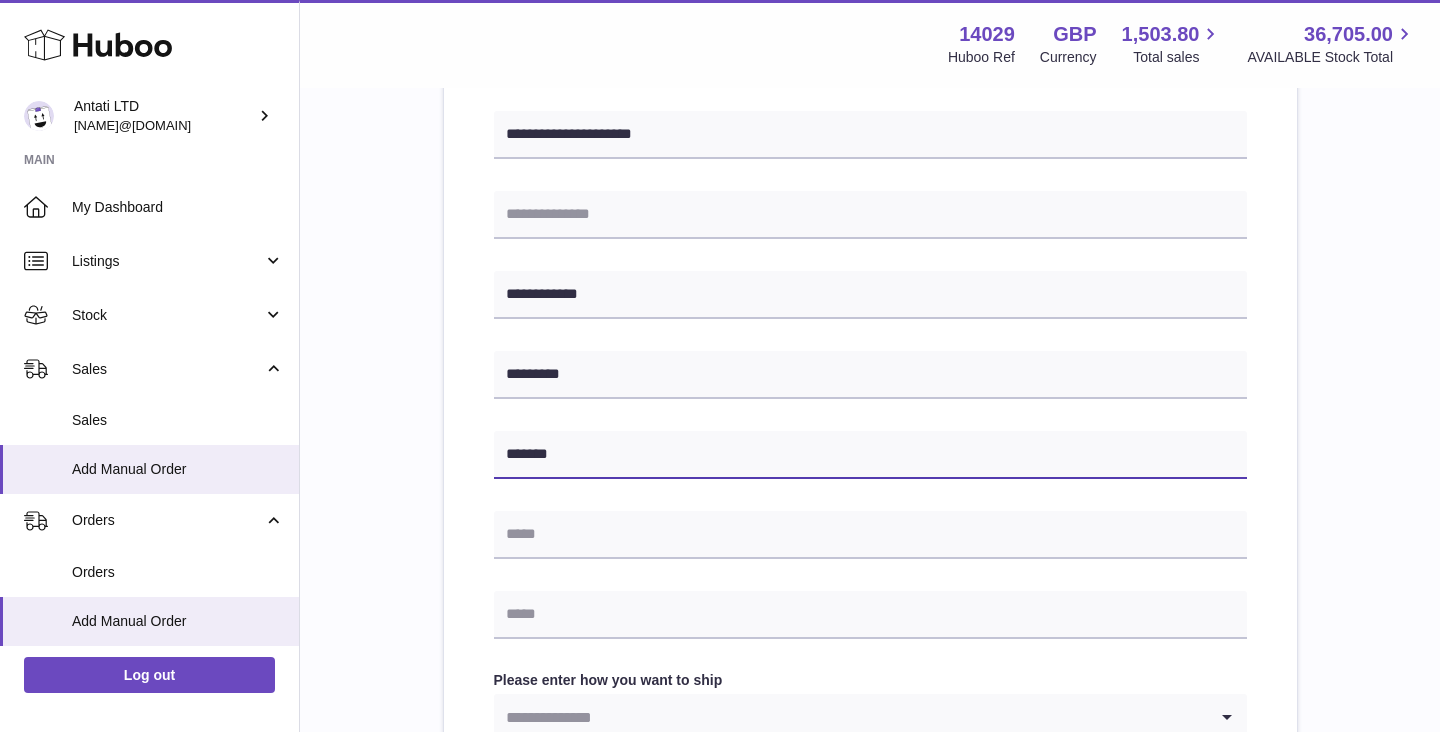 scroll, scrollTop: 577, scrollLeft: 0, axis: vertical 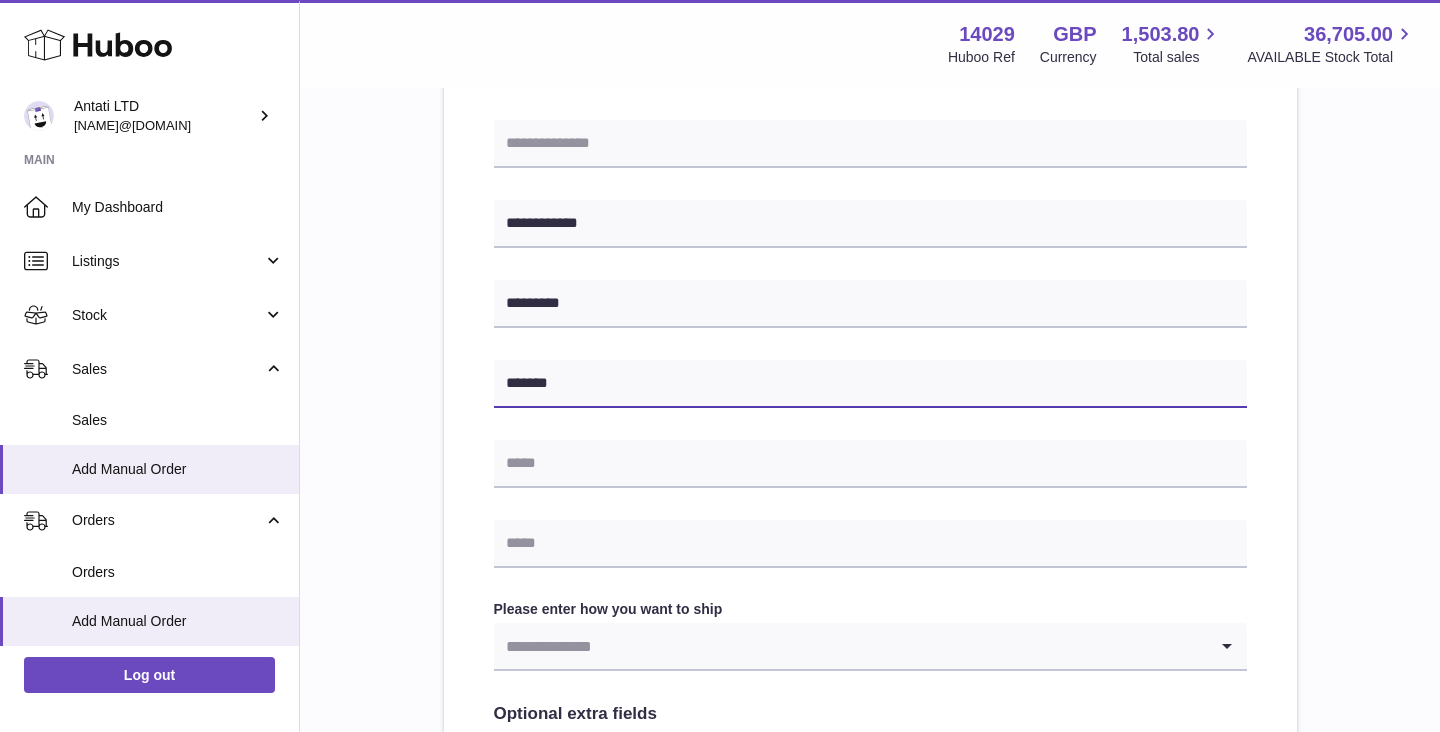 type on "*******" 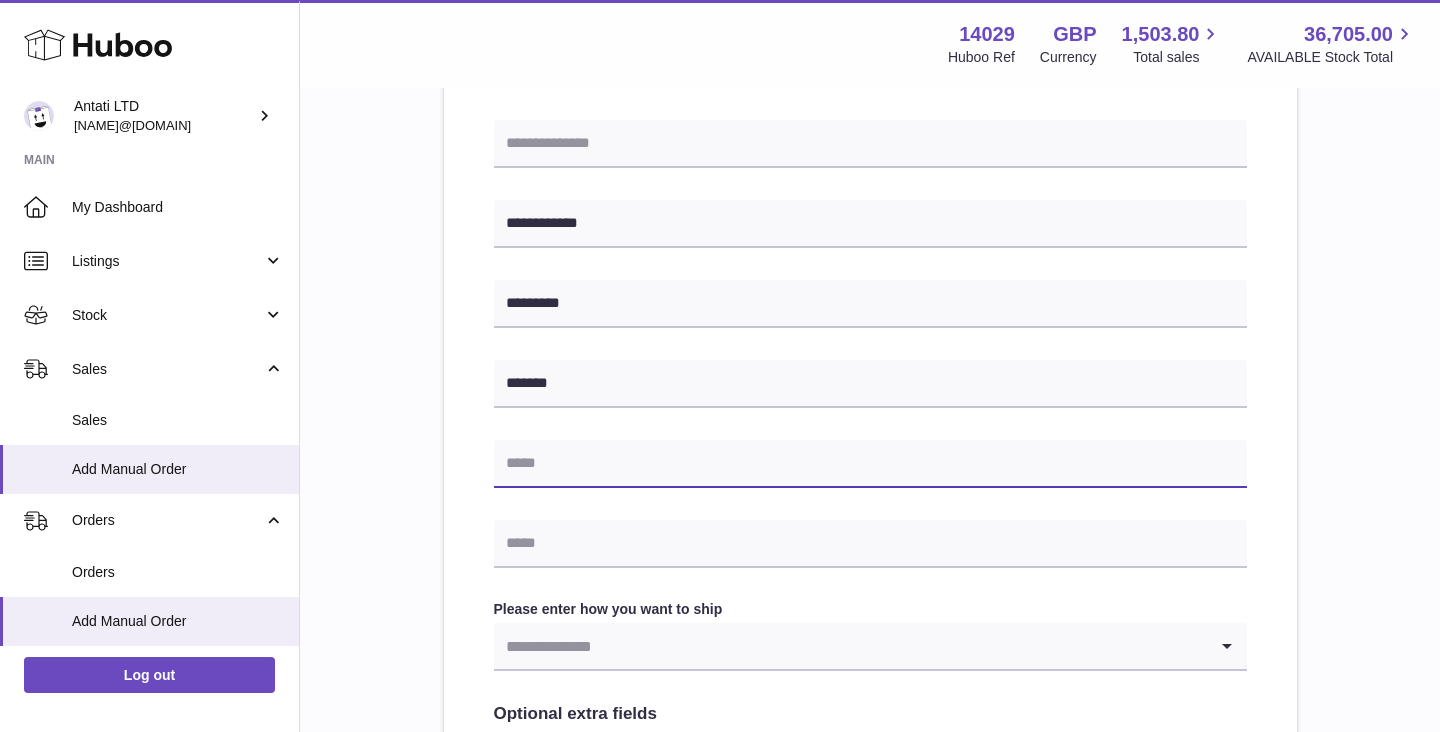 click at bounding box center (870, 464) 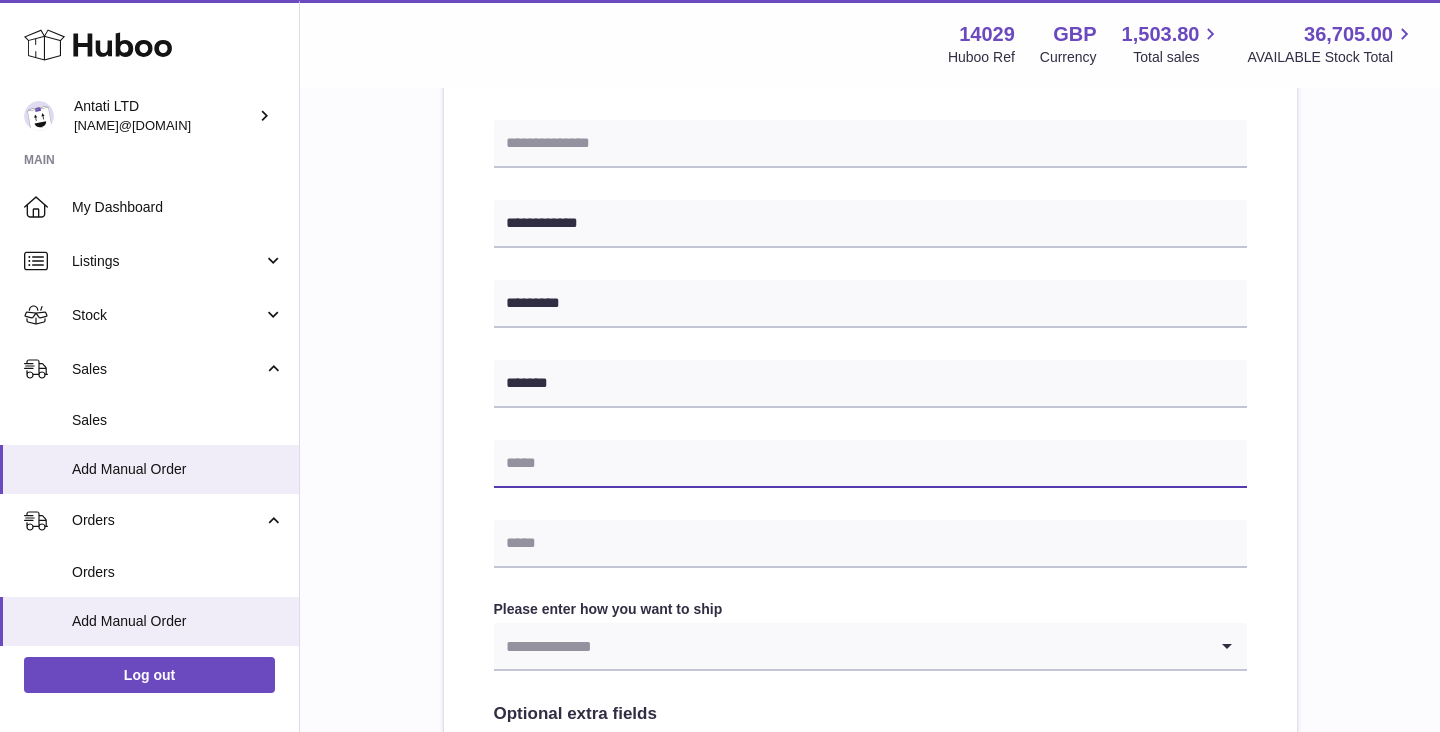 paste on "**********" 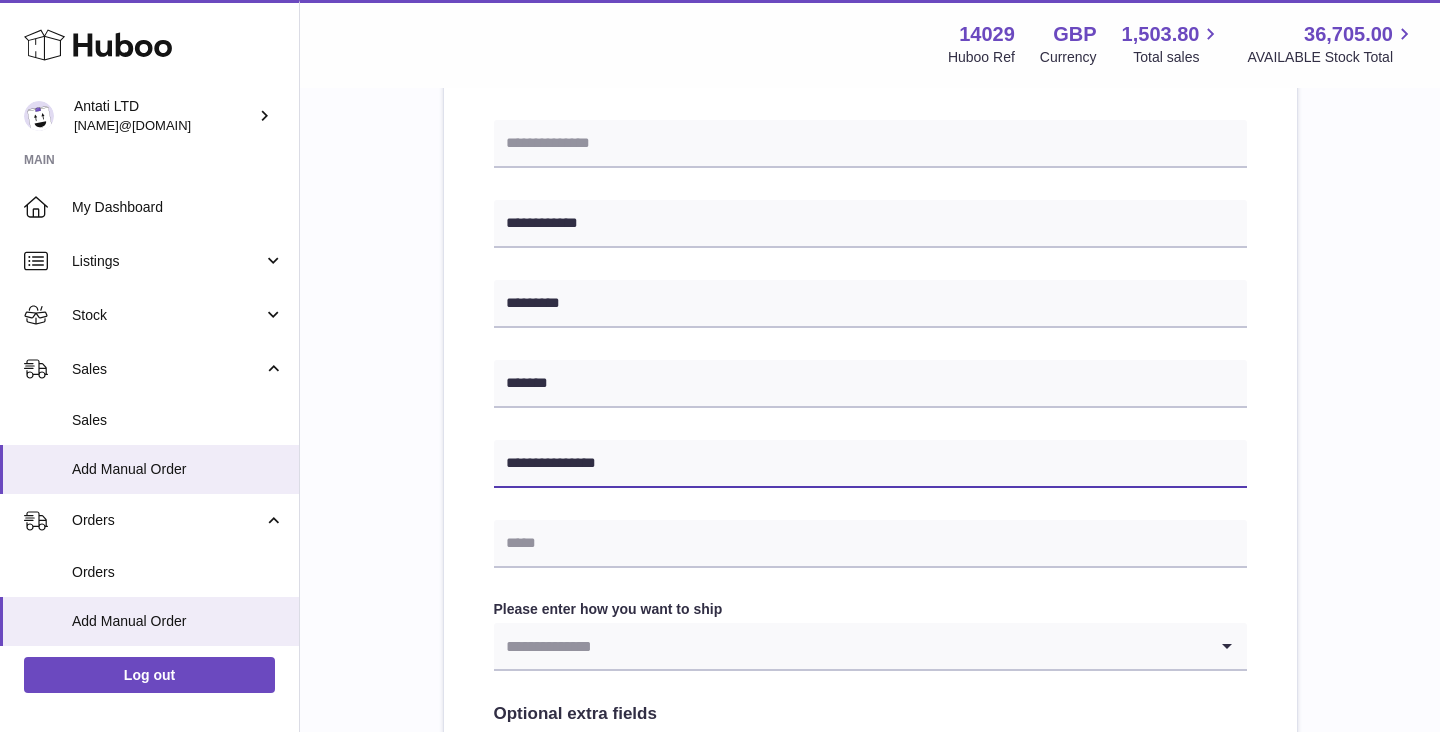 type on "**********" 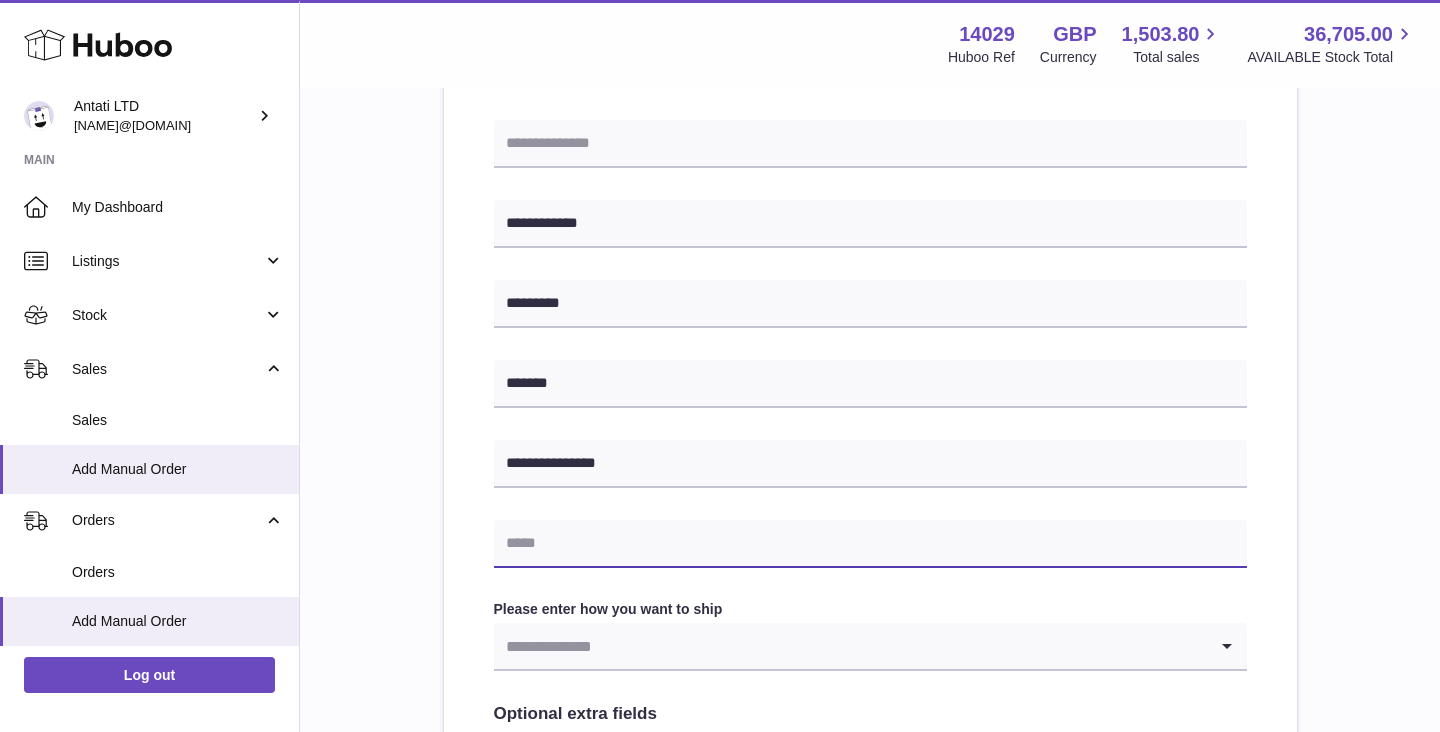 click at bounding box center [870, 544] 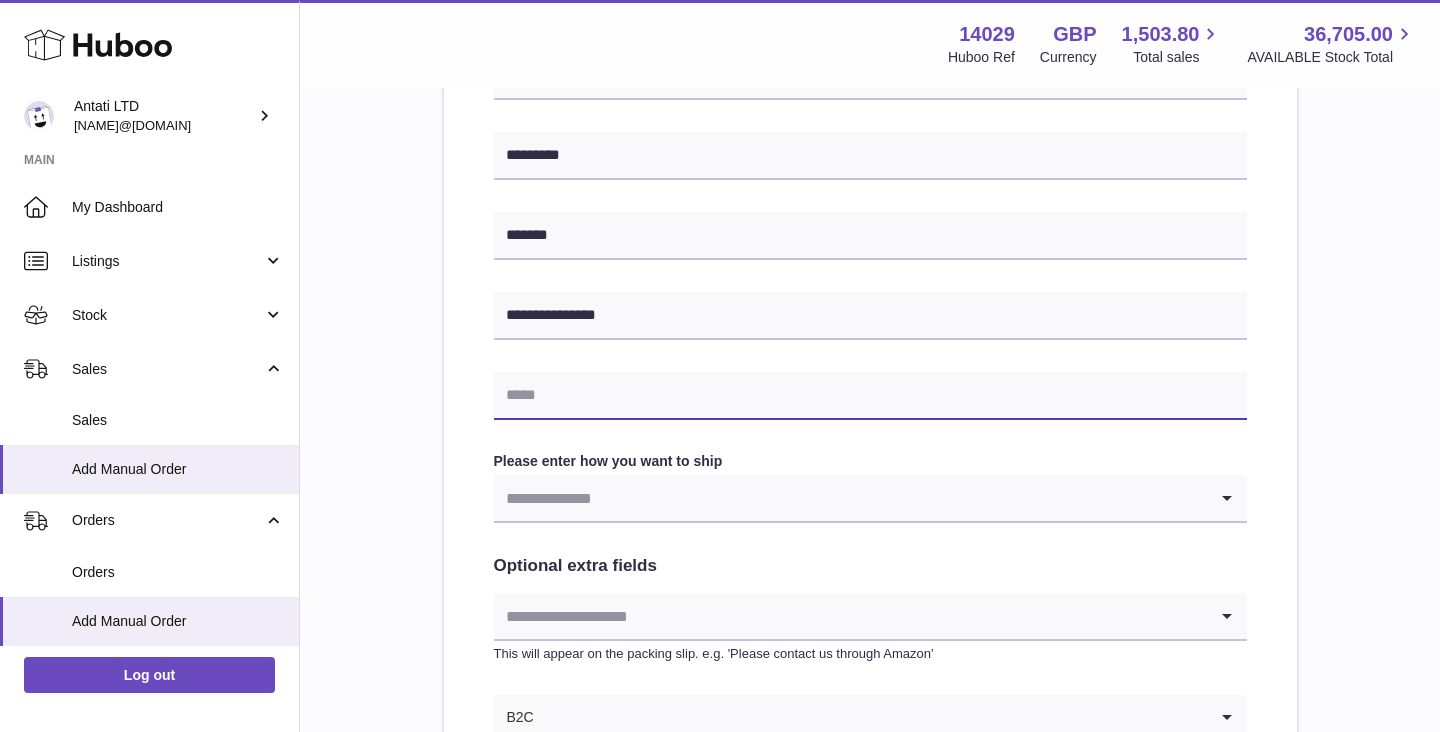 scroll, scrollTop: 734, scrollLeft: 0, axis: vertical 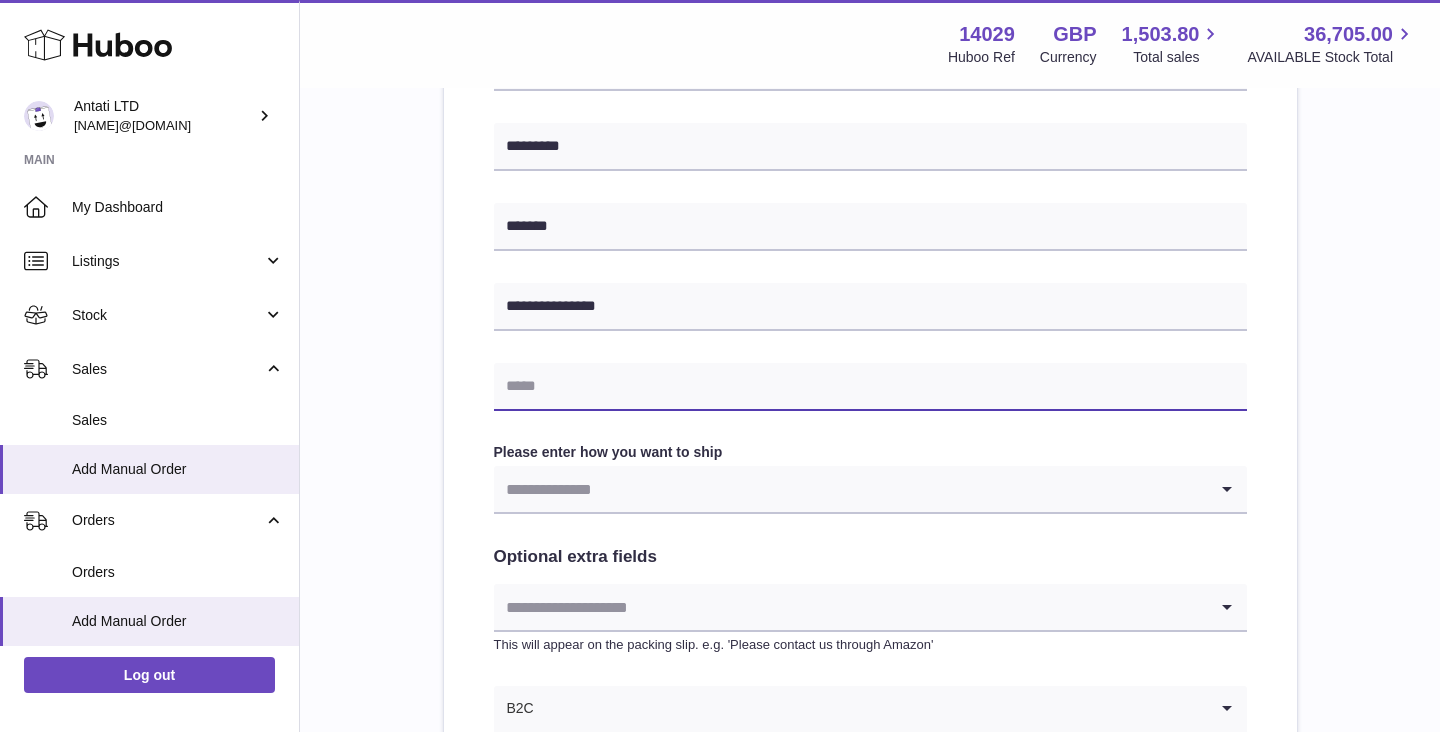 paste on "**********" 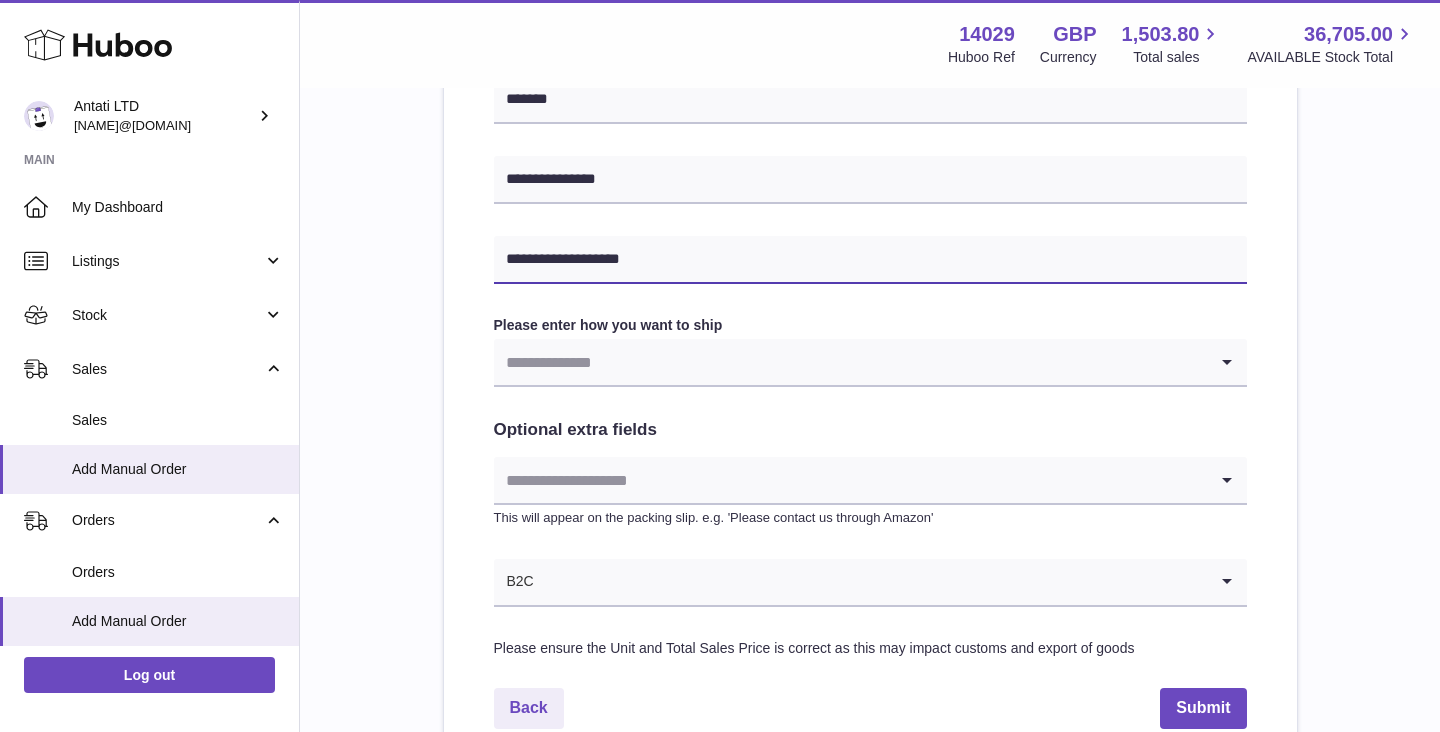 type on "**********" 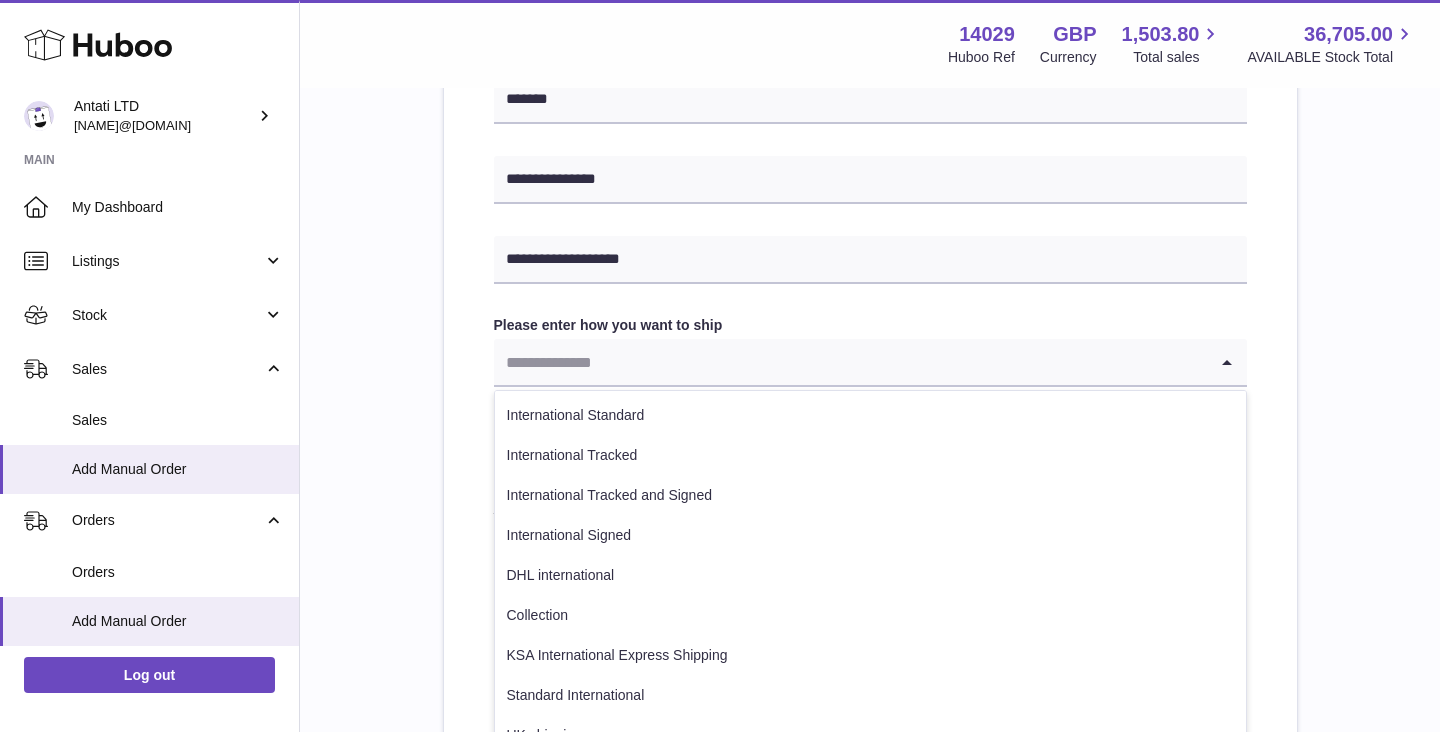 click at bounding box center [850, 362] 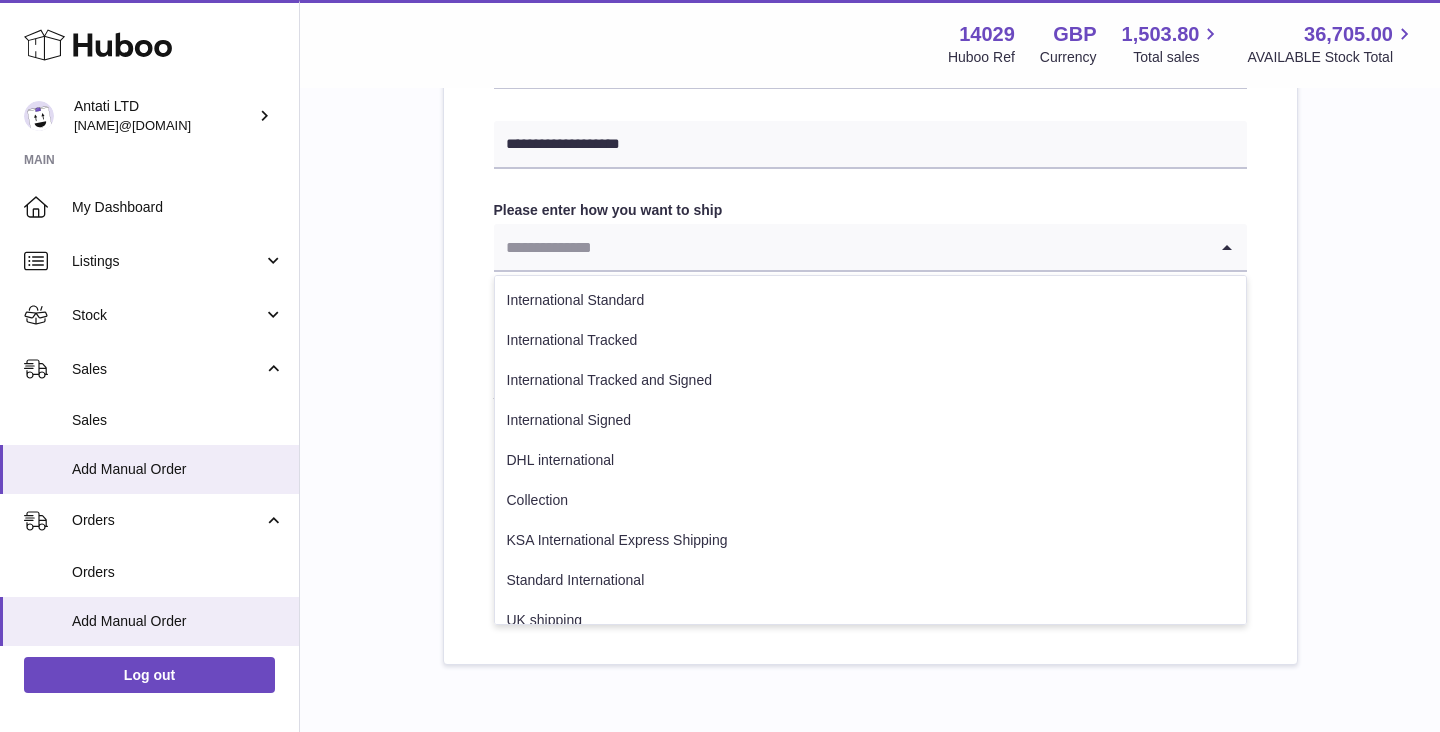 scroll, scrollTop: 978, scrollLeft: 0, axis: vertical 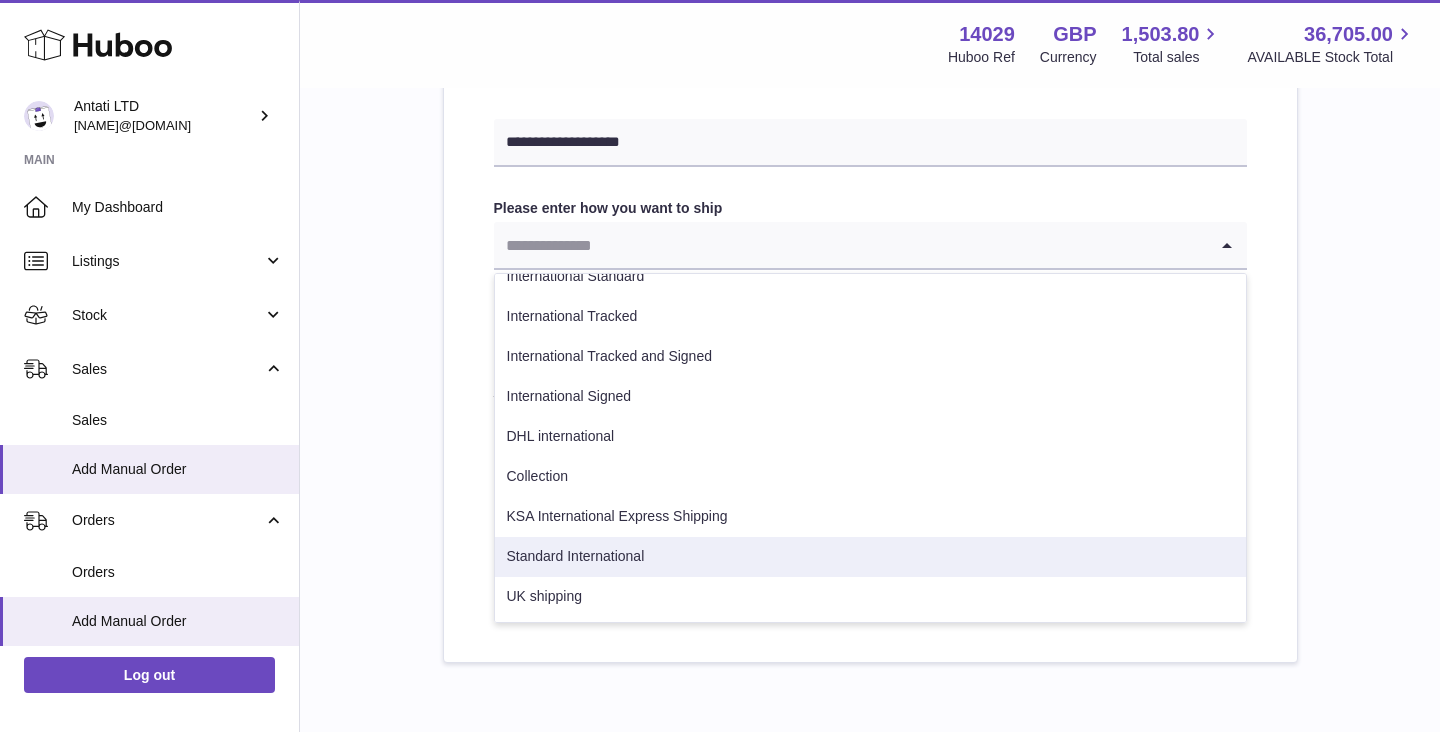 click on "Standard International" at bounding box center [870, 557] 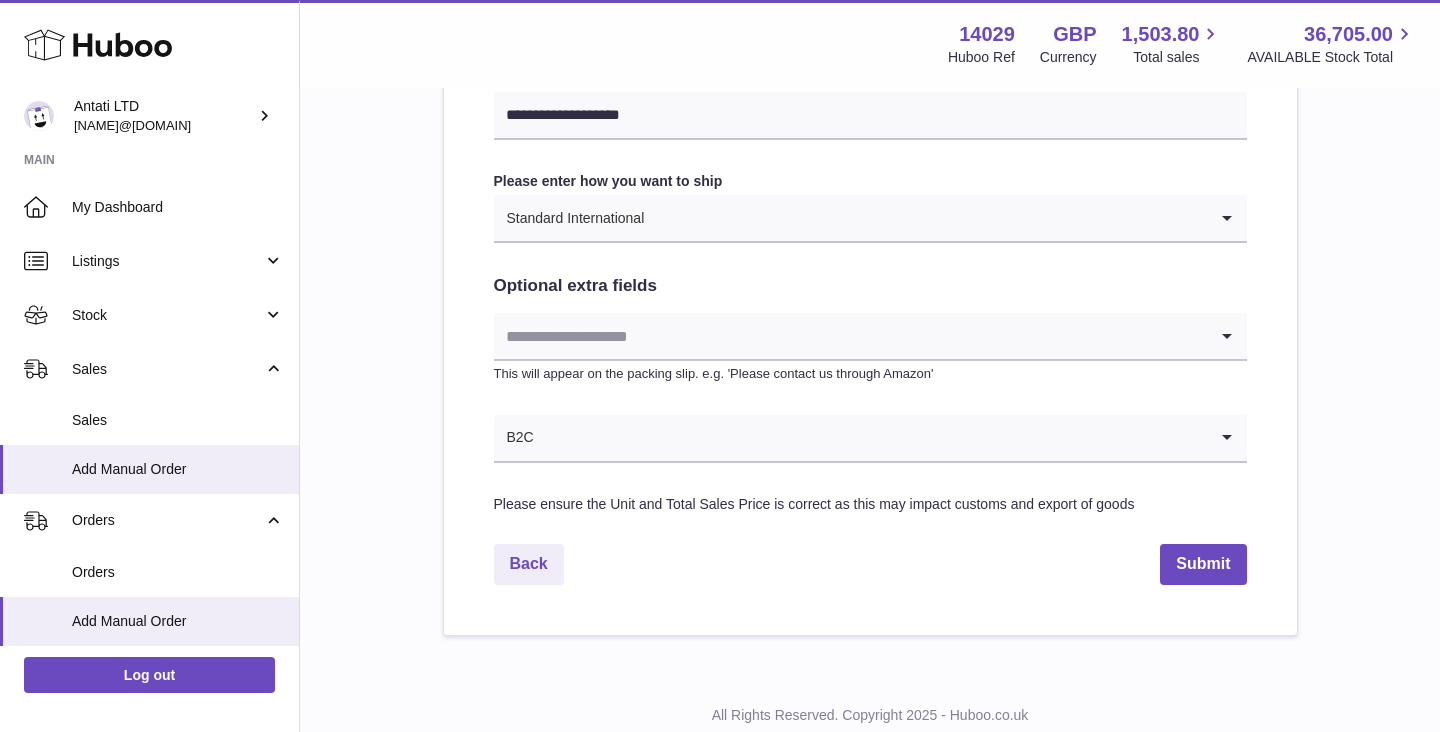 scroll, scrollTop: 1017, scrollLeft: 0, axis: vertical 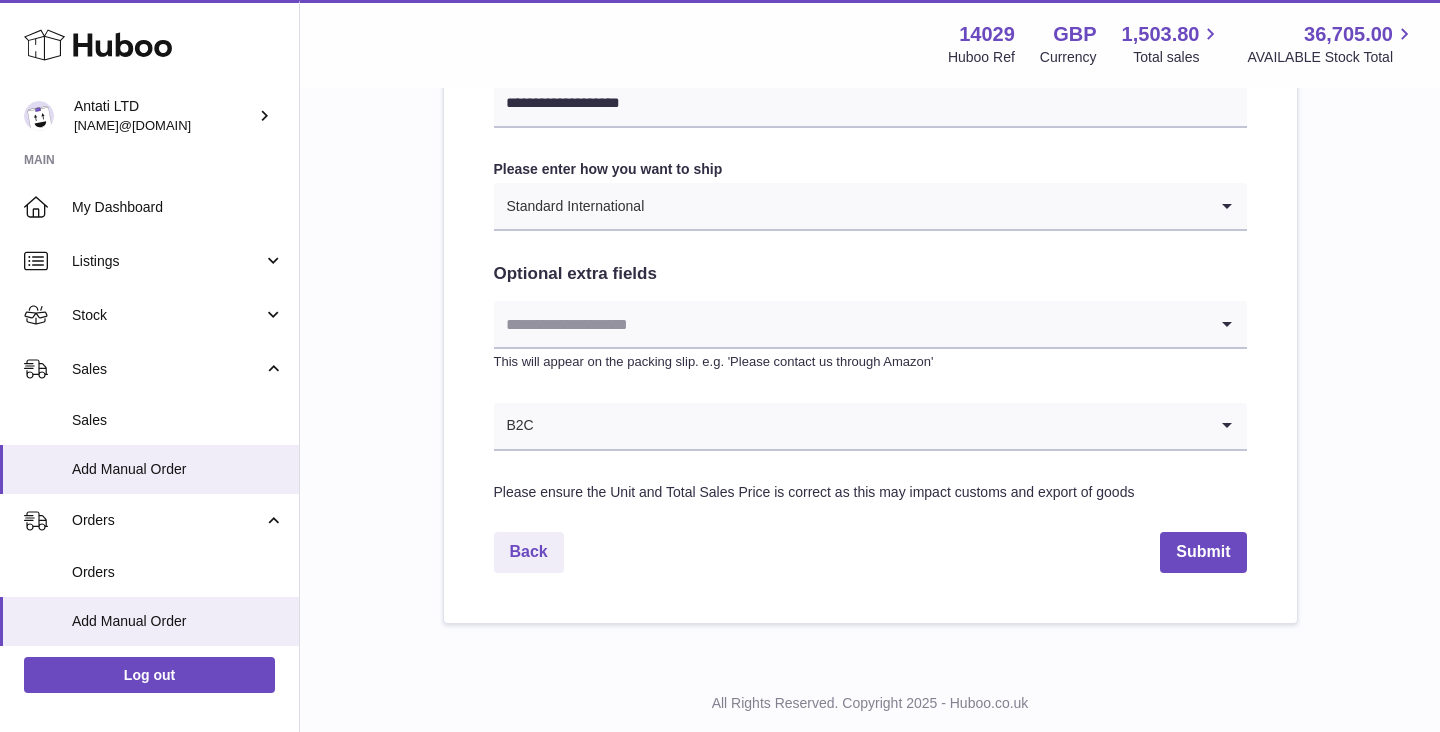 click at bounding box center [850, 324] 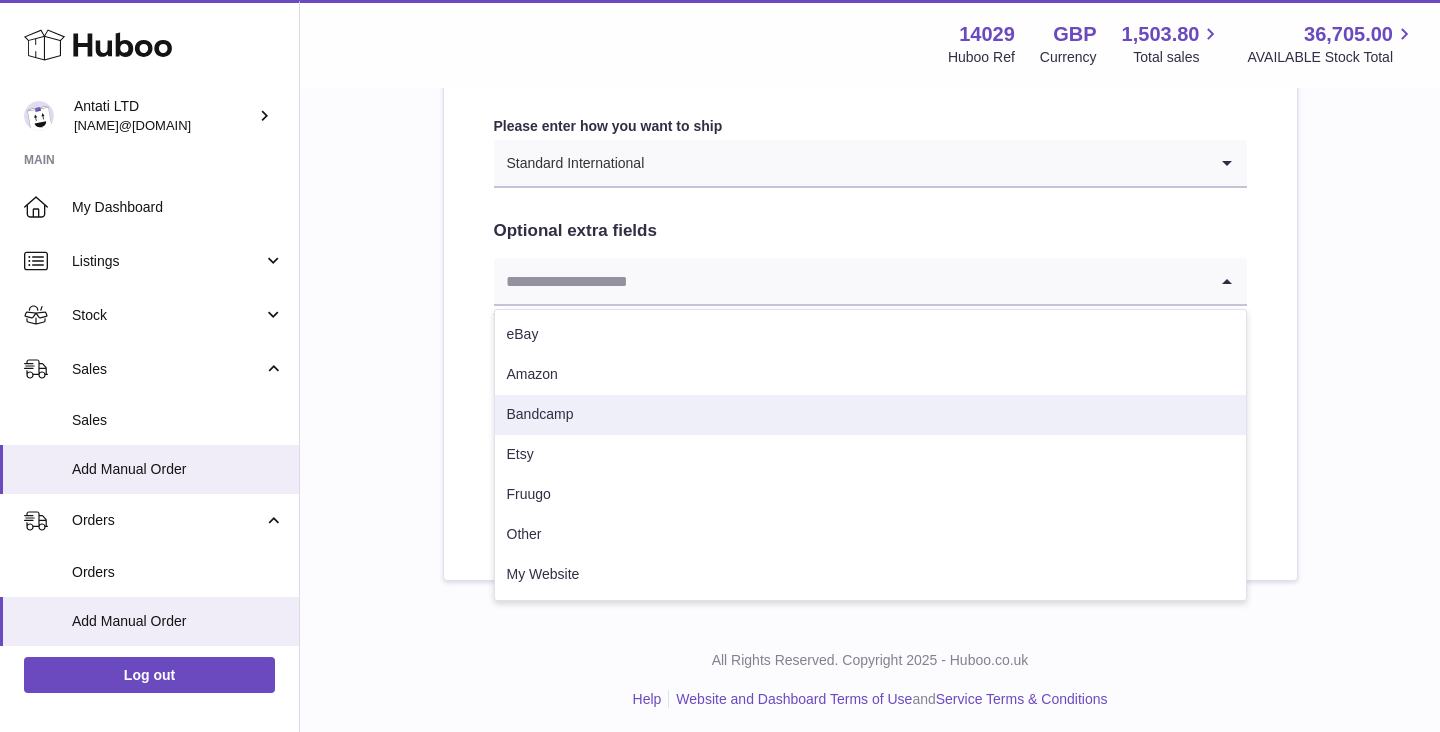 scroll, scrollTop: 1066, scrollLeft: 0, axis: vertical 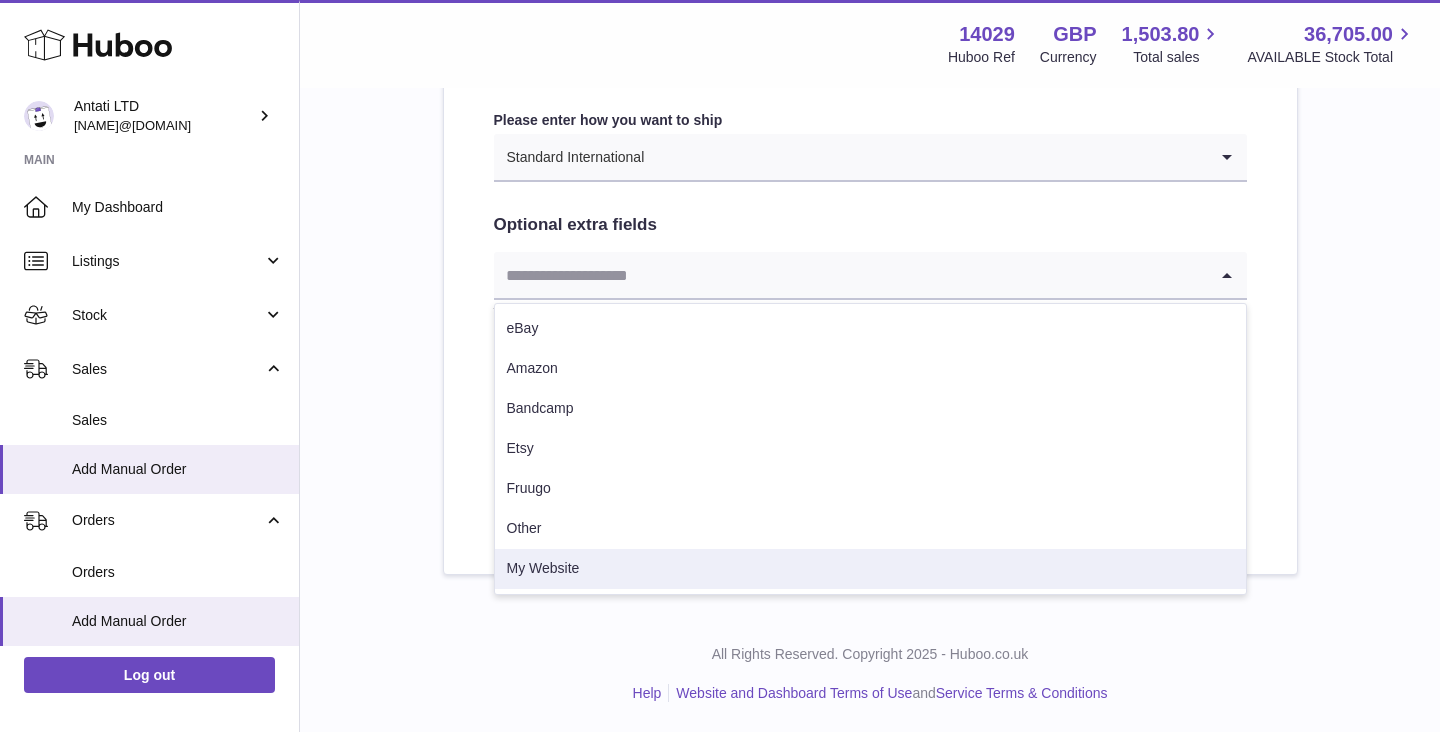 click on "My Website" at bounding box center (870, 569) 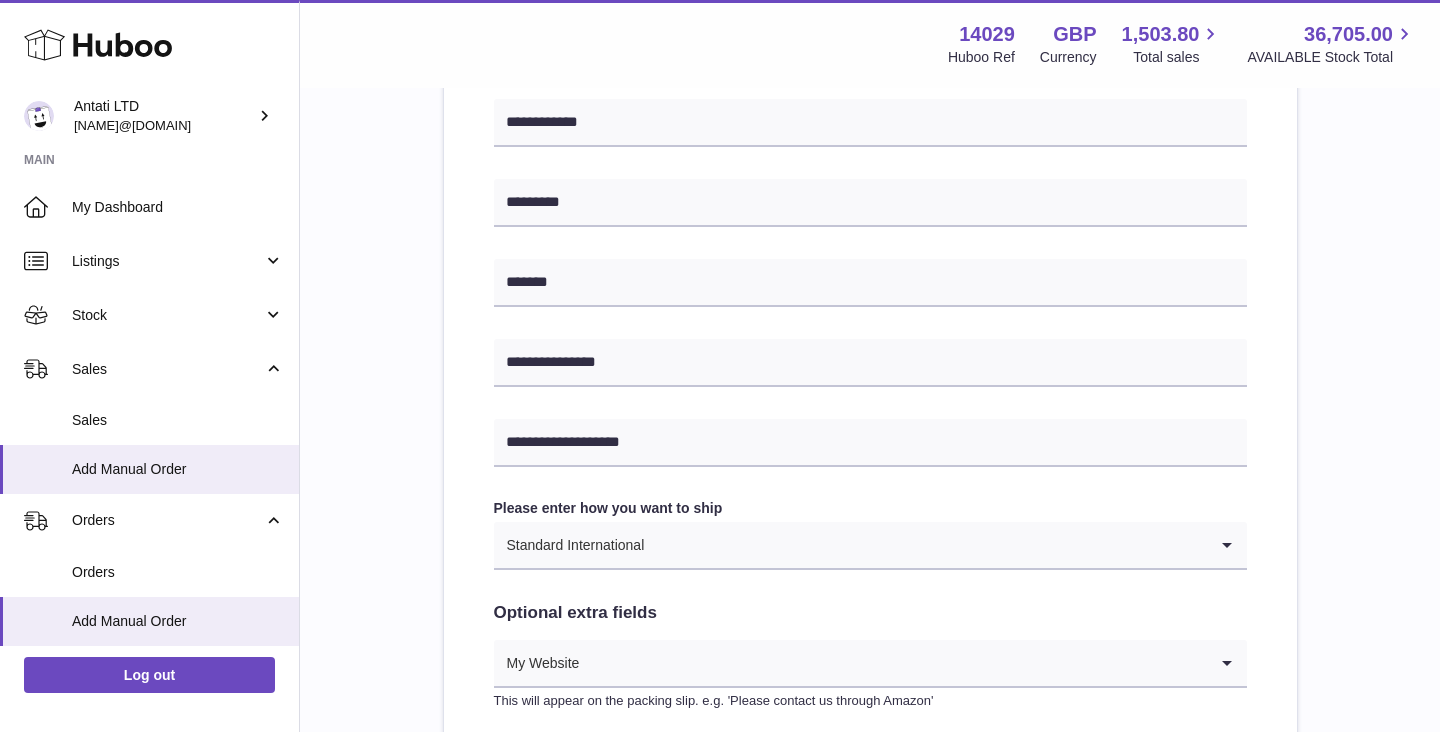 scroll, scrollTop: 1066, scrollLeft: 0, axis: vertical 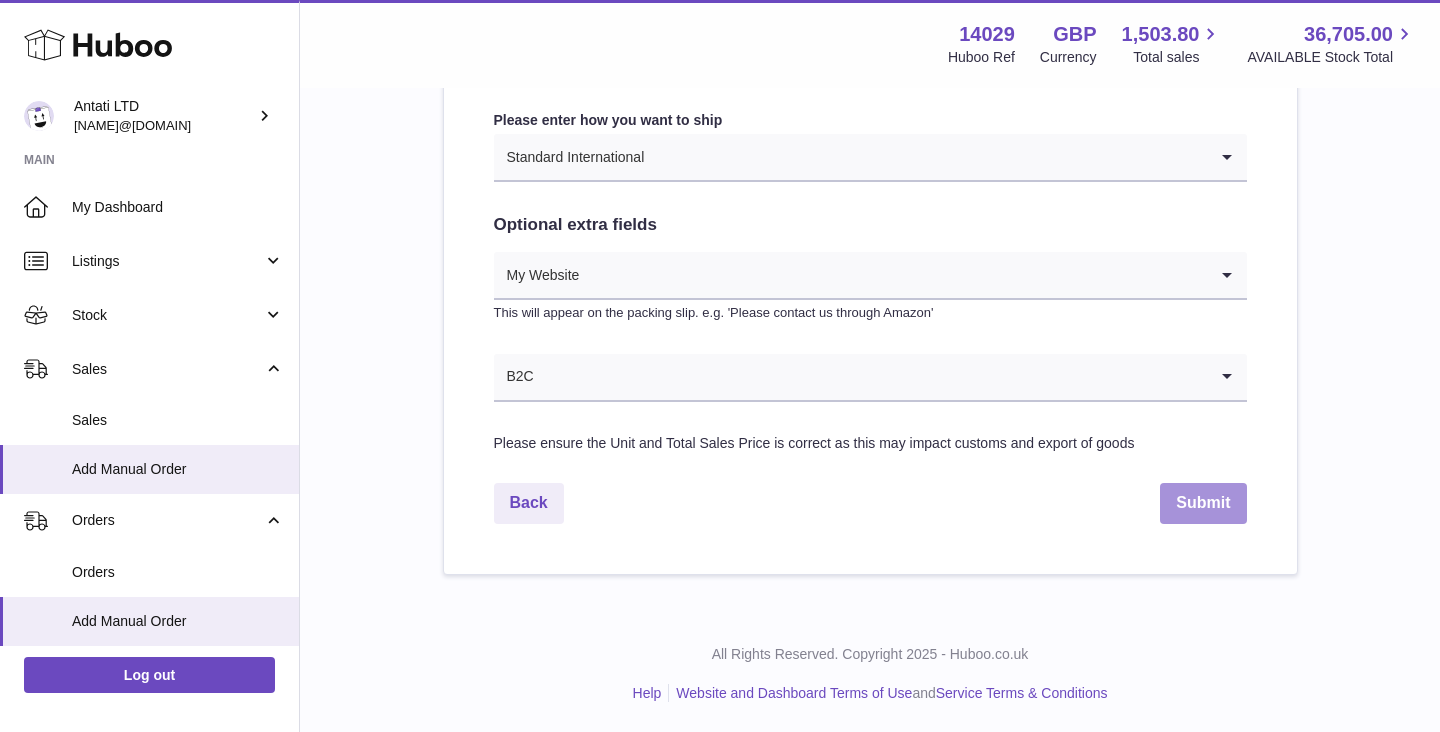 click on "Submit" at bounding box center [1203, 503] 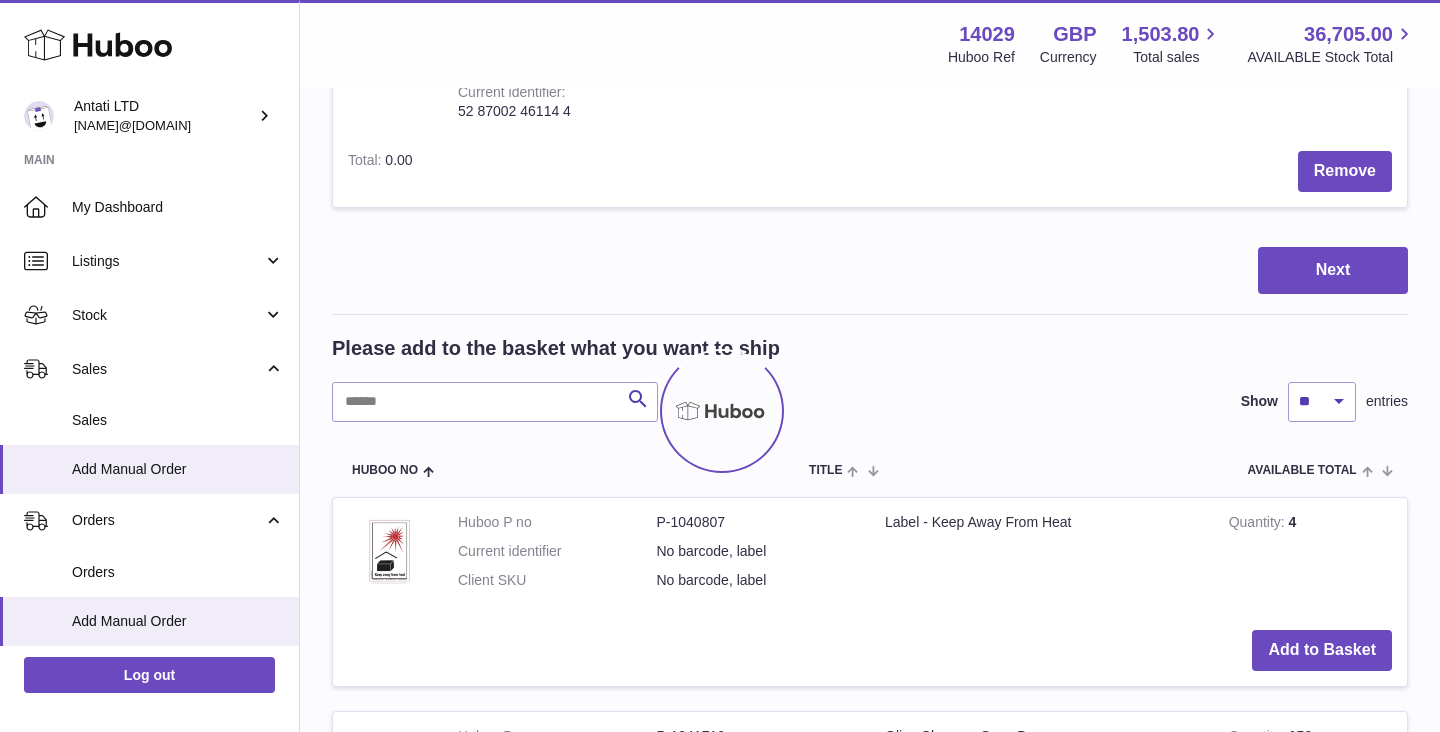 scroll, scrollTop: 0, scrollLeft: 0, axis: both 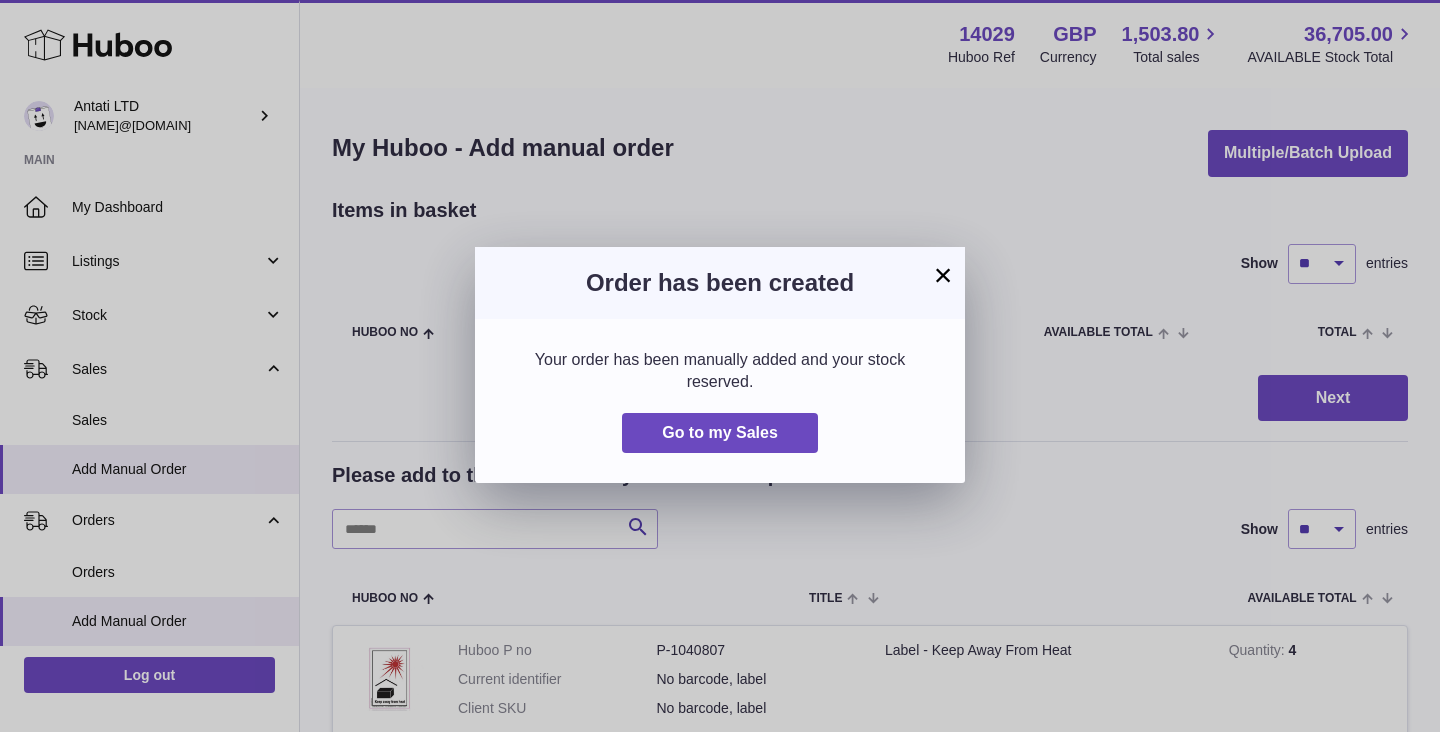 click on "×" at bounding box center (943, 275) 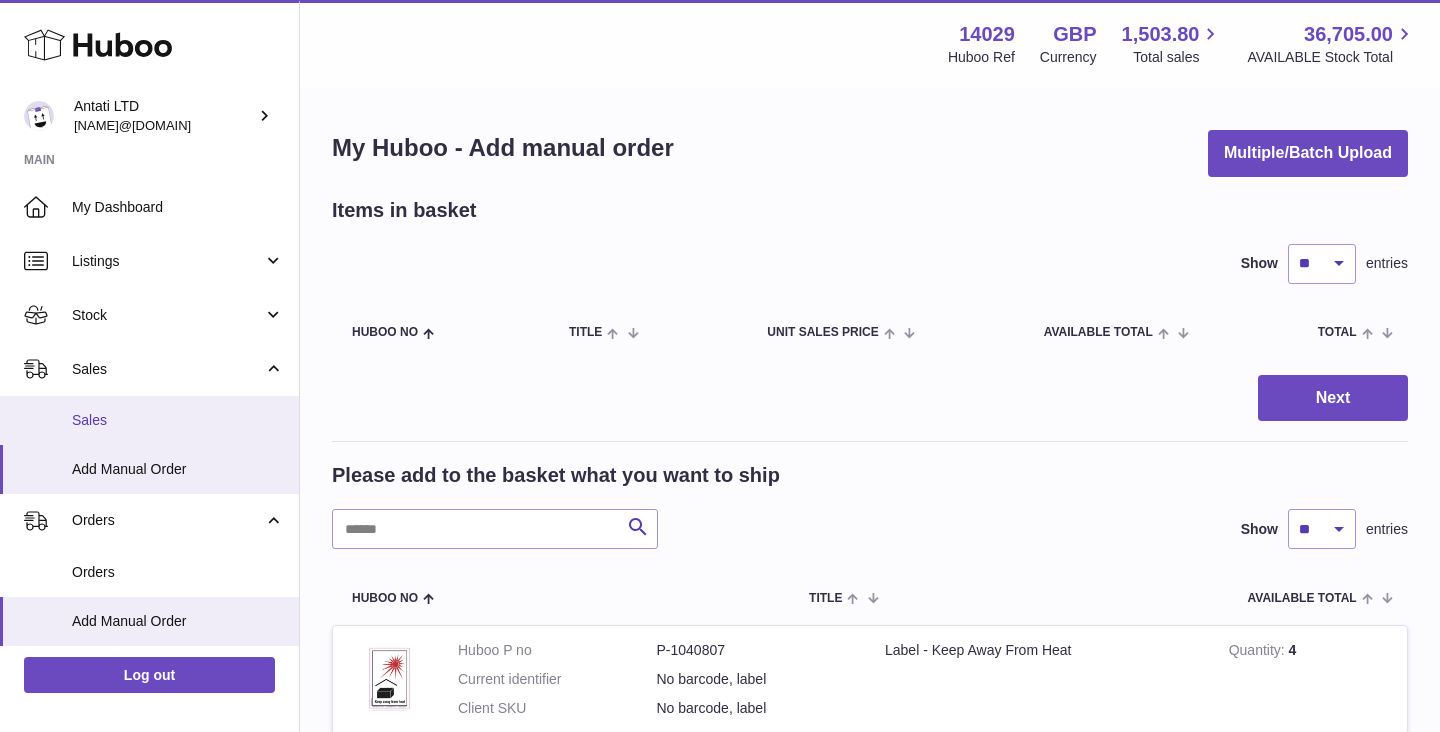 click on "Sales" at bounding box center (149, 420) 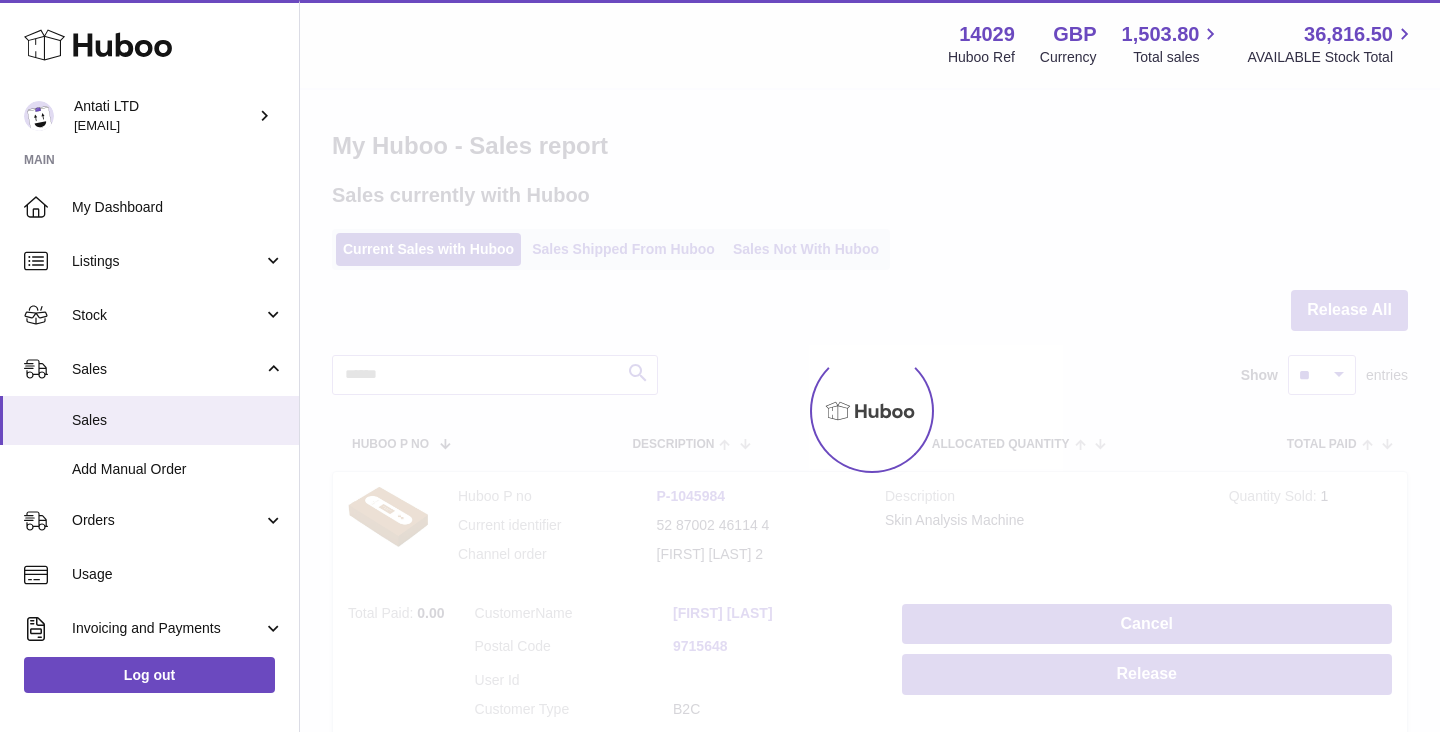 scroll, scrollTop: 0, scrollLeft: 0, axis: both 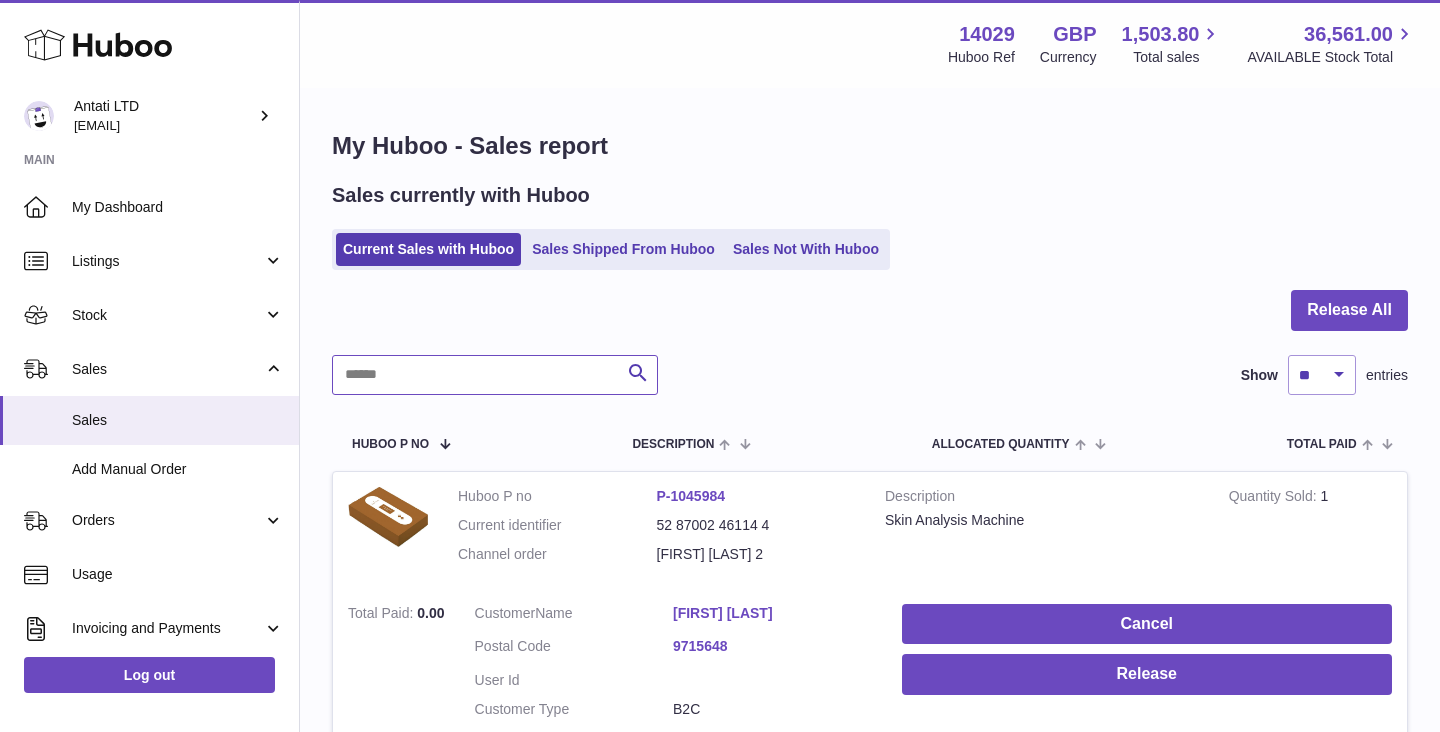 click at bounding box center [495, 375] 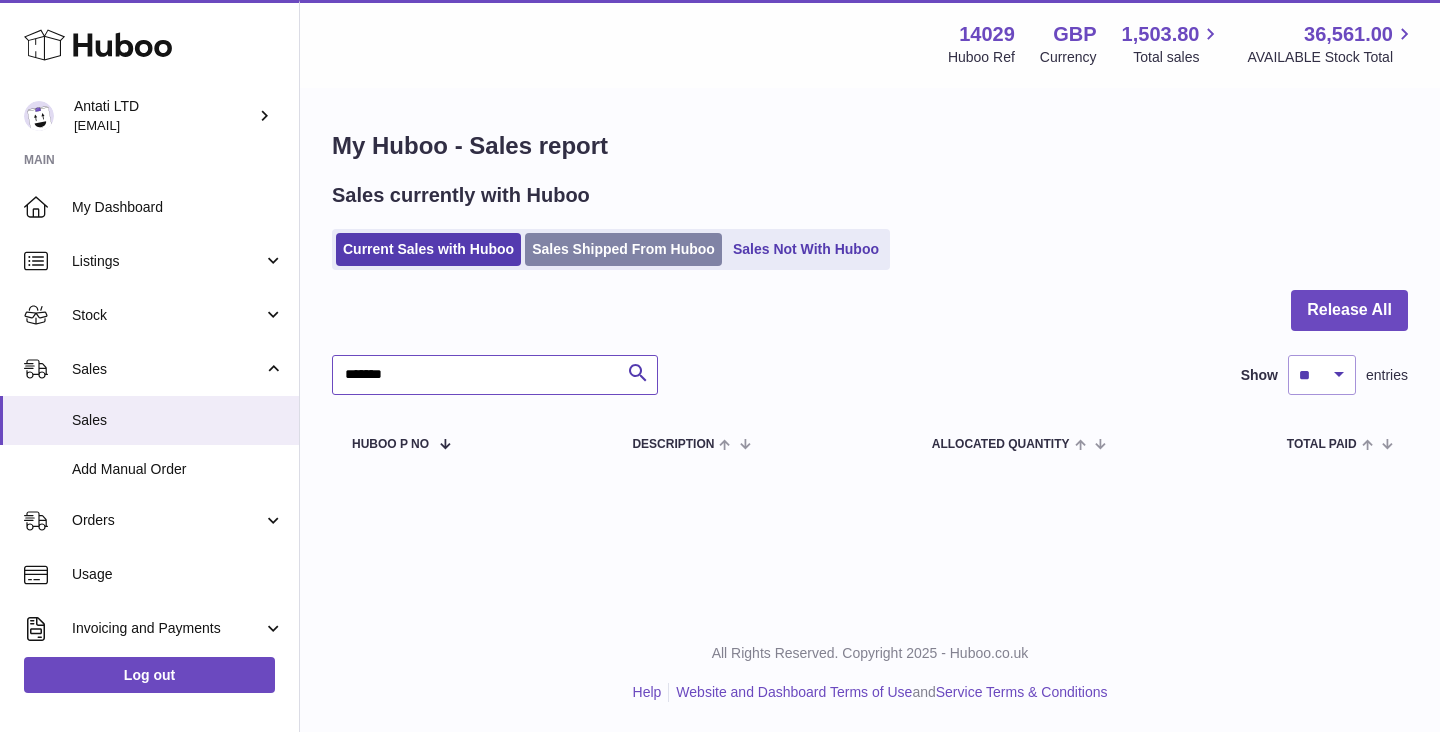 type on "*******" 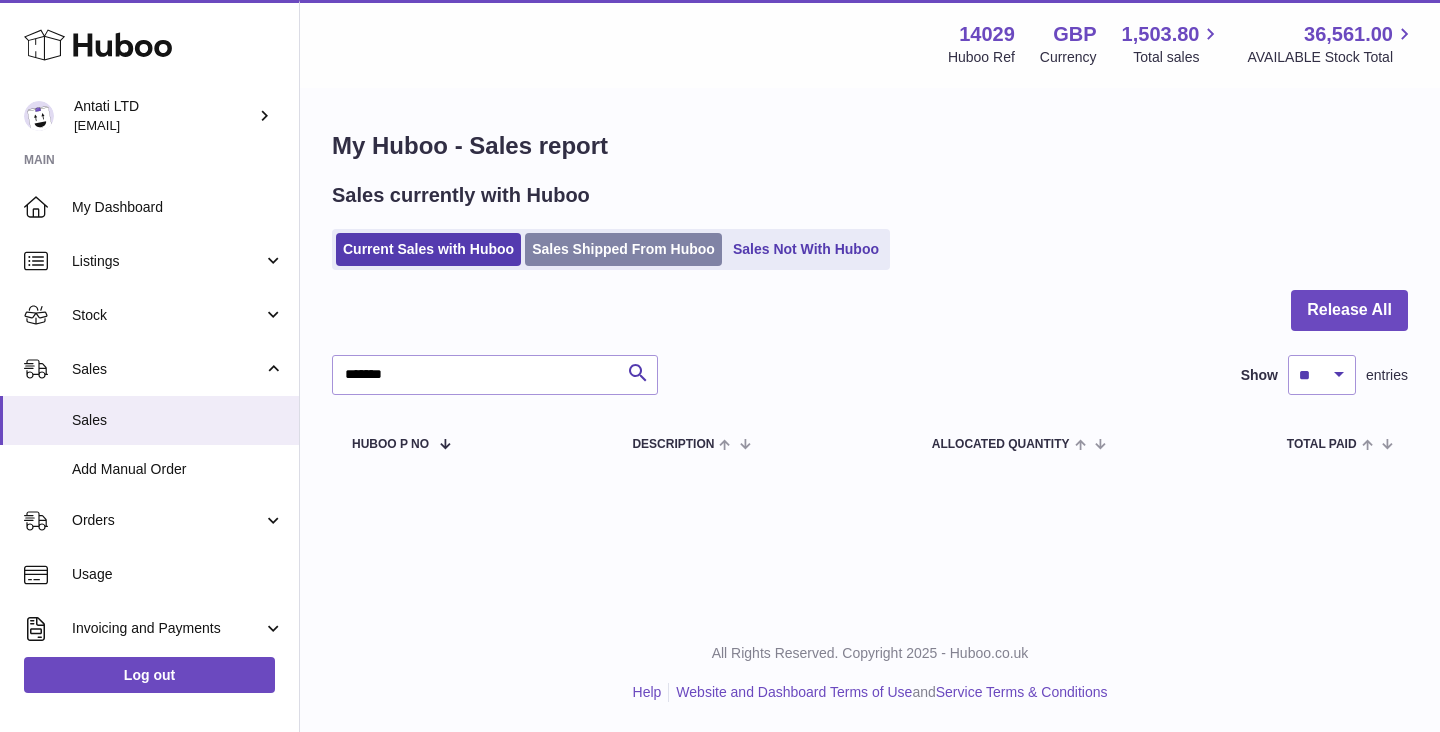 click on "Sales Shipped From Huboo" at bounding box center (623, 249) 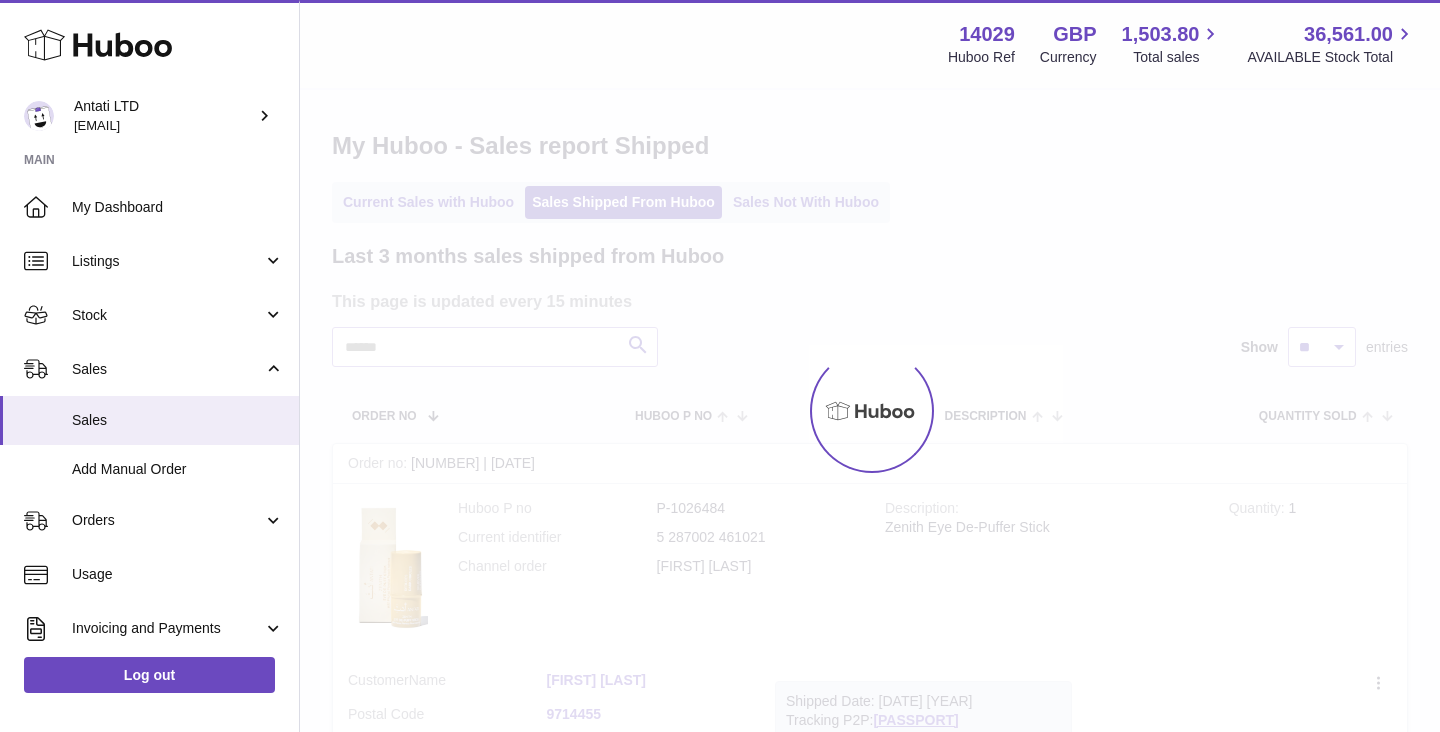 scroll, scrollTop: 0, scrollLeft: 0, axis: both 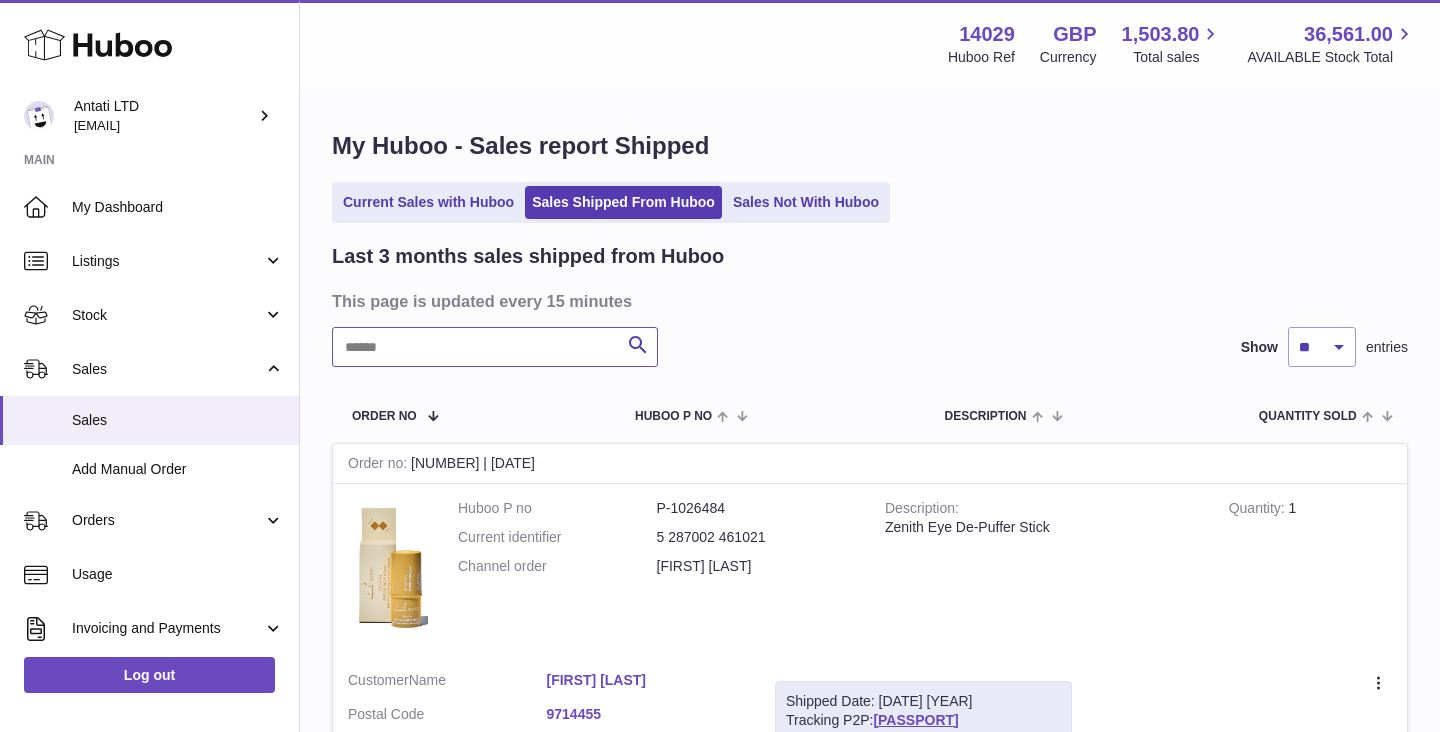 click at bounding box center (495, 347) 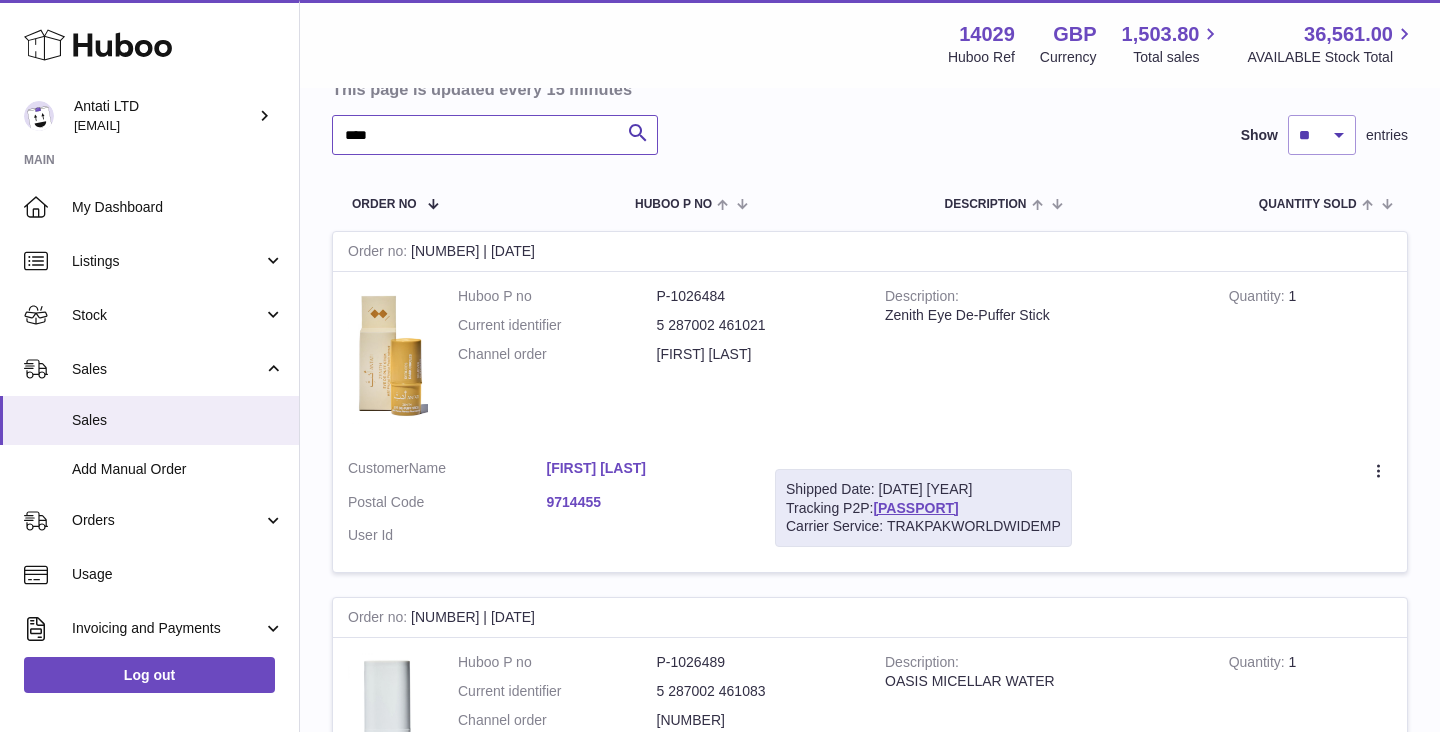 scroll, scrollTop: 213, scrollLeft: 0, axis: vertical 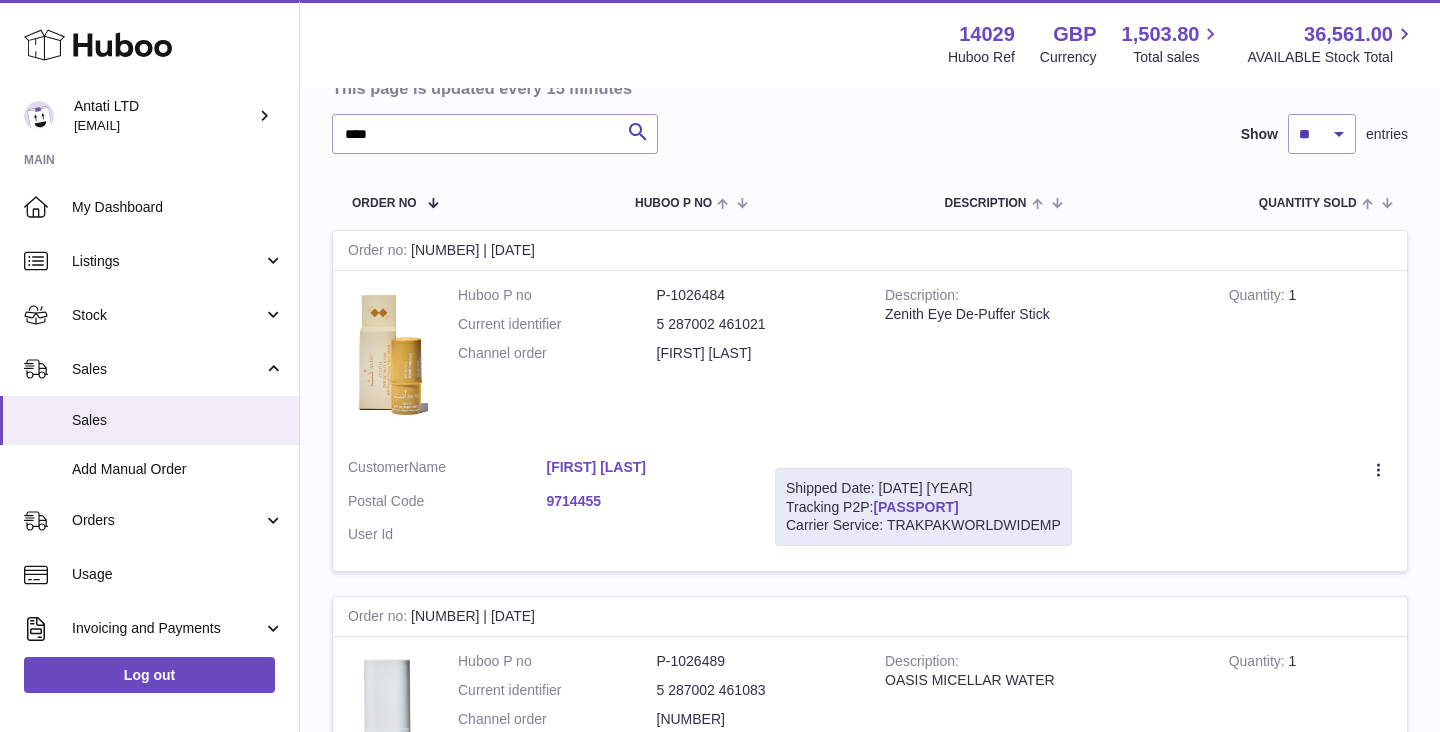 click on "HUB1080GB57798506801" at bounding box center (915, 507) 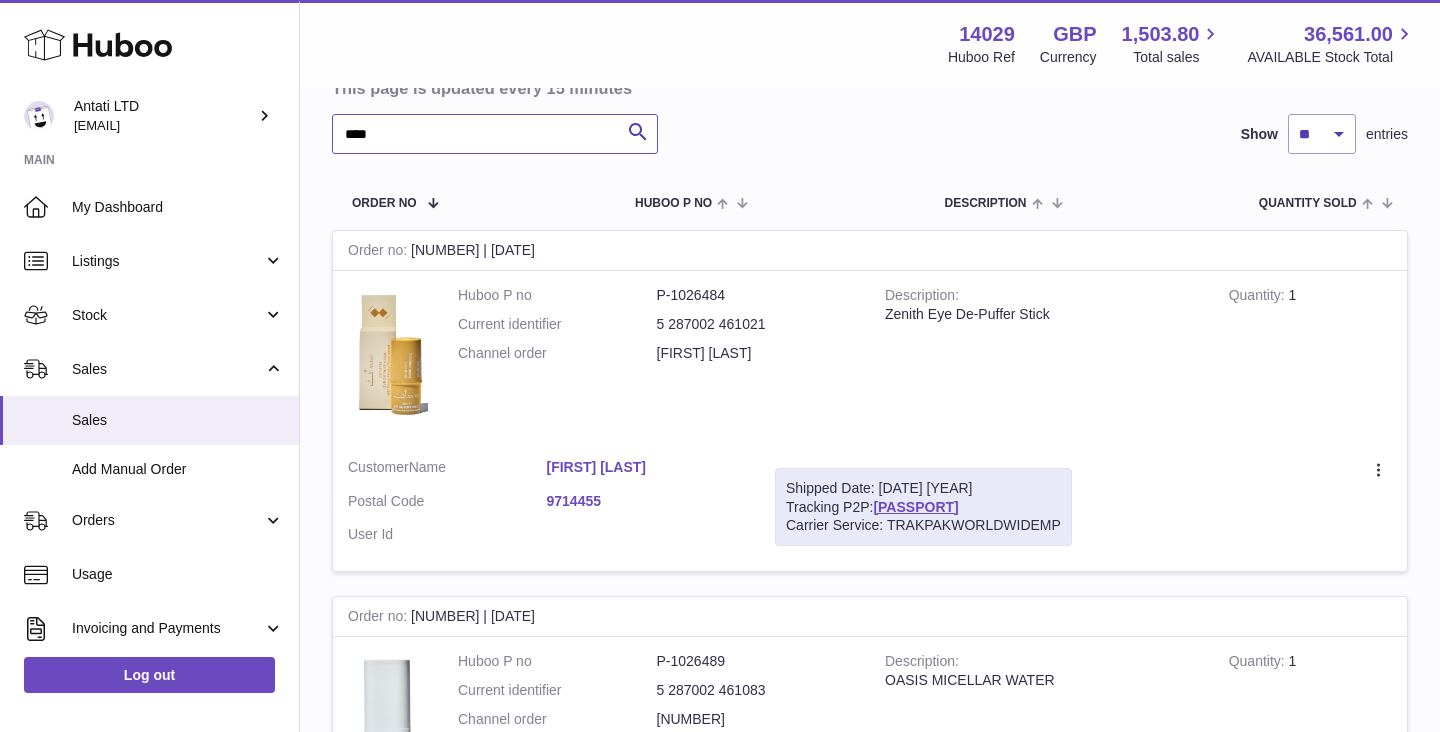 click on "****" at bounding box center (495, 134) 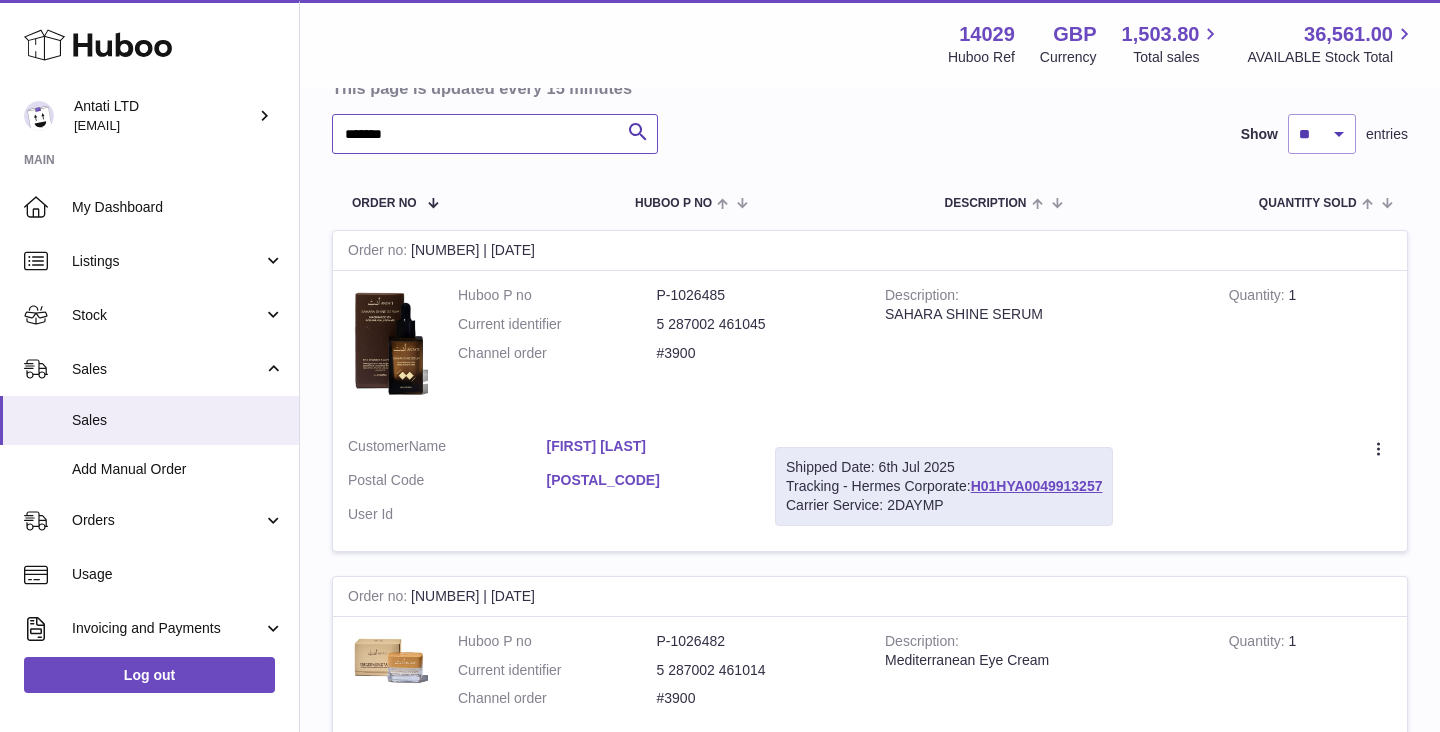 scroll, scrollTop: 0, scrollLeft: 0, axis: both 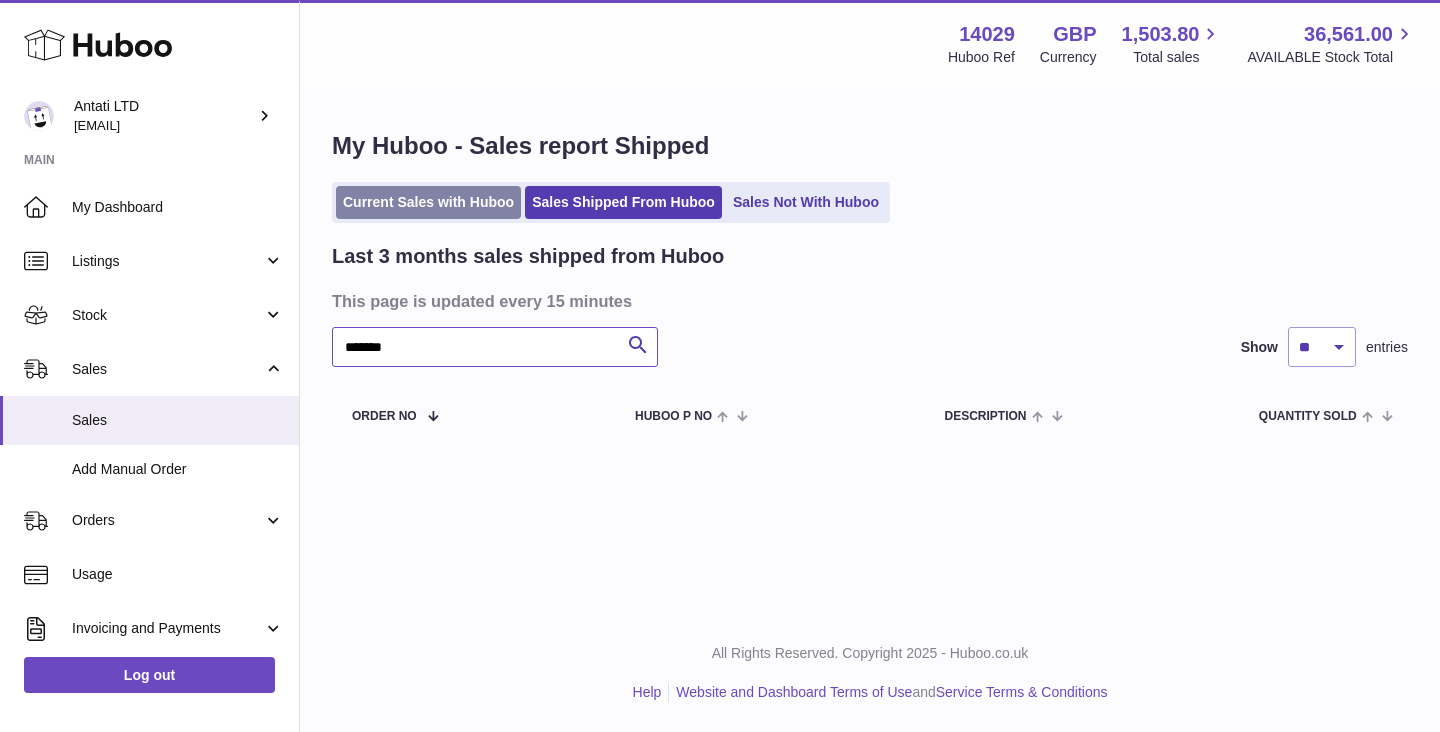 type on "*******" 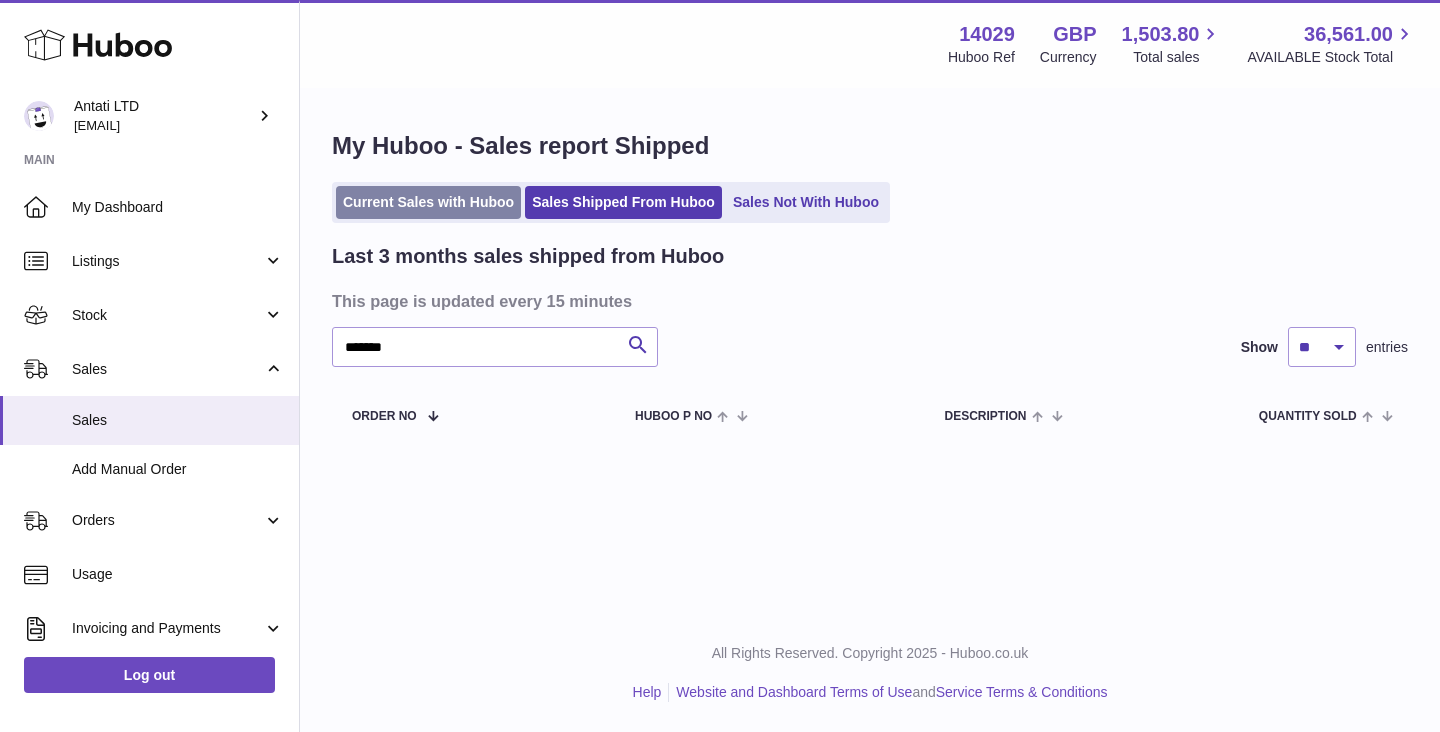 click on "Current Sales with Huboo" at bounding box center (428, 202) 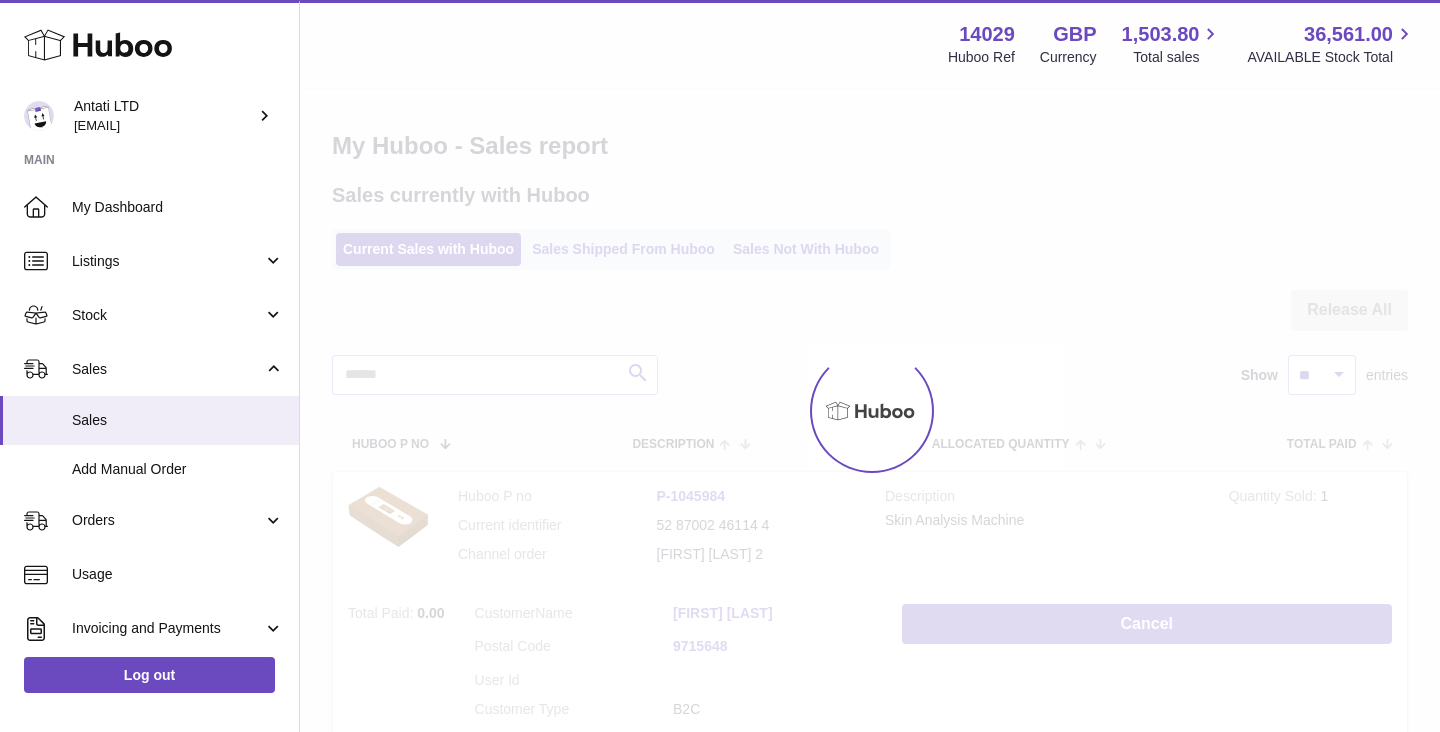 scroll, scrollTop: 0, scrollLeft: 0, axis: both 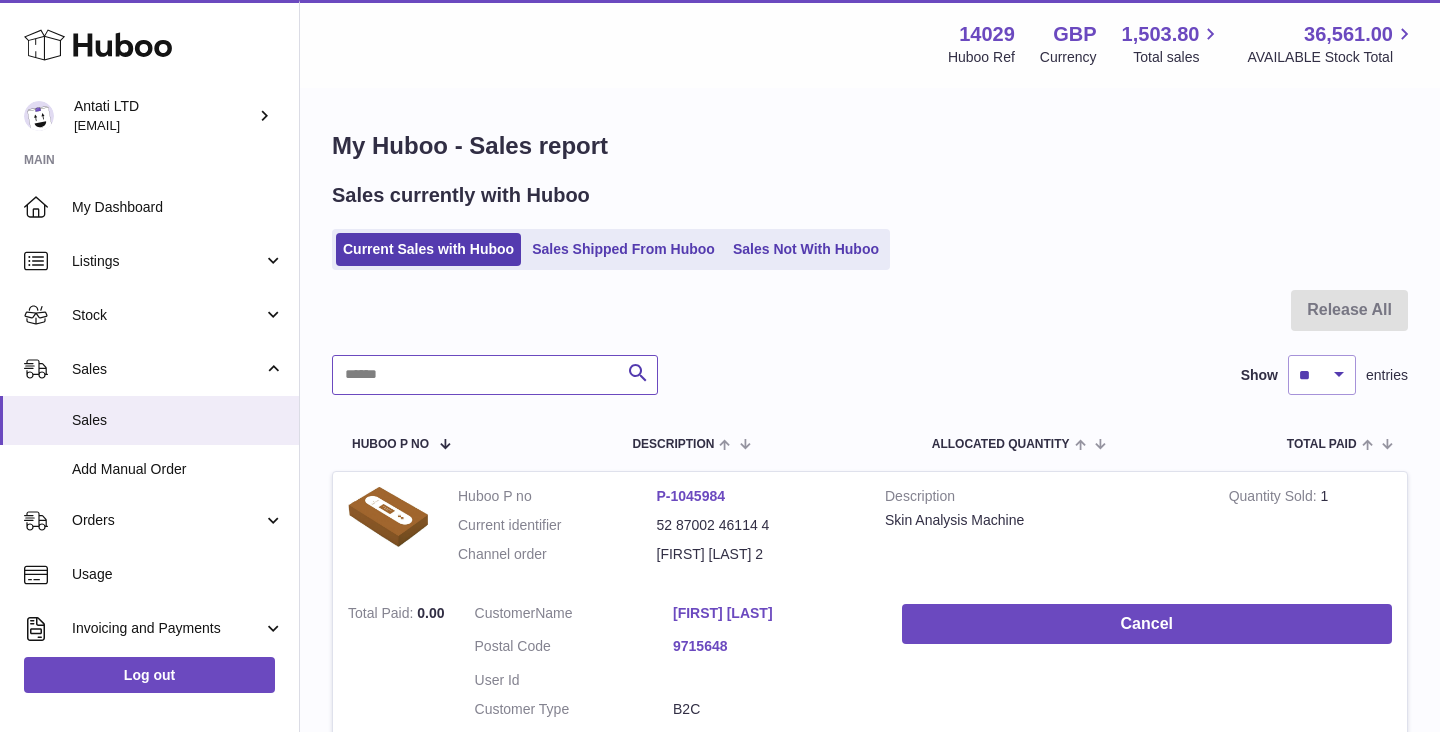 click at bounding box center (495, 375) 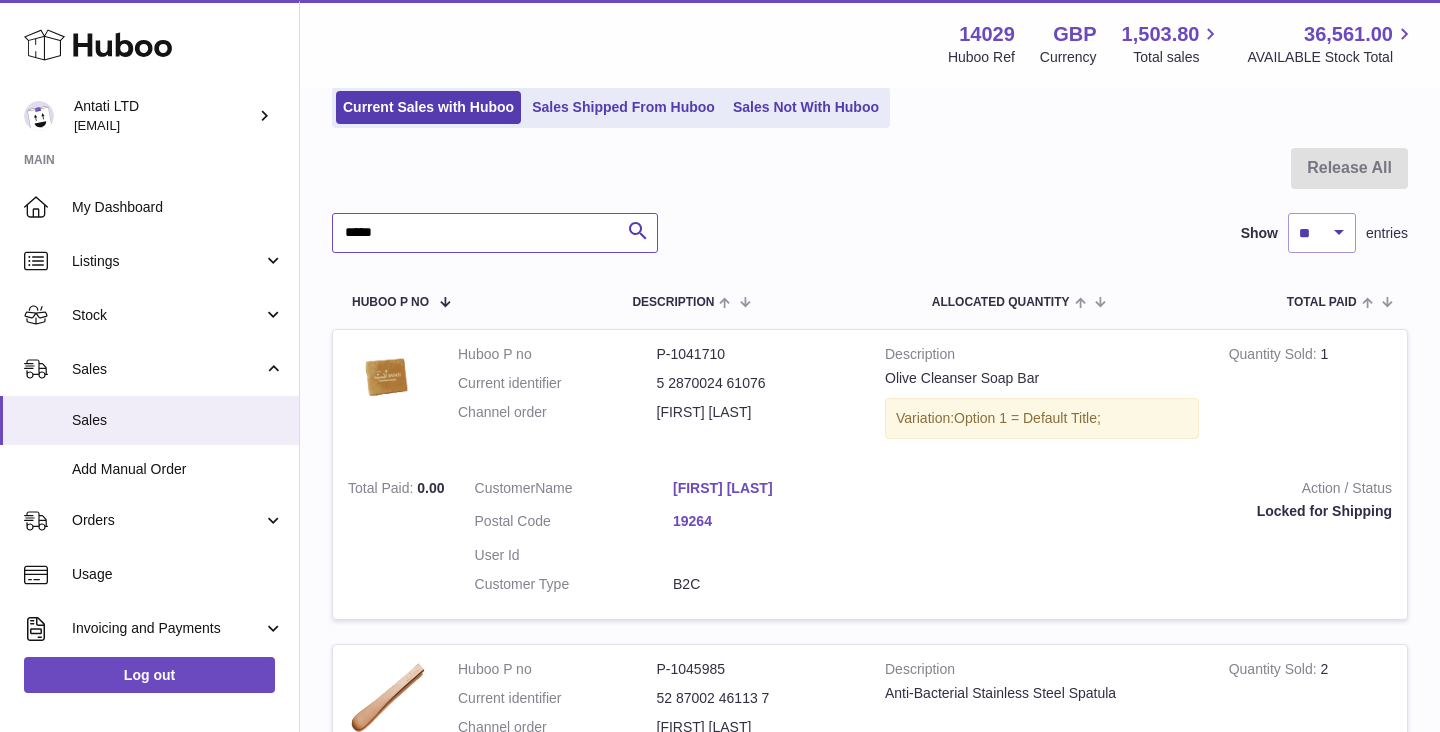 scroll, scrollTop: 159, scrollLeft: 0, axis: vertical 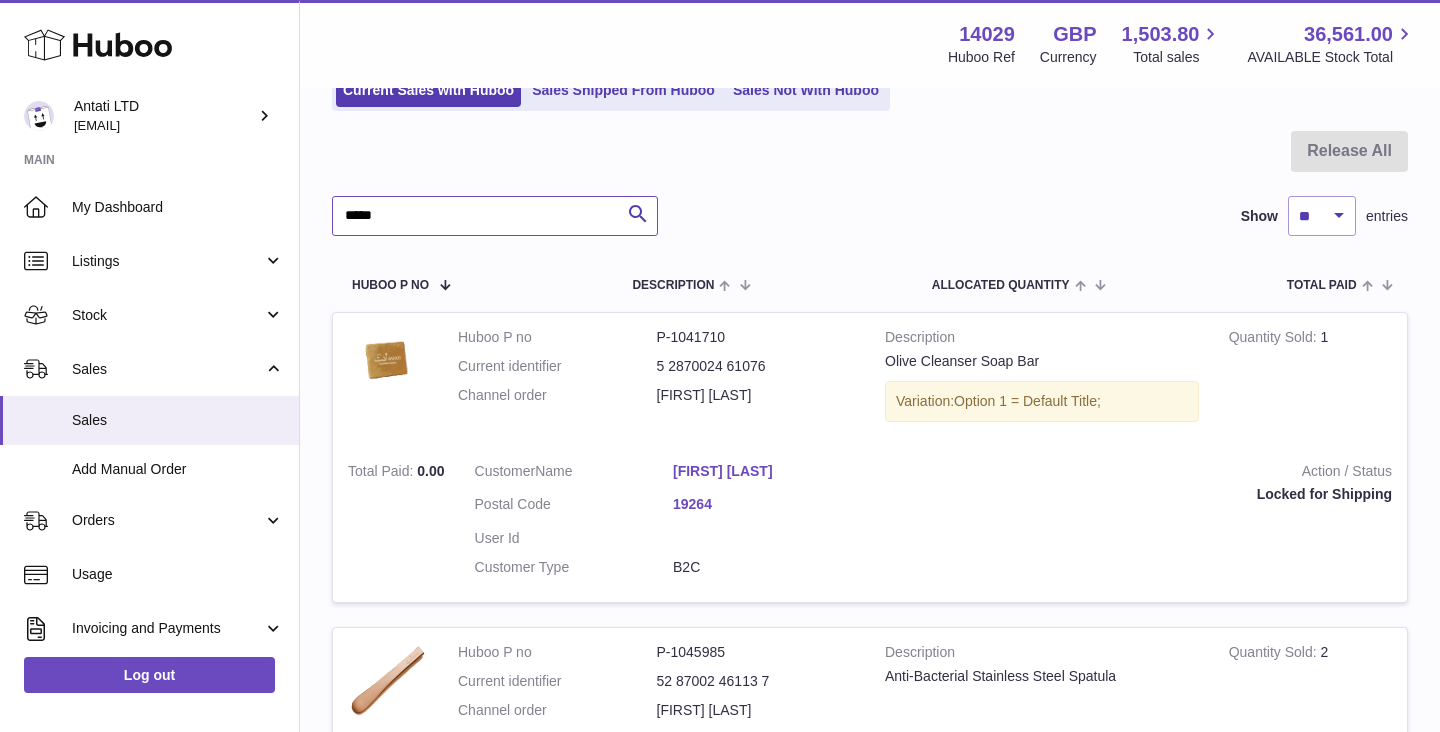 click on "****" at bounding box center [495, 216] 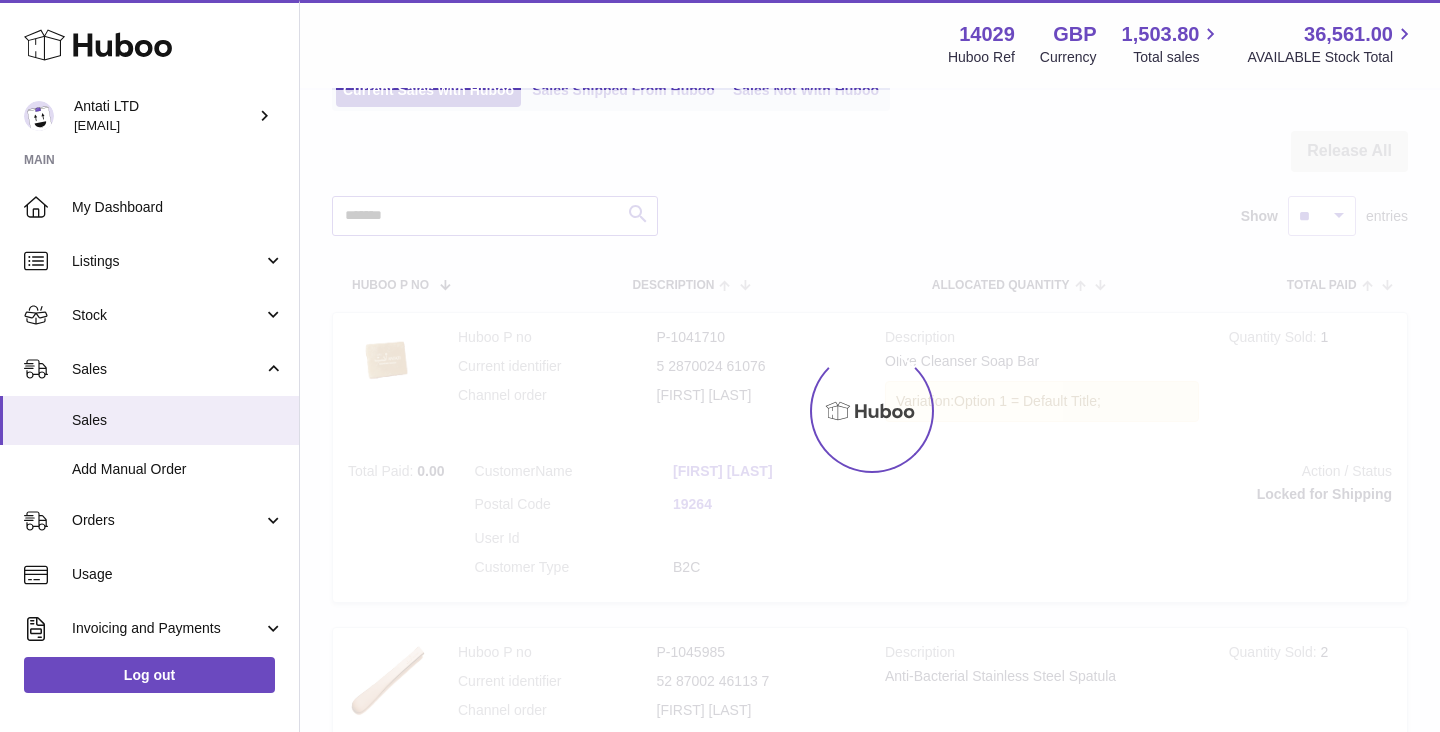 scroll, scrollTop: 0, scrollLeft: 0, axis: both 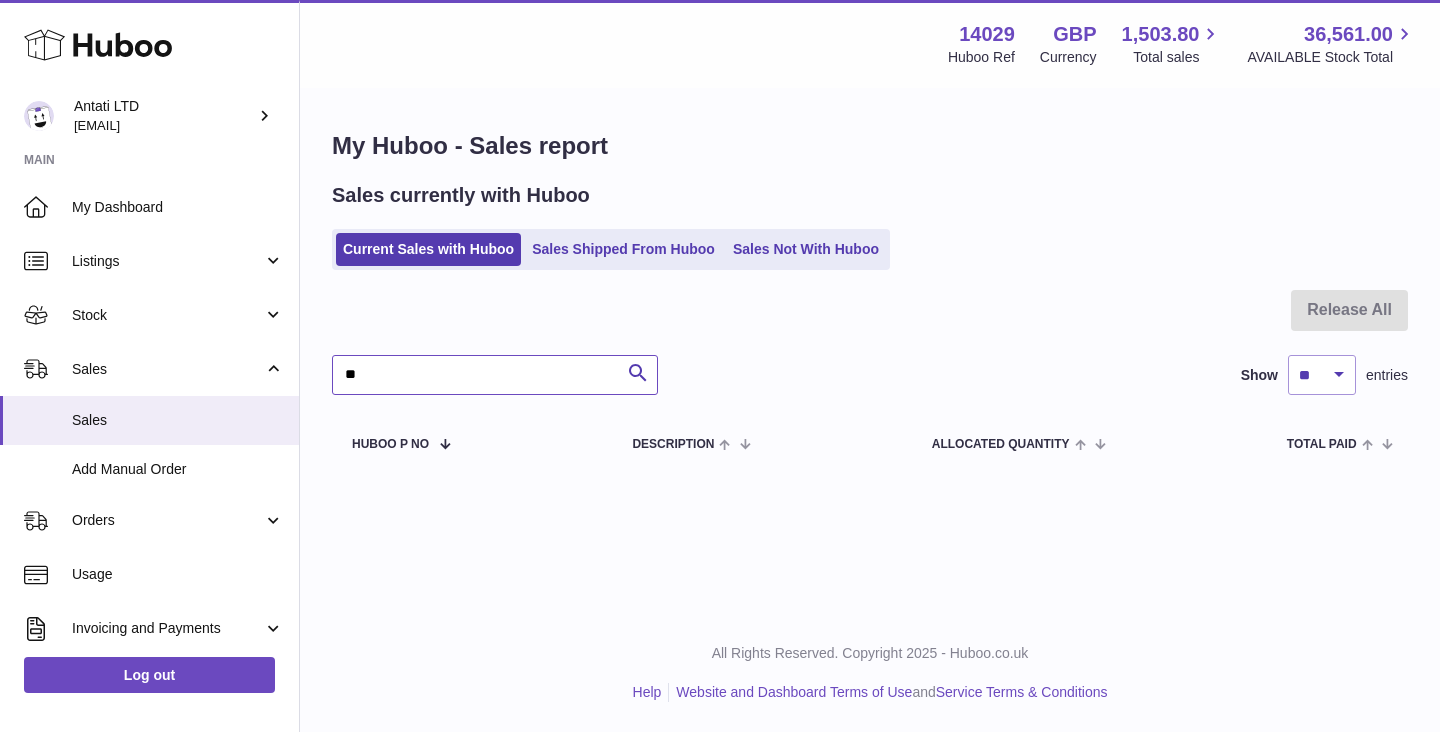 type on "*" 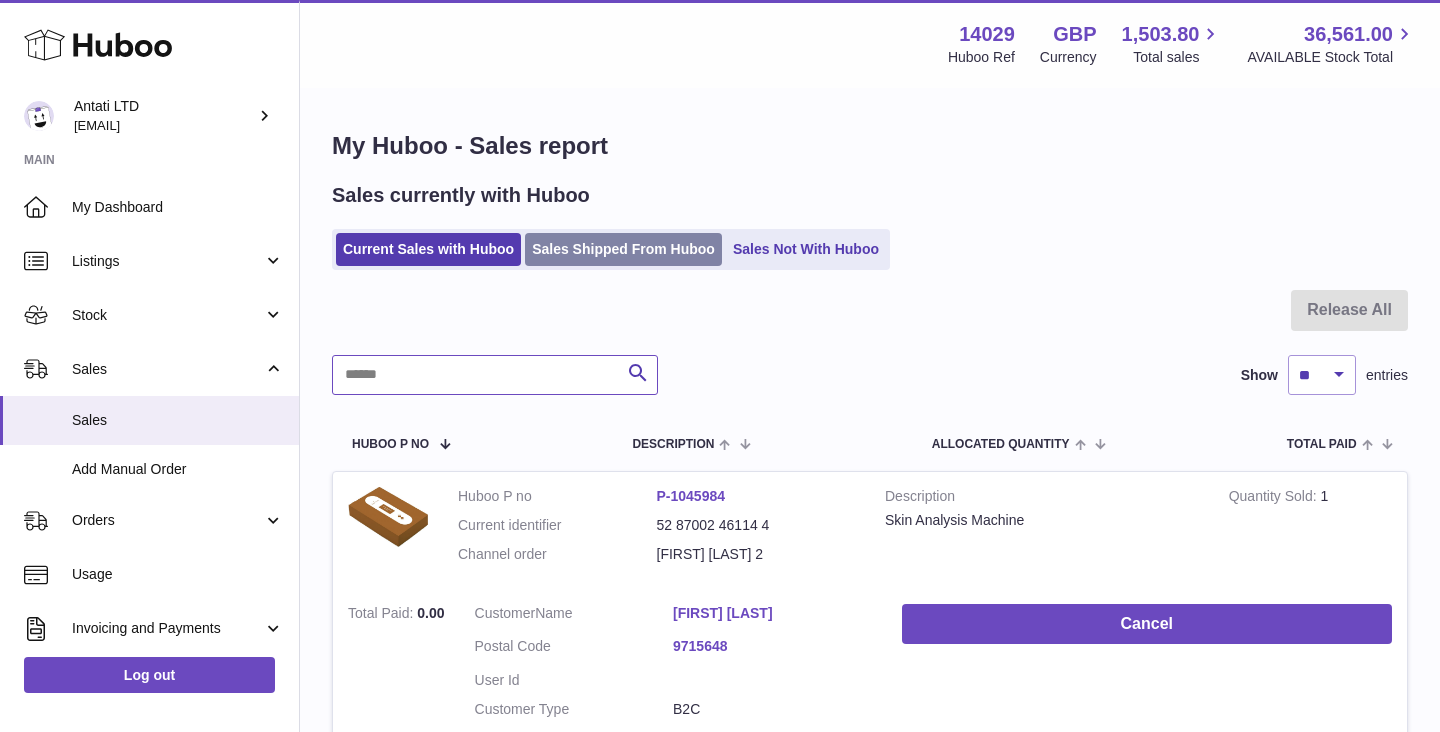 type 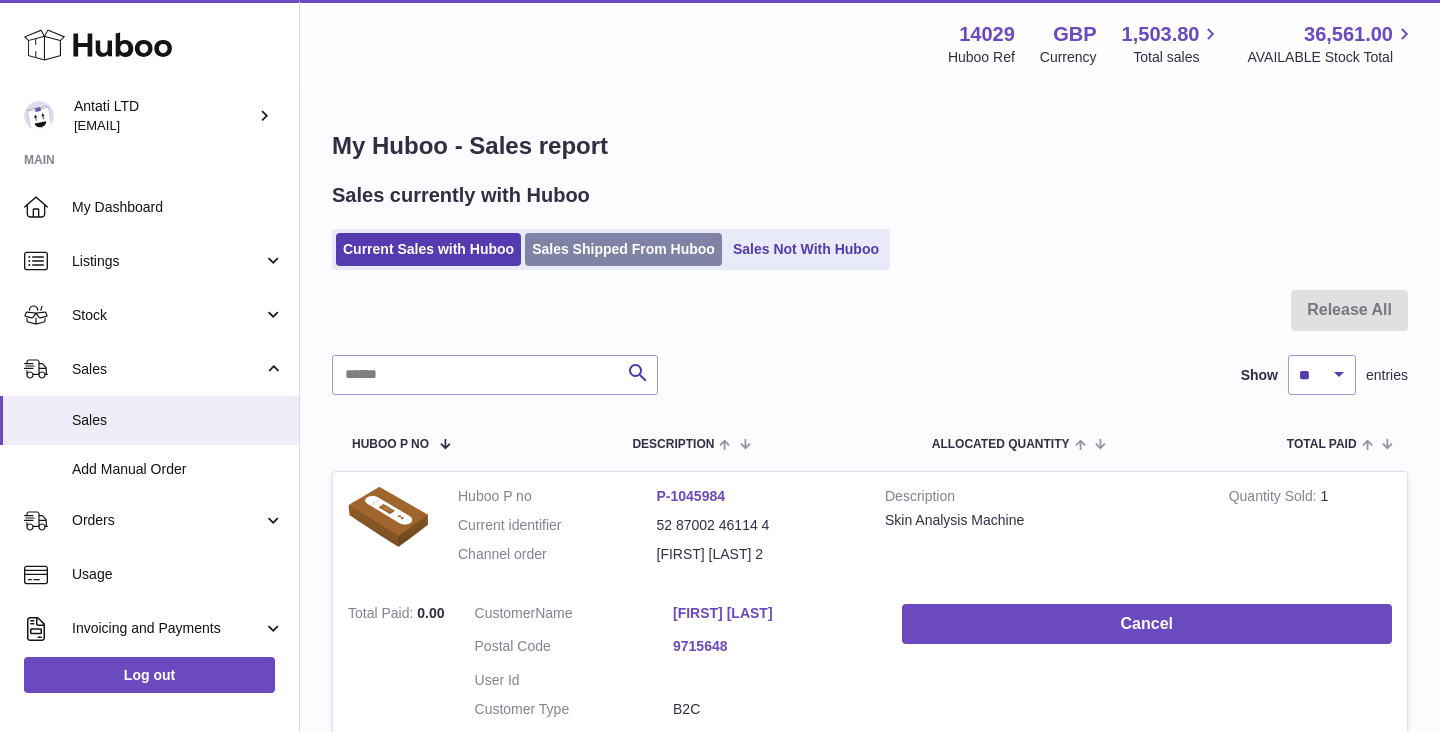 click on "Sales Shipped From Huboo" at bounding box center (623, 249) 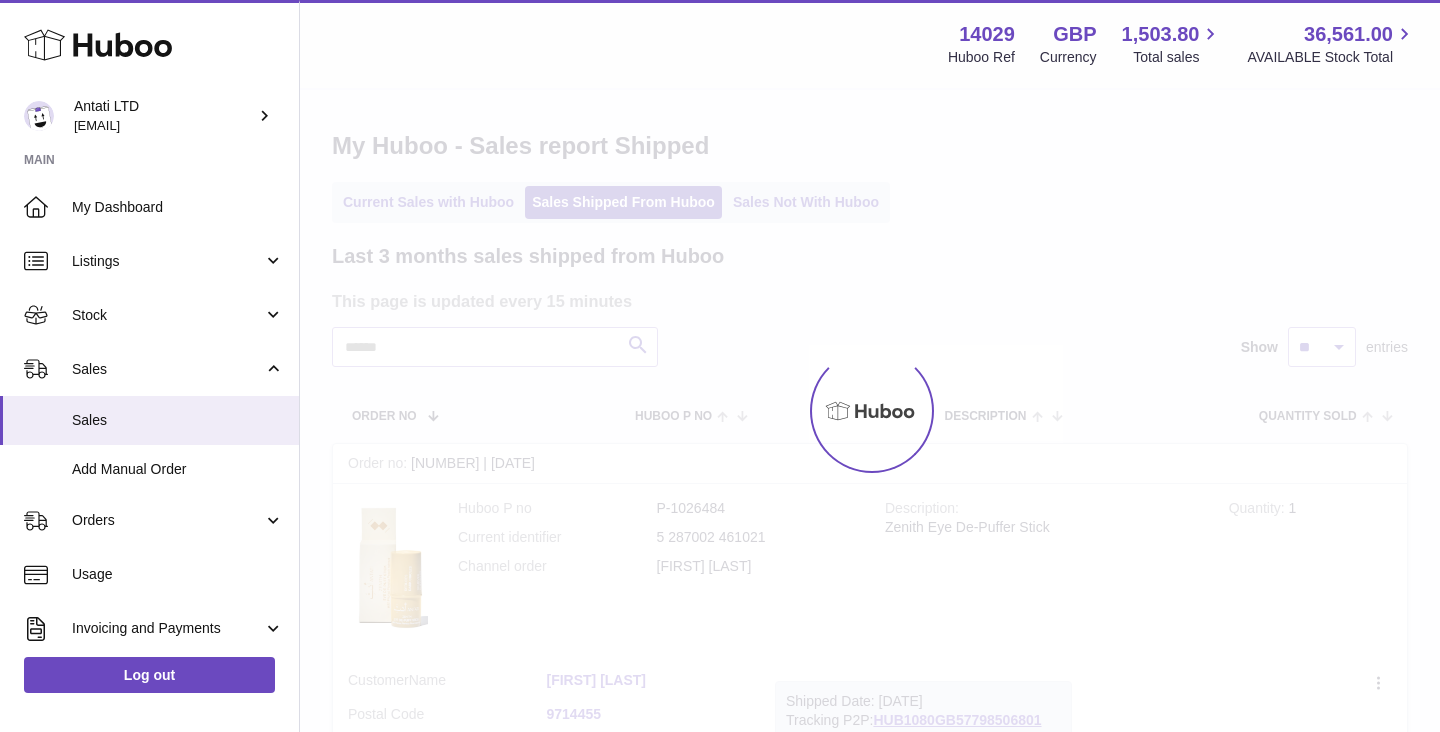 scroll, scrollTop: 0, scrollLeft: 0, axis: both 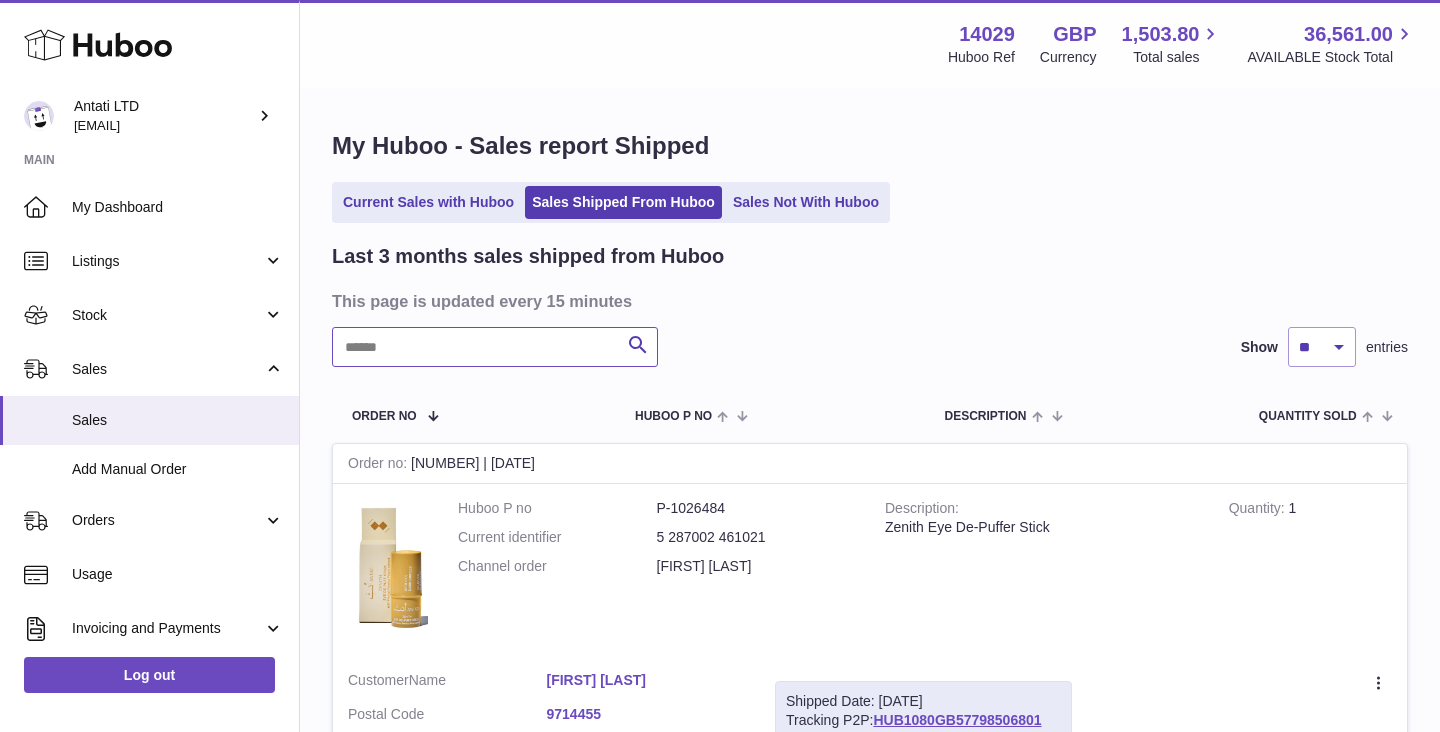 click at bounding box center (495, 347) 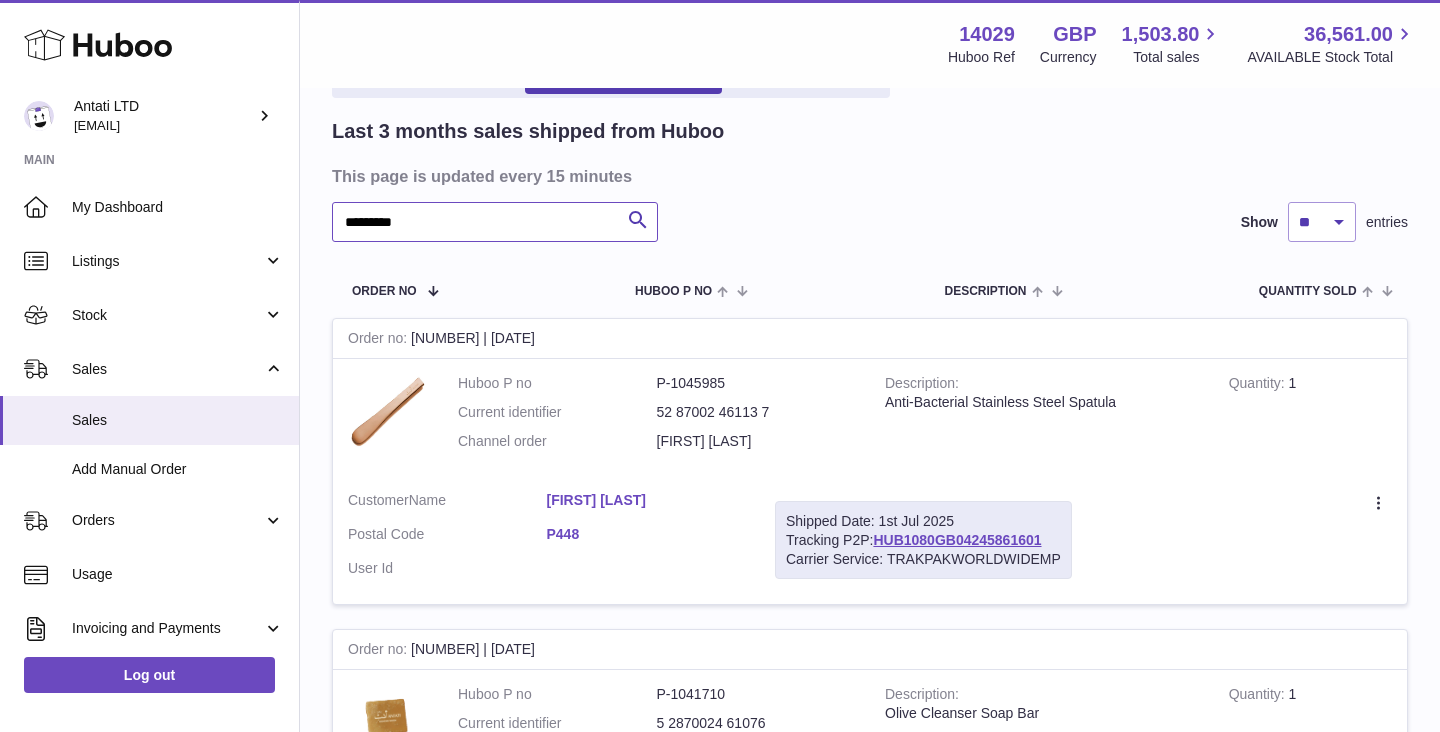 scroll, scrollTop: 131, scrollLeft: 0, axis: vertical 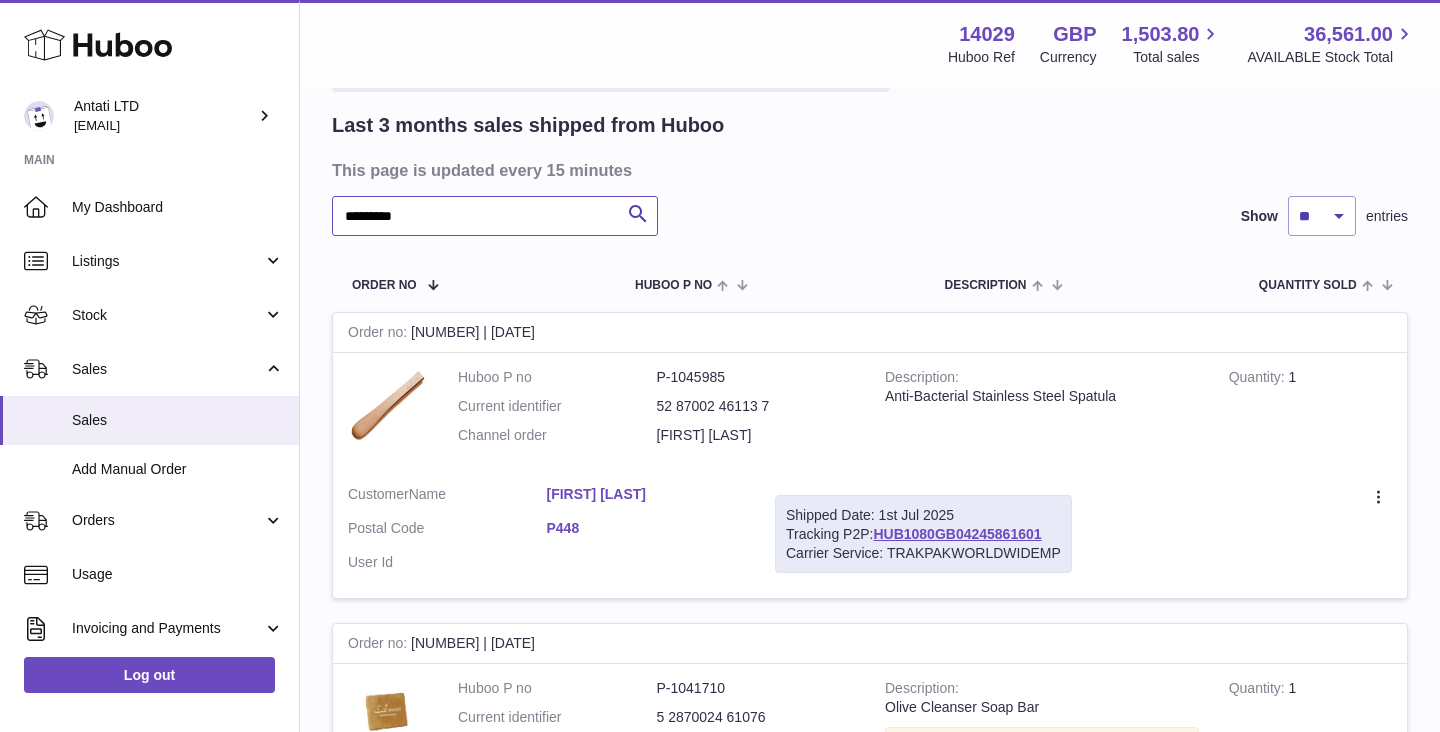click on "*********" at bounding box center [495, 216] 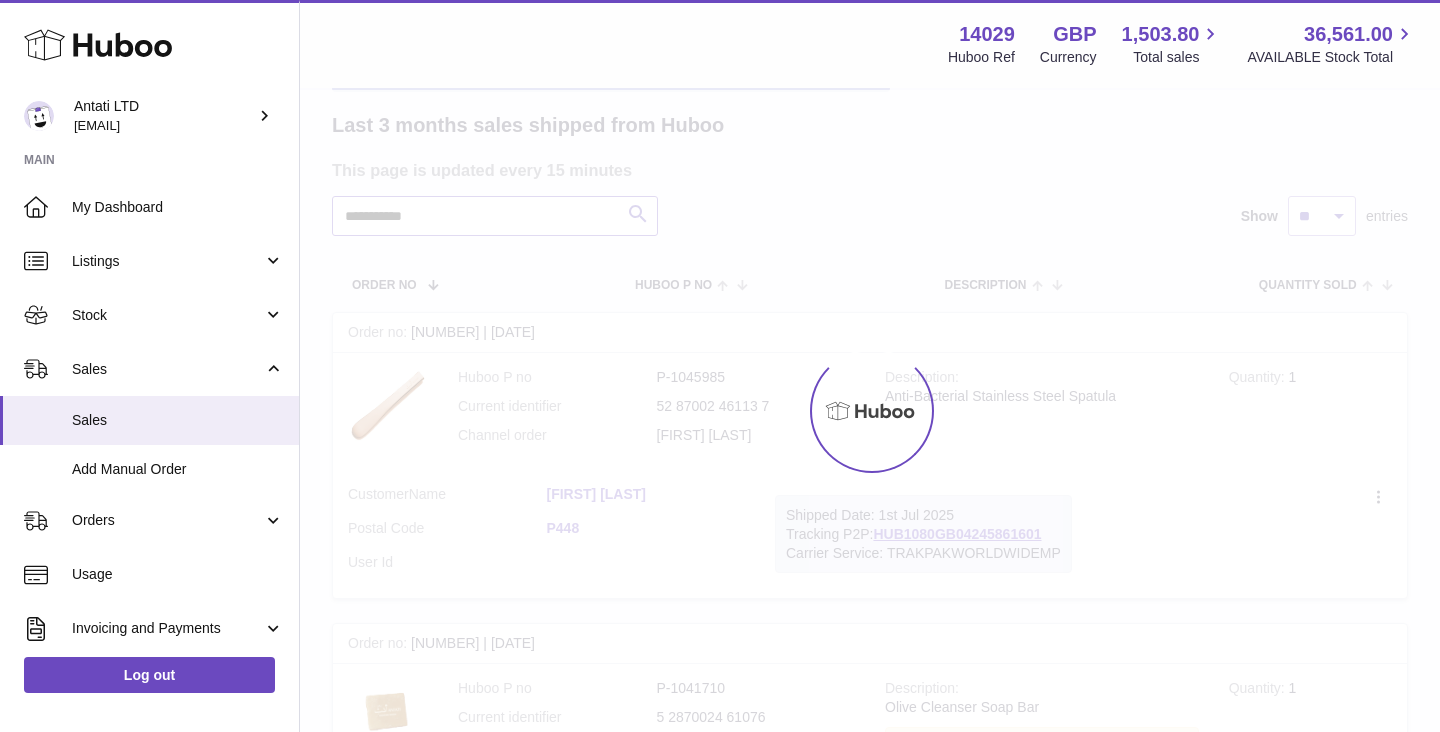 scroll, scrollTop: 0, scrollLeft: 0, axis: both 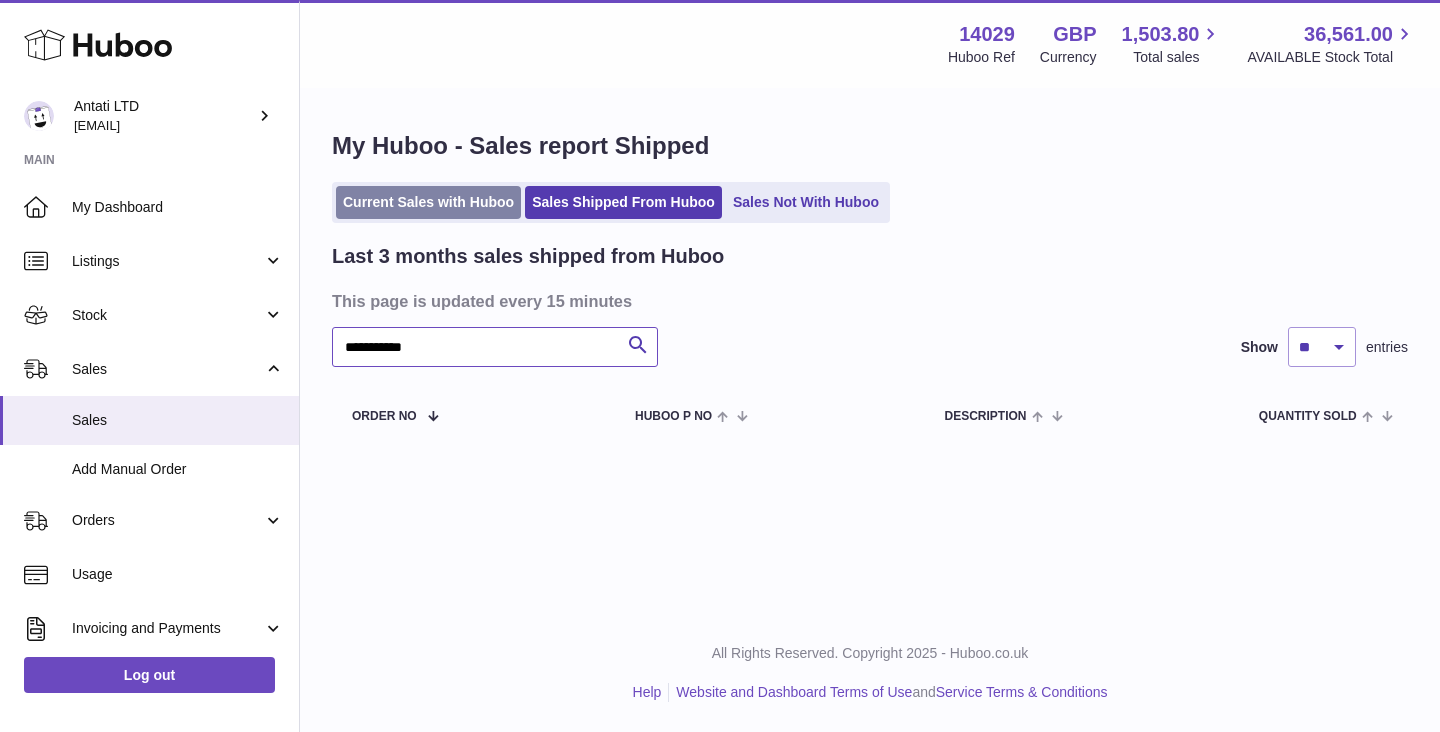 type on "**********" 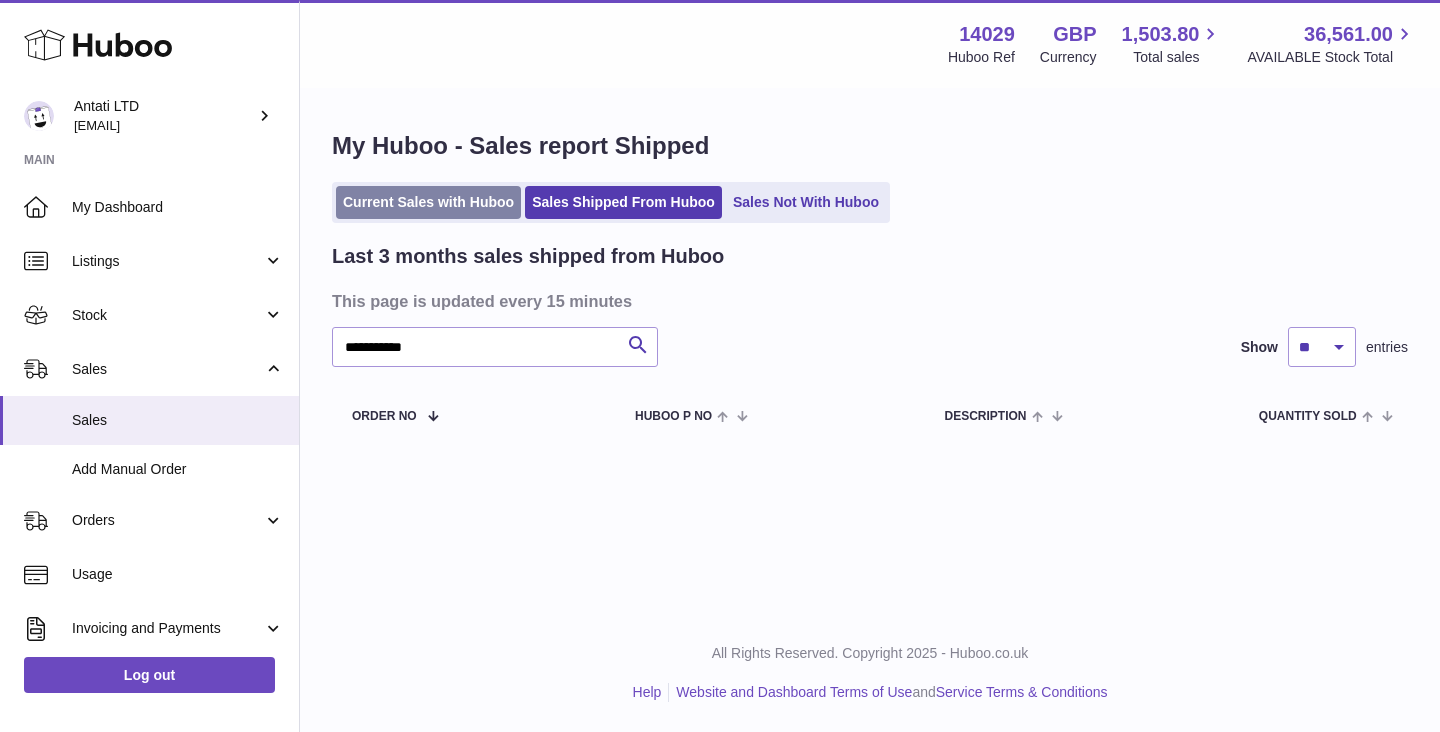 click on "Current Sales with Huboo" at bounding box center (428, 202) 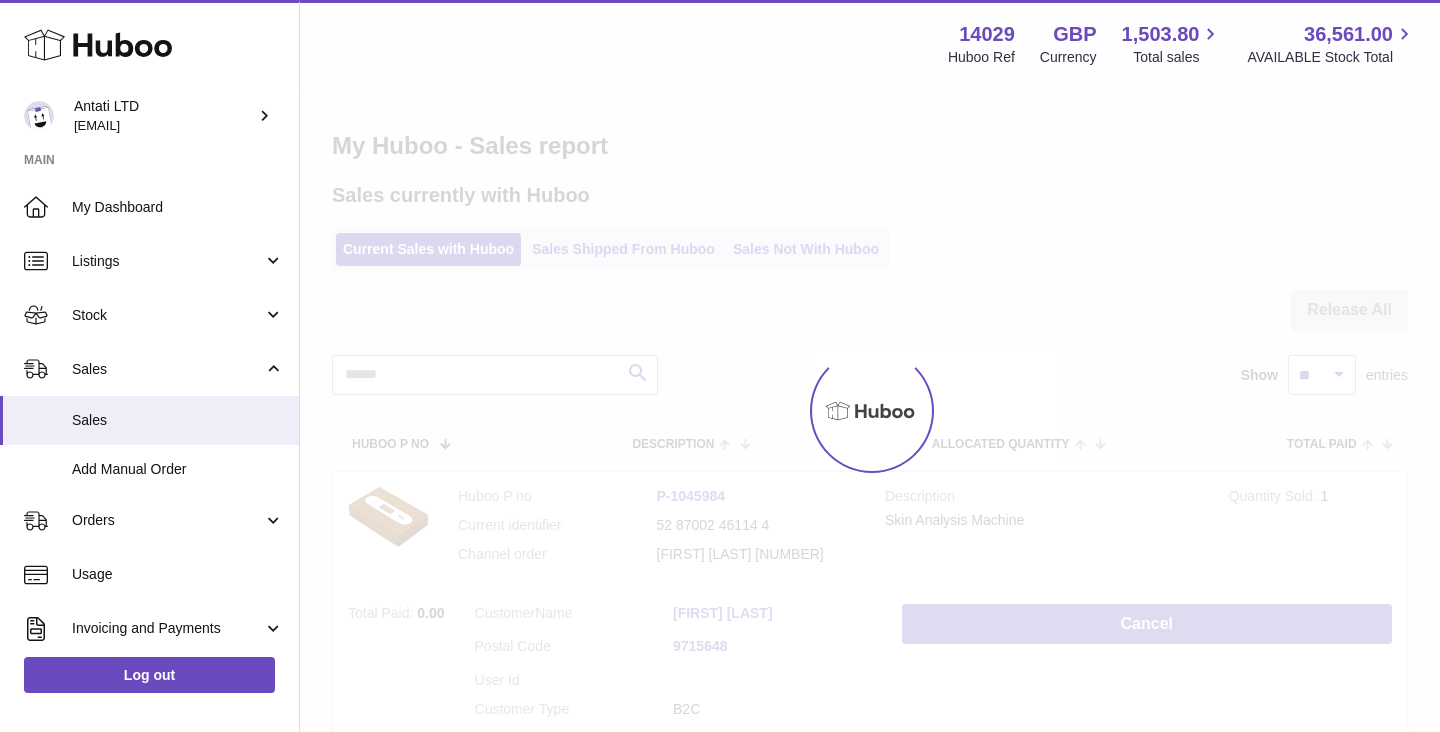 scroll, scrollTop: 0, scrollLeft: 0, axis: both 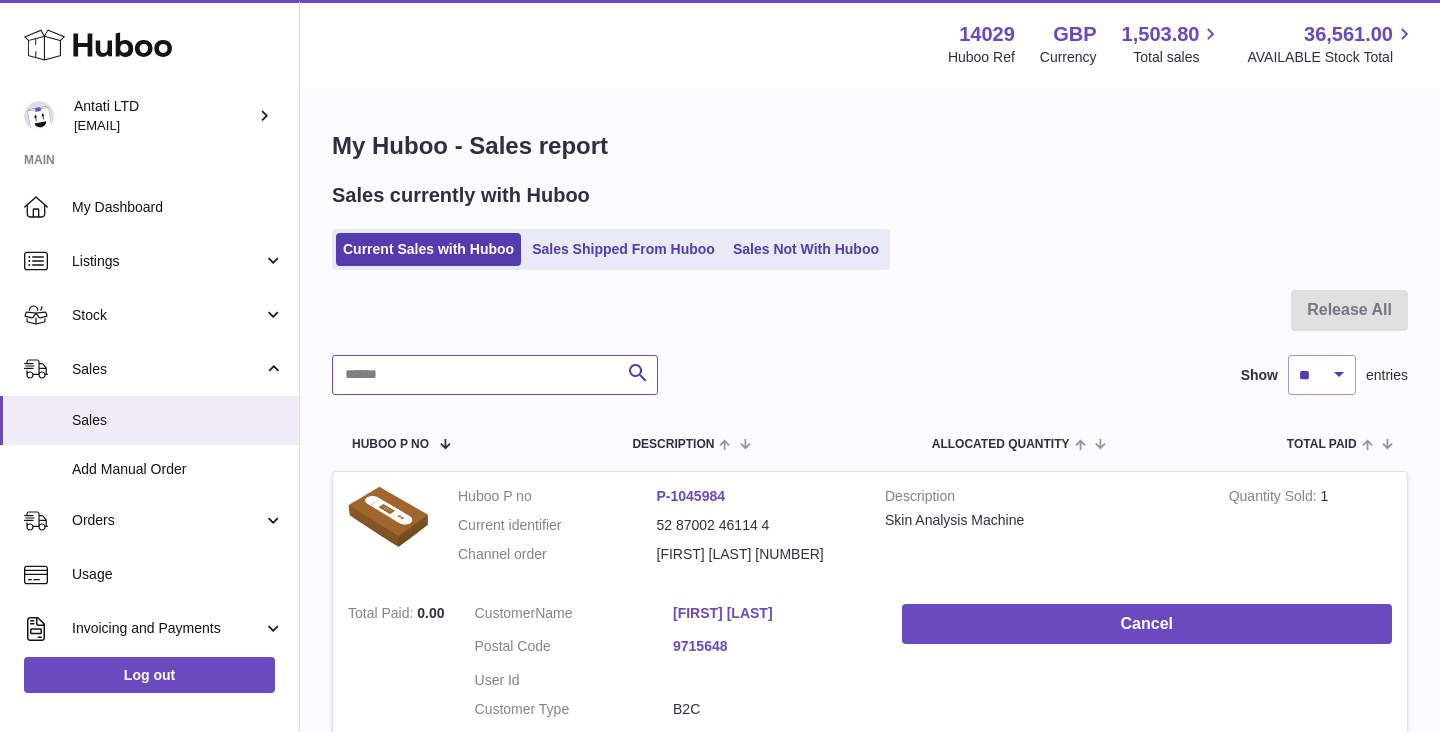 click at bounding box center (495, 375) 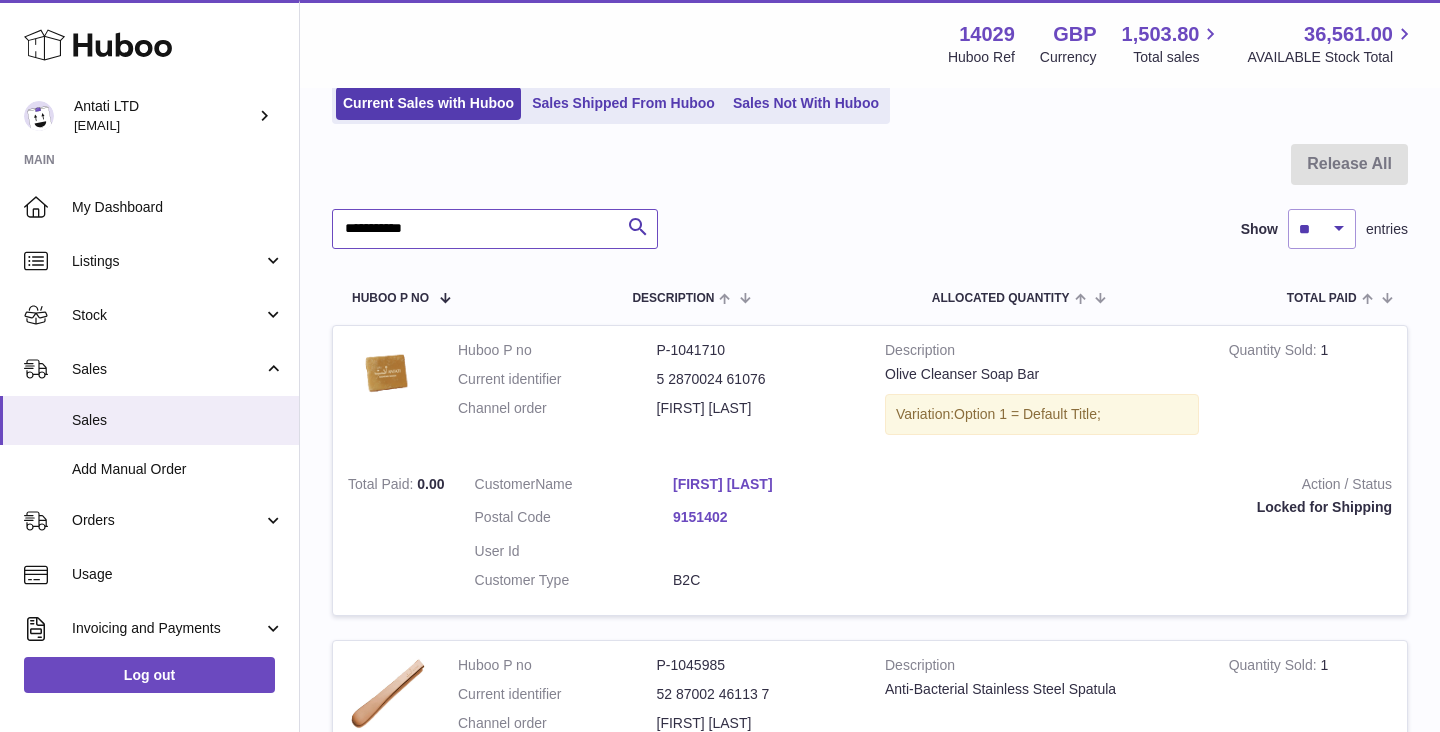 scroll, scrollTop: 148, scrollLeft: 0, axis: vertical 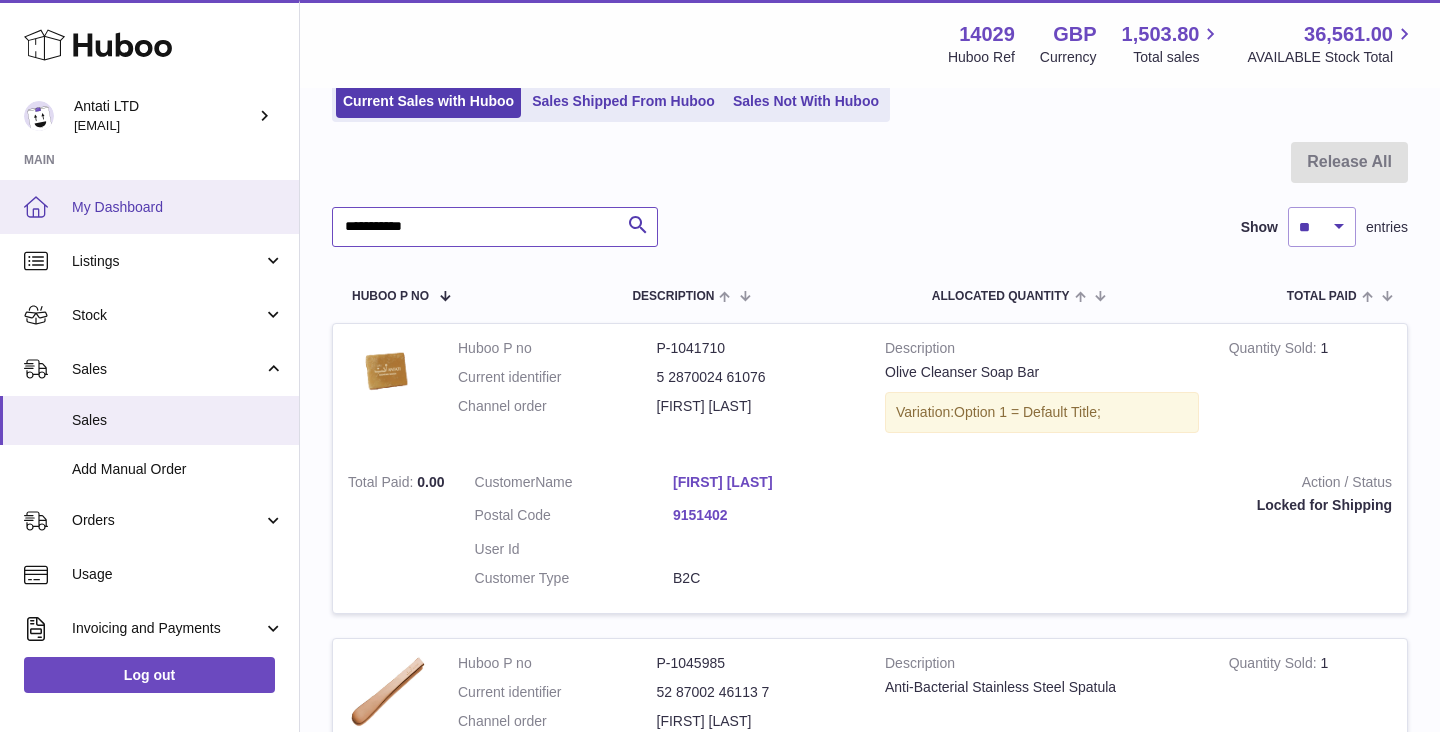 type on "**********" 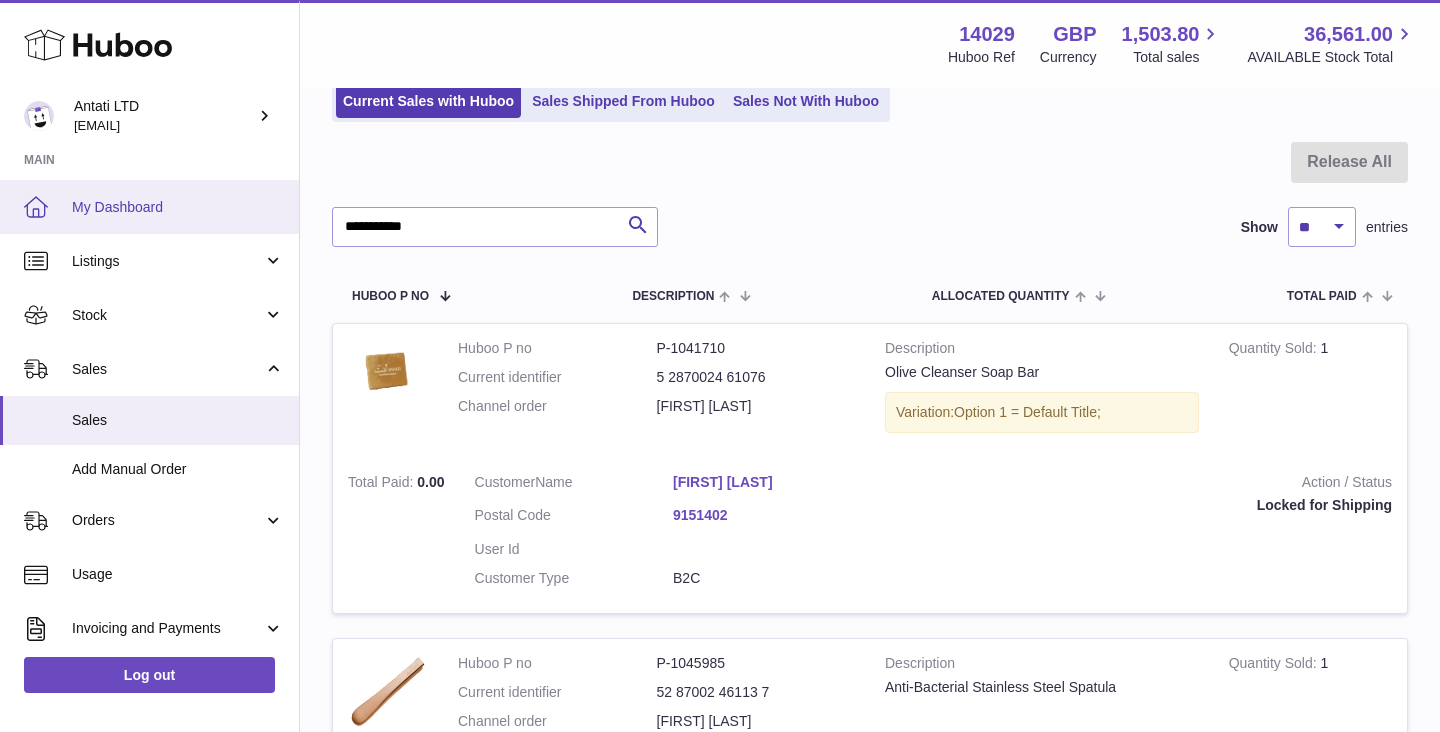 click on "My Dashboard" at bounding box center [149, 207] 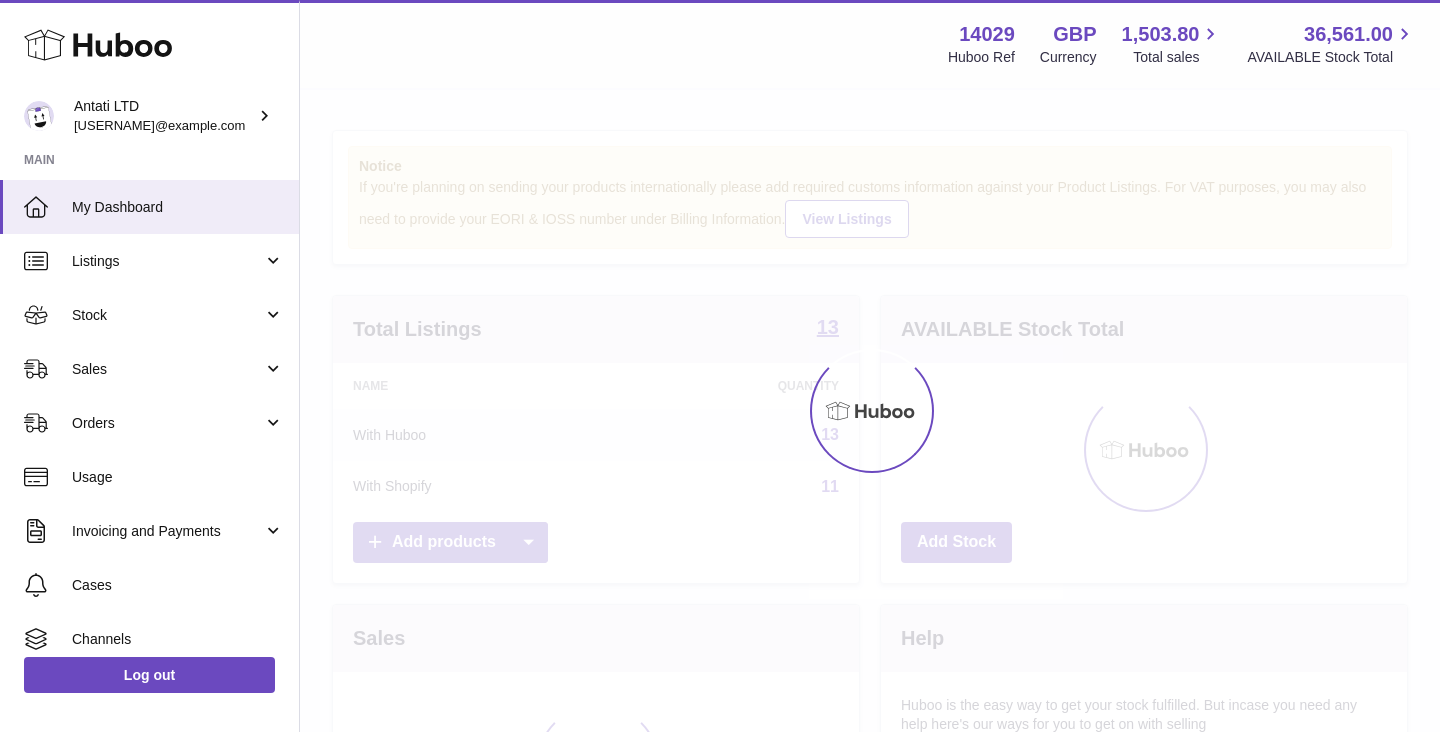 scroll, scrollTop: 0, scrollLeft: 0, axis: both 